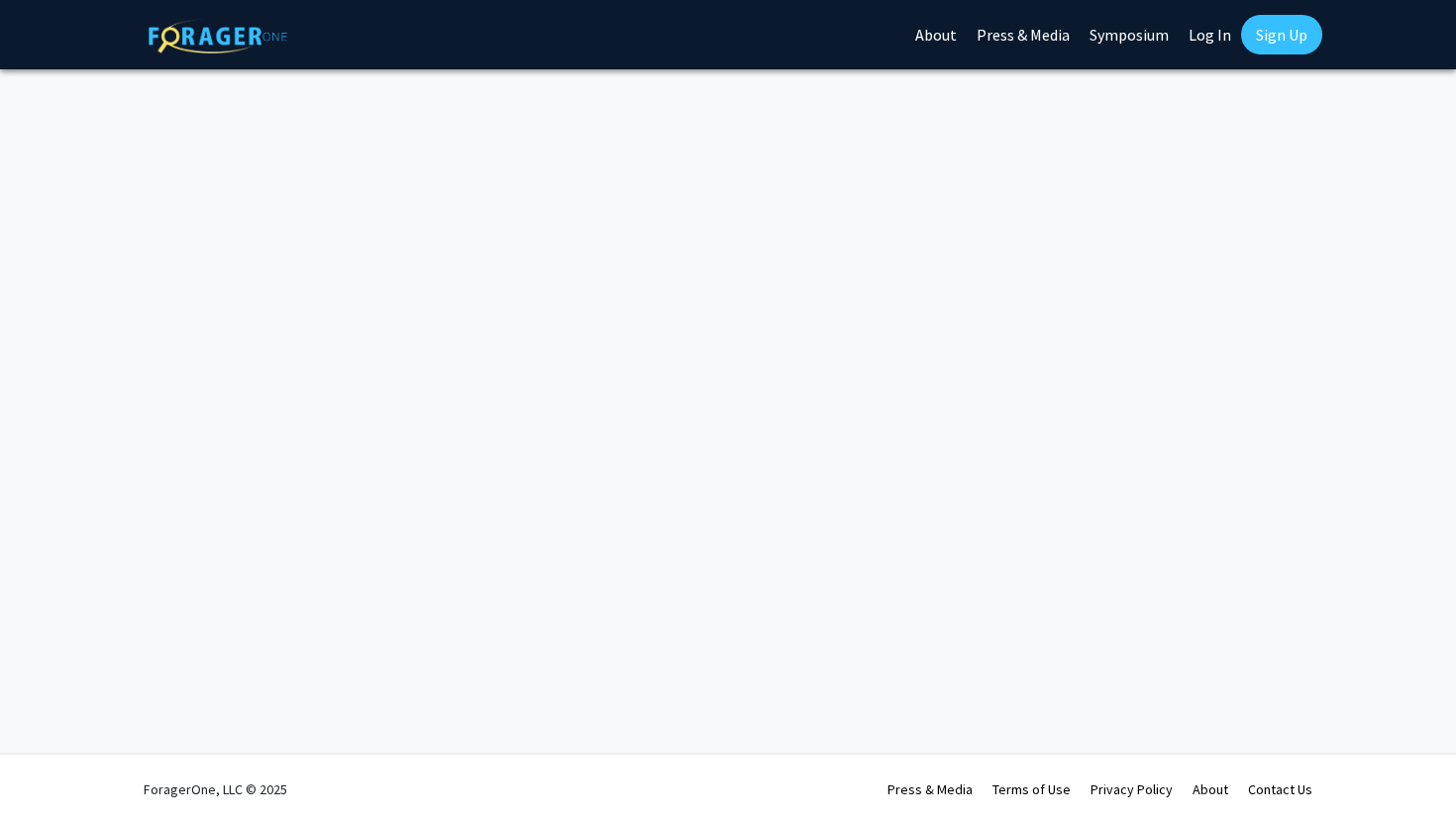 scroll, scrollTop: 0, scrollLeft: 0, axis: both 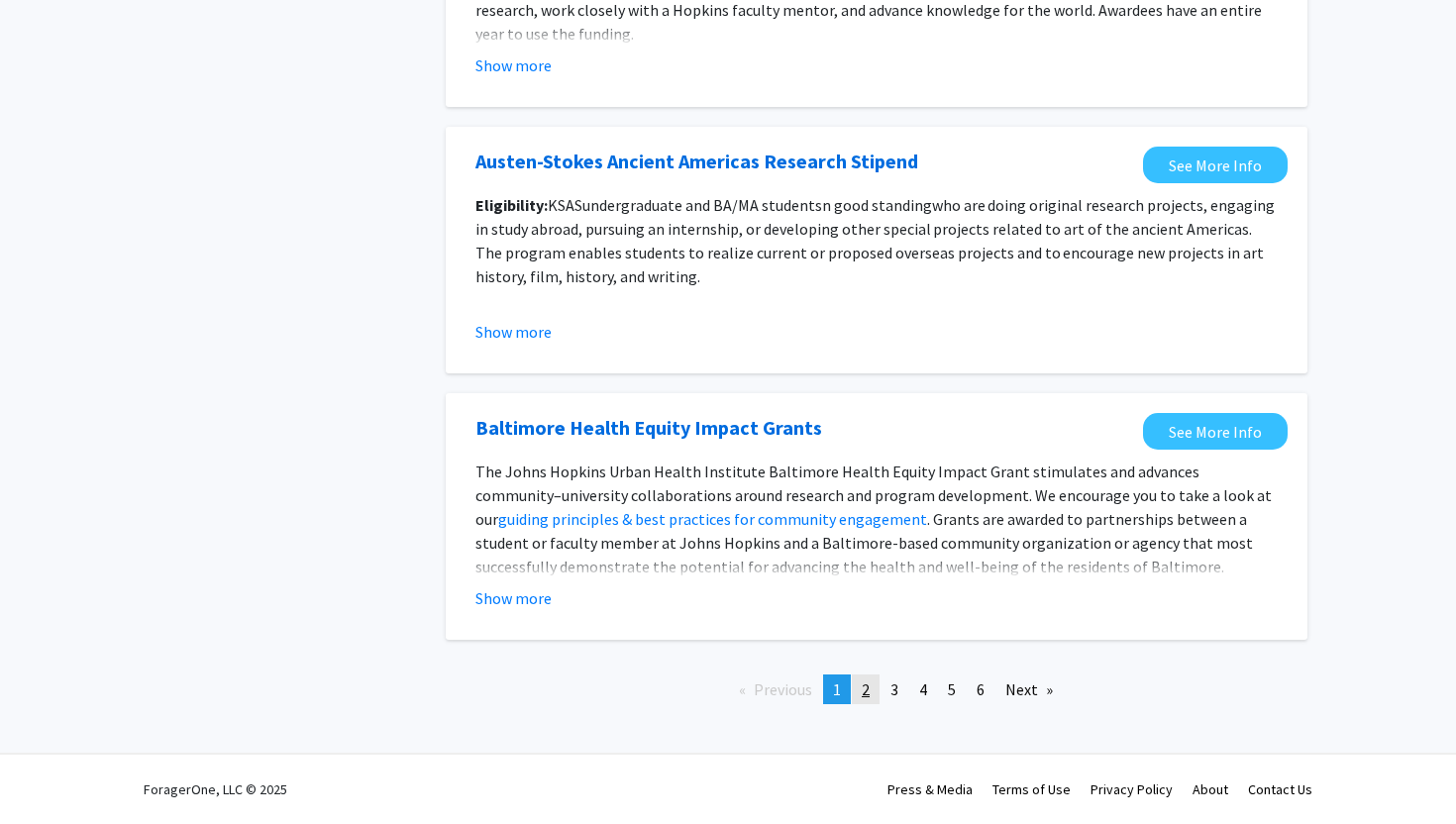 click on "2" 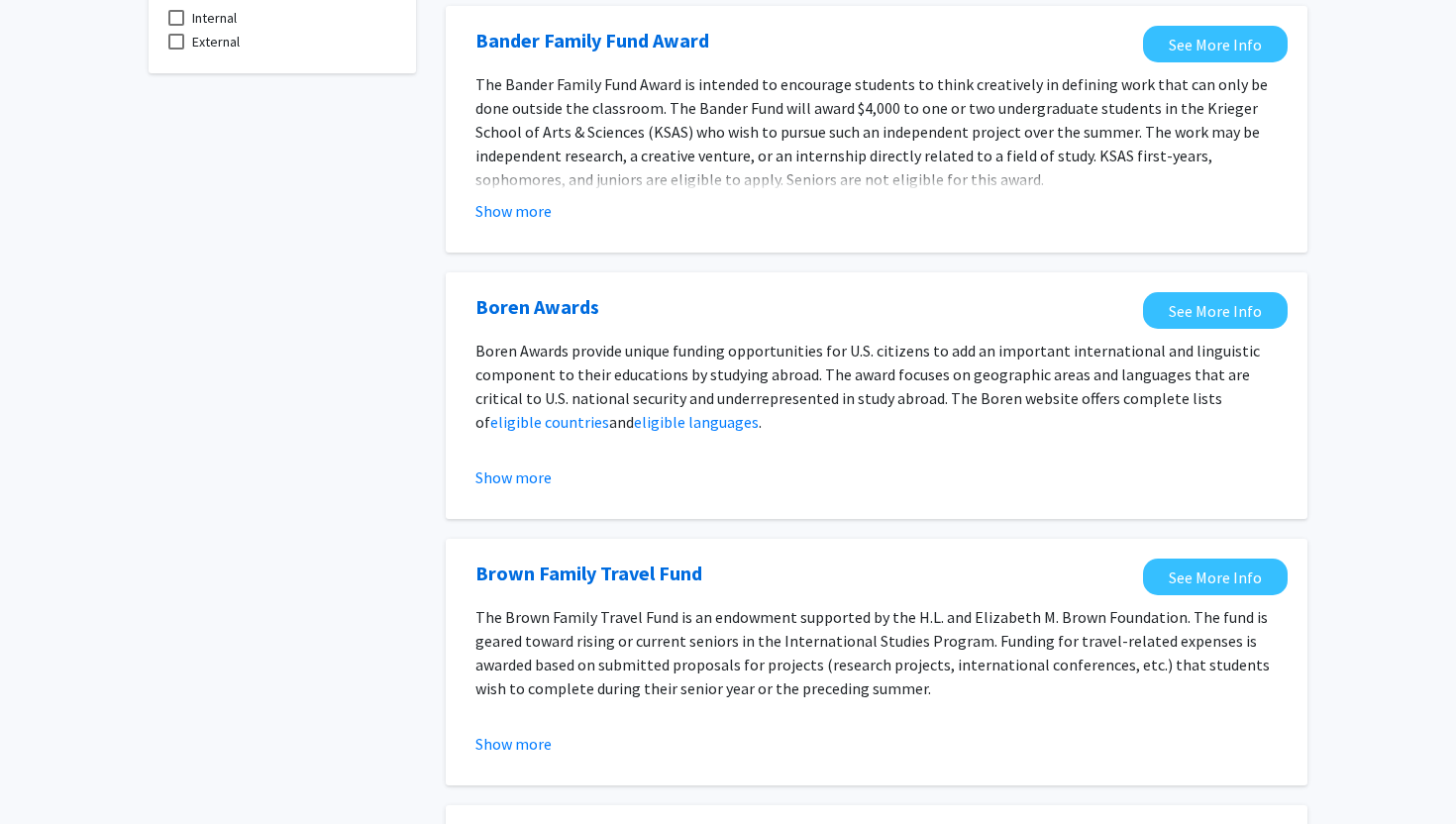 scroll, scrollTop: 454, scrollLeft: 0, axis: vertical 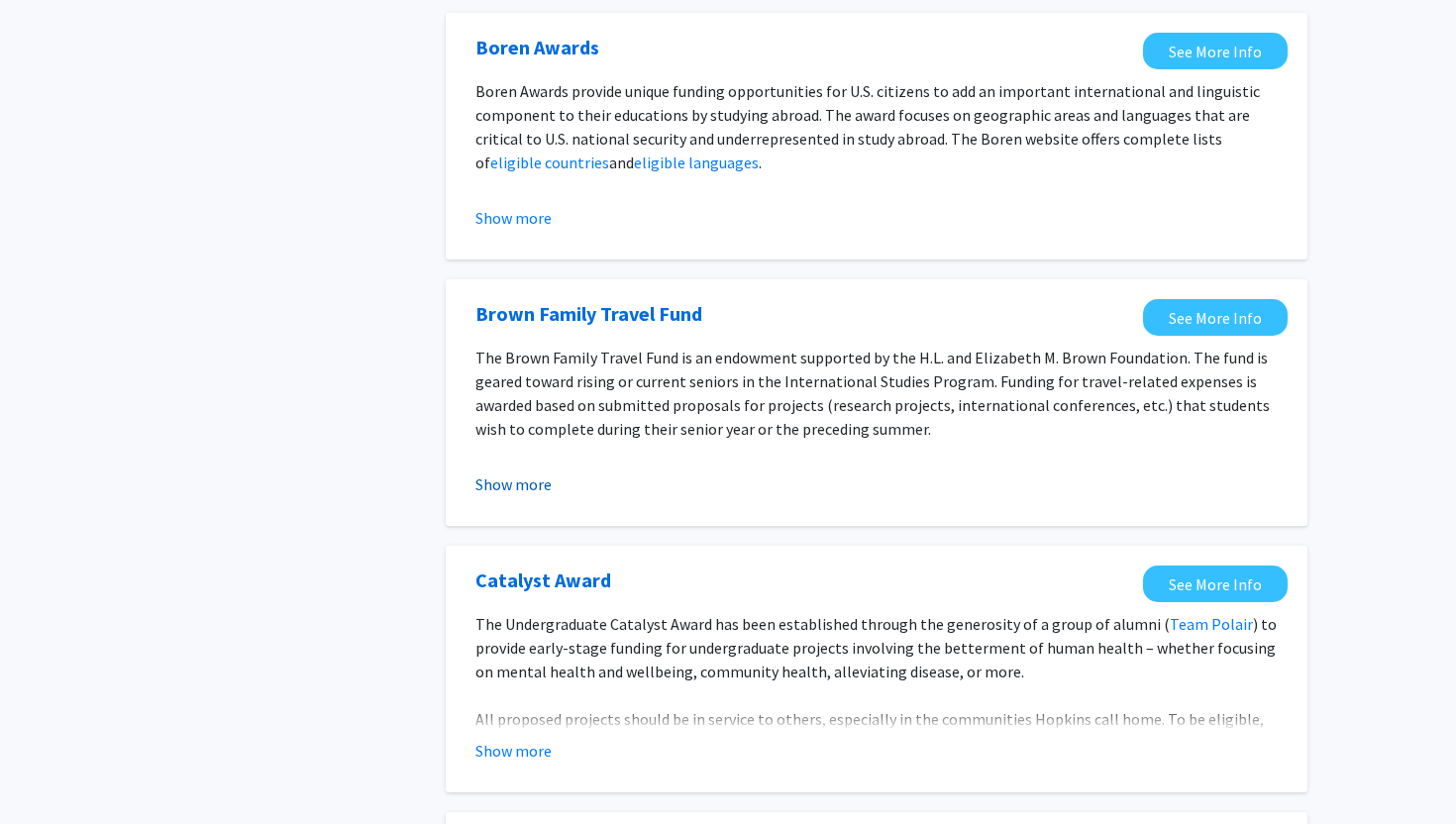 click on "Show more" 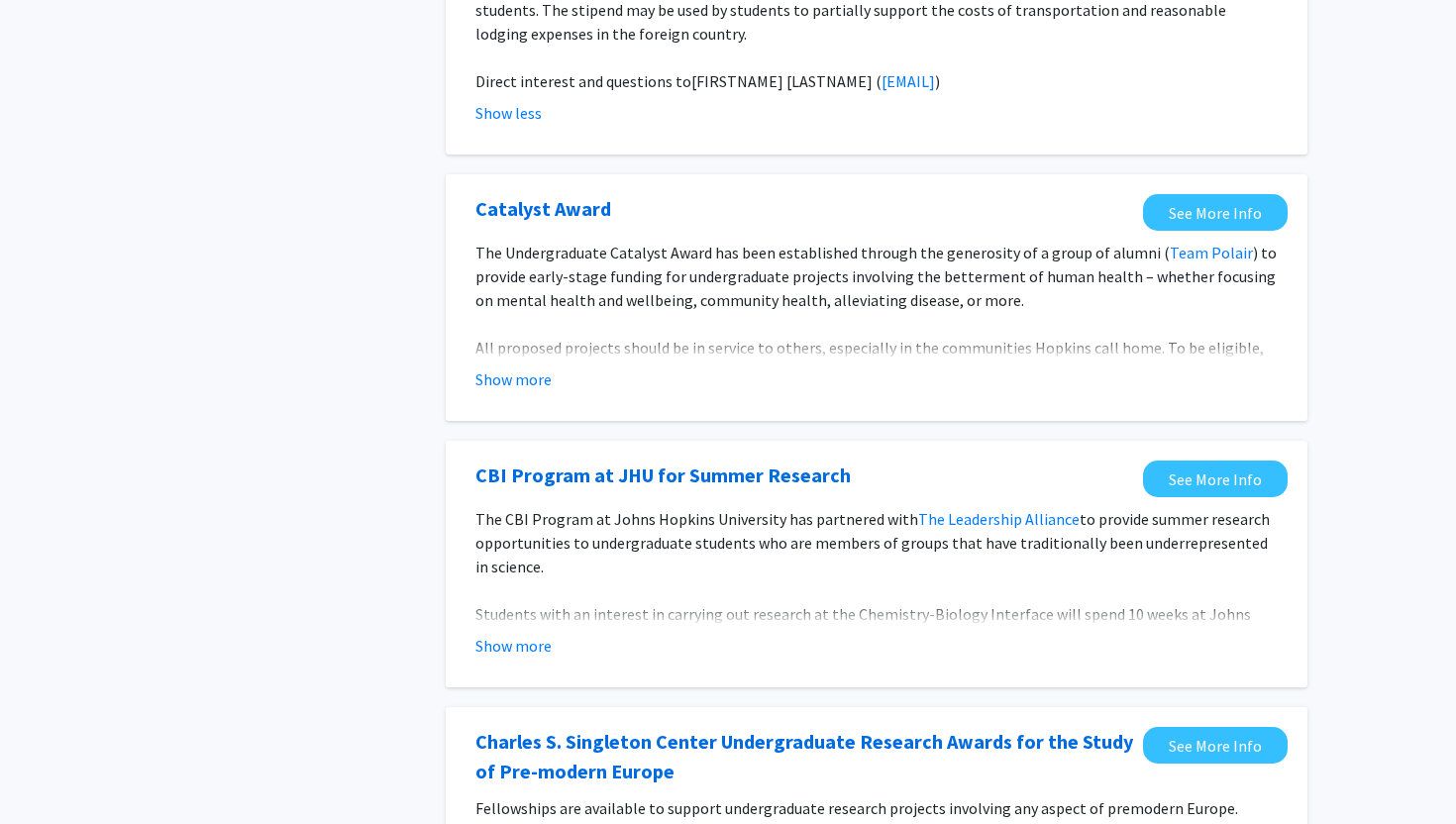 scroll, scrollTop: 0, scrollLeft: 0, axis: both 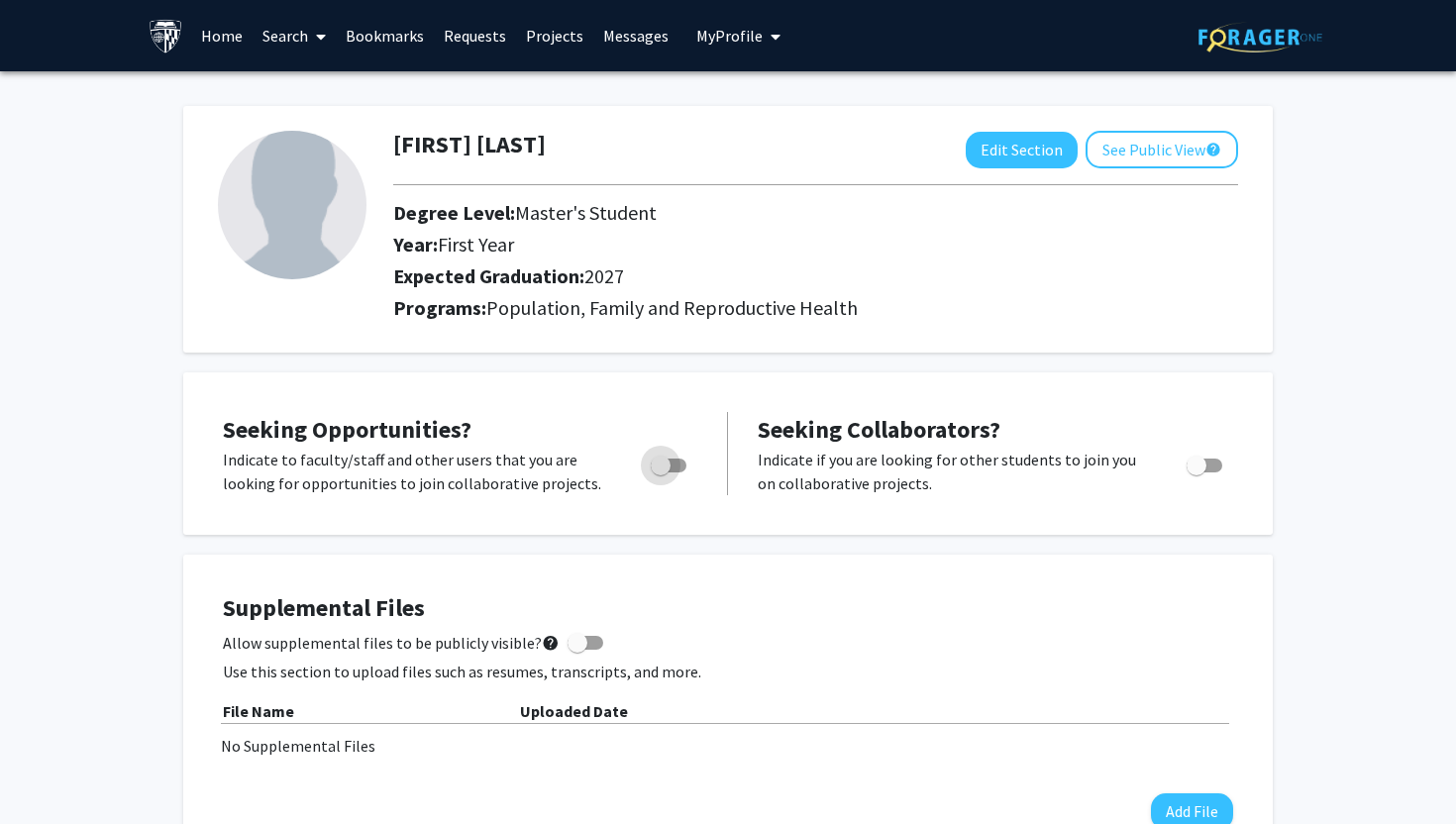 click at bounding box center (669, 465) 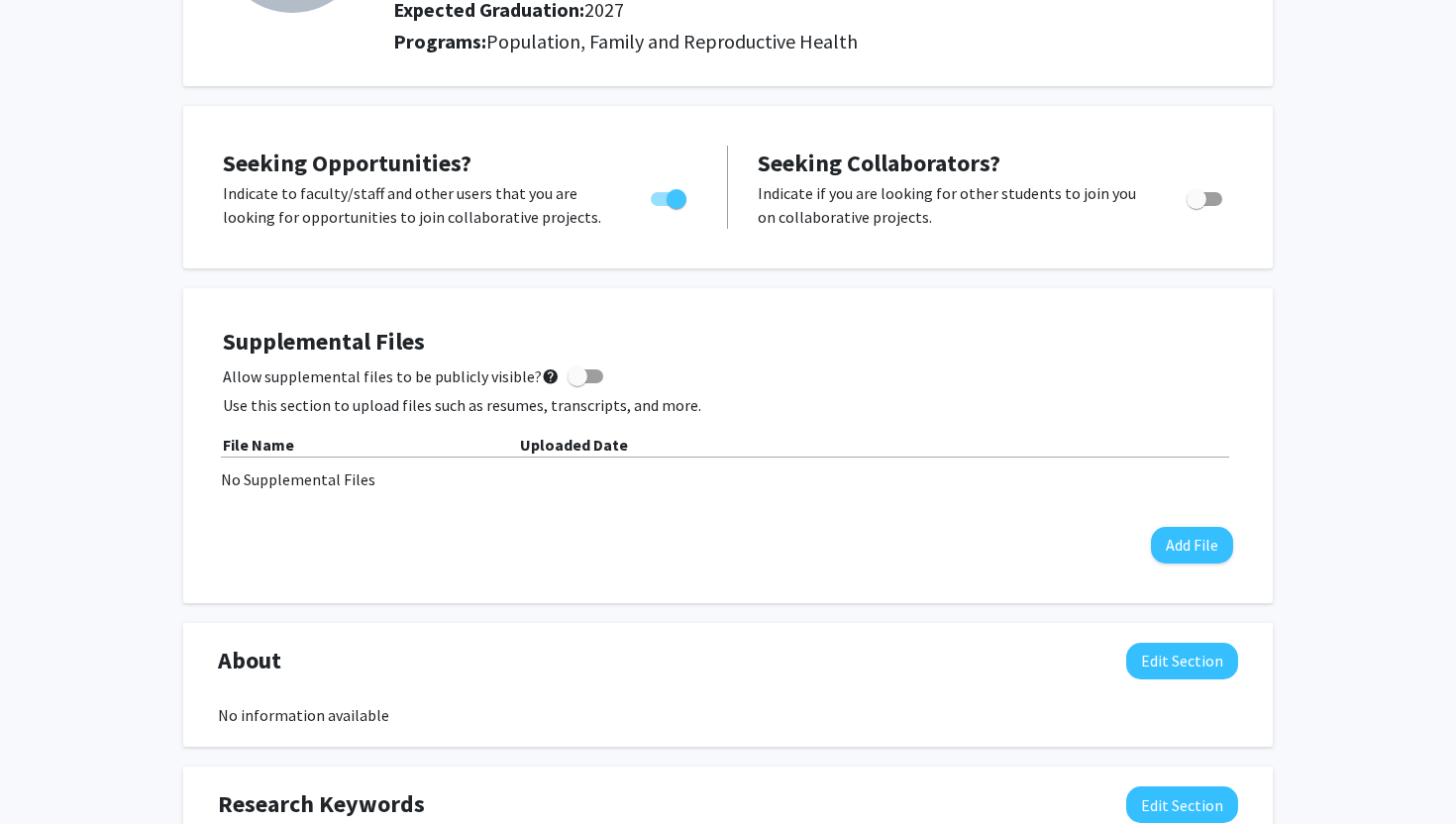 scroll, scrollTop: 277, scrollLeft: 0, axis: vertical 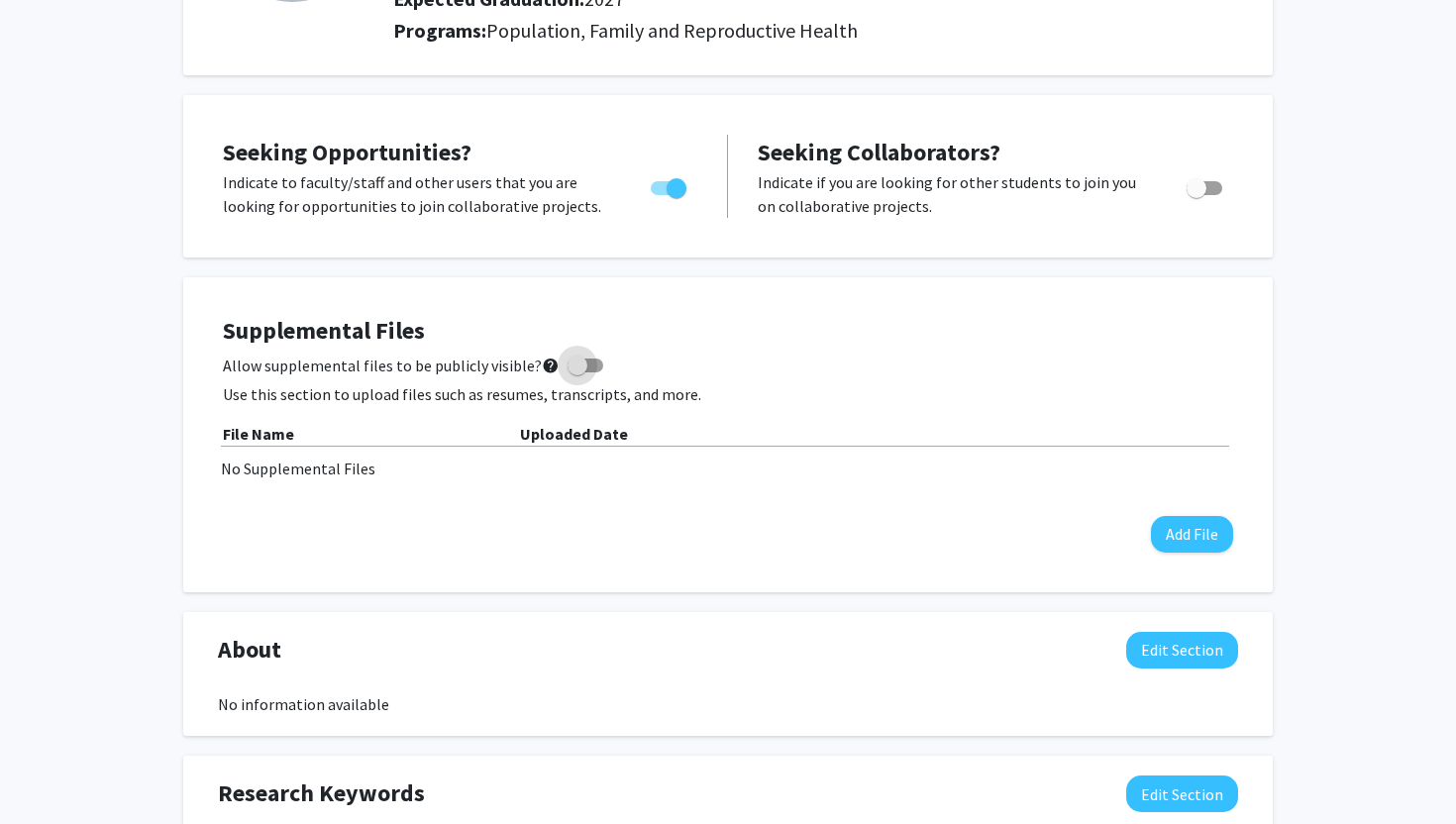 click at bounding box center [585, 365] 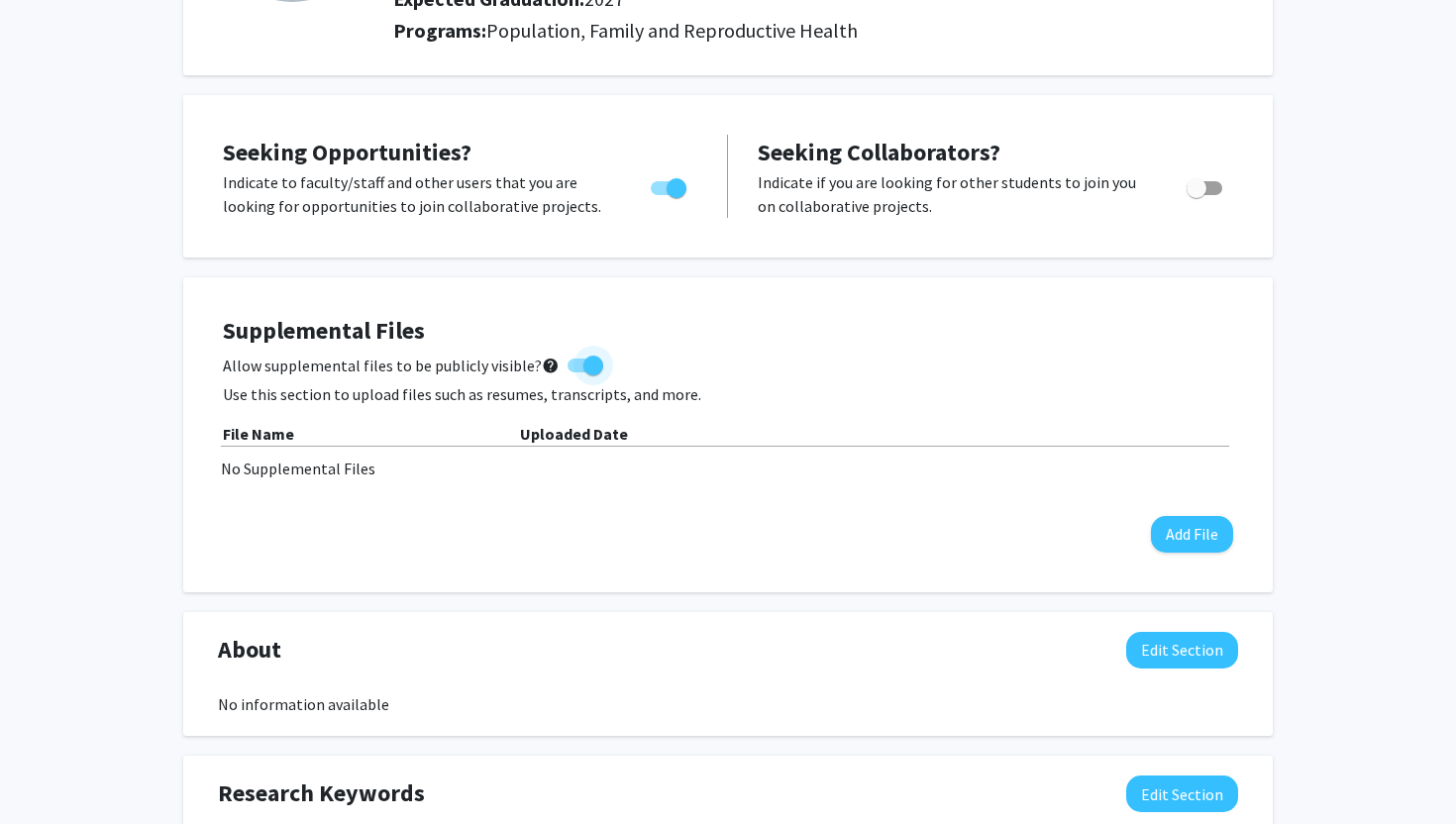 click at bounding box center (593, 365) 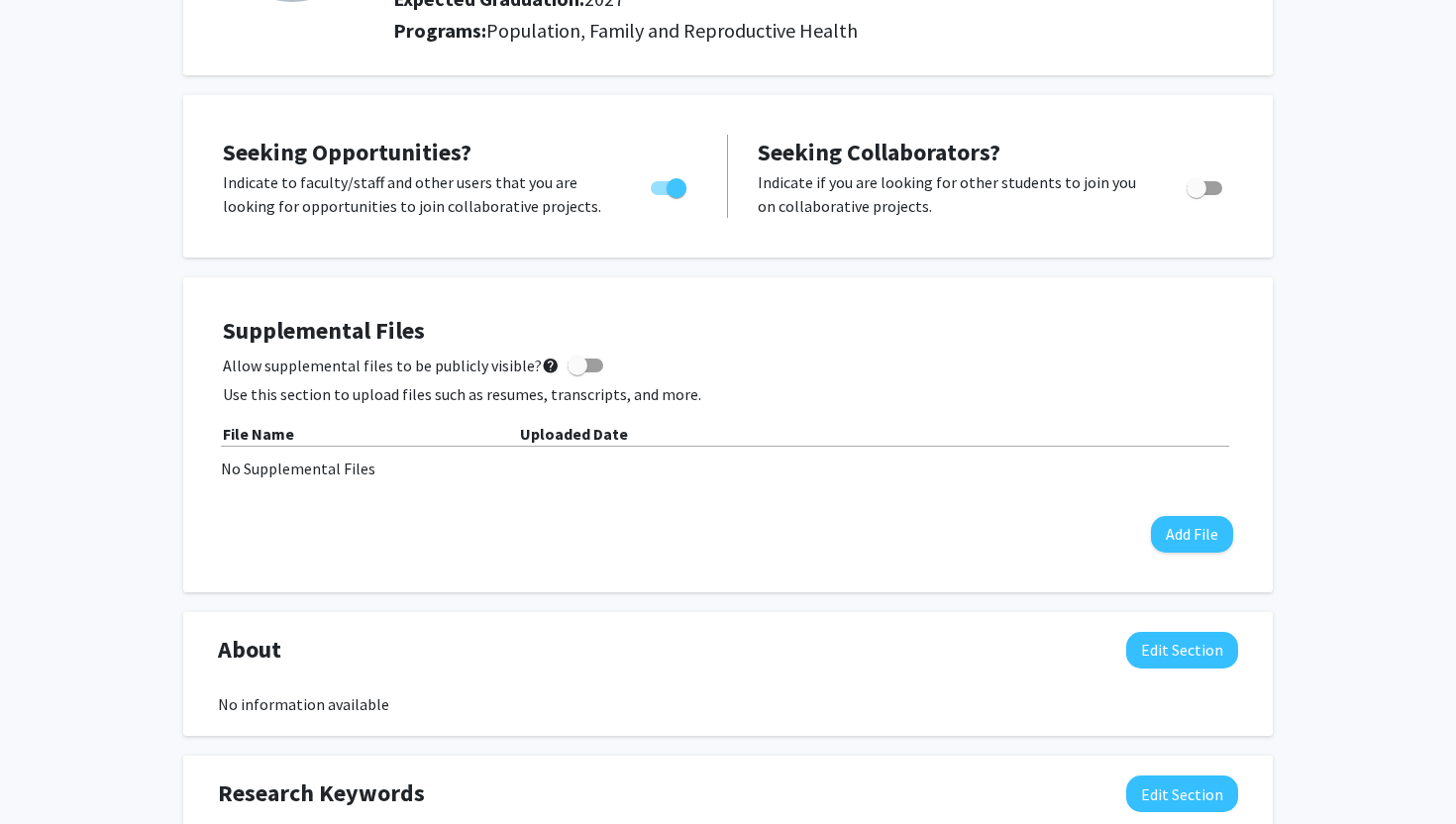 click at bounding box center (585, 365) 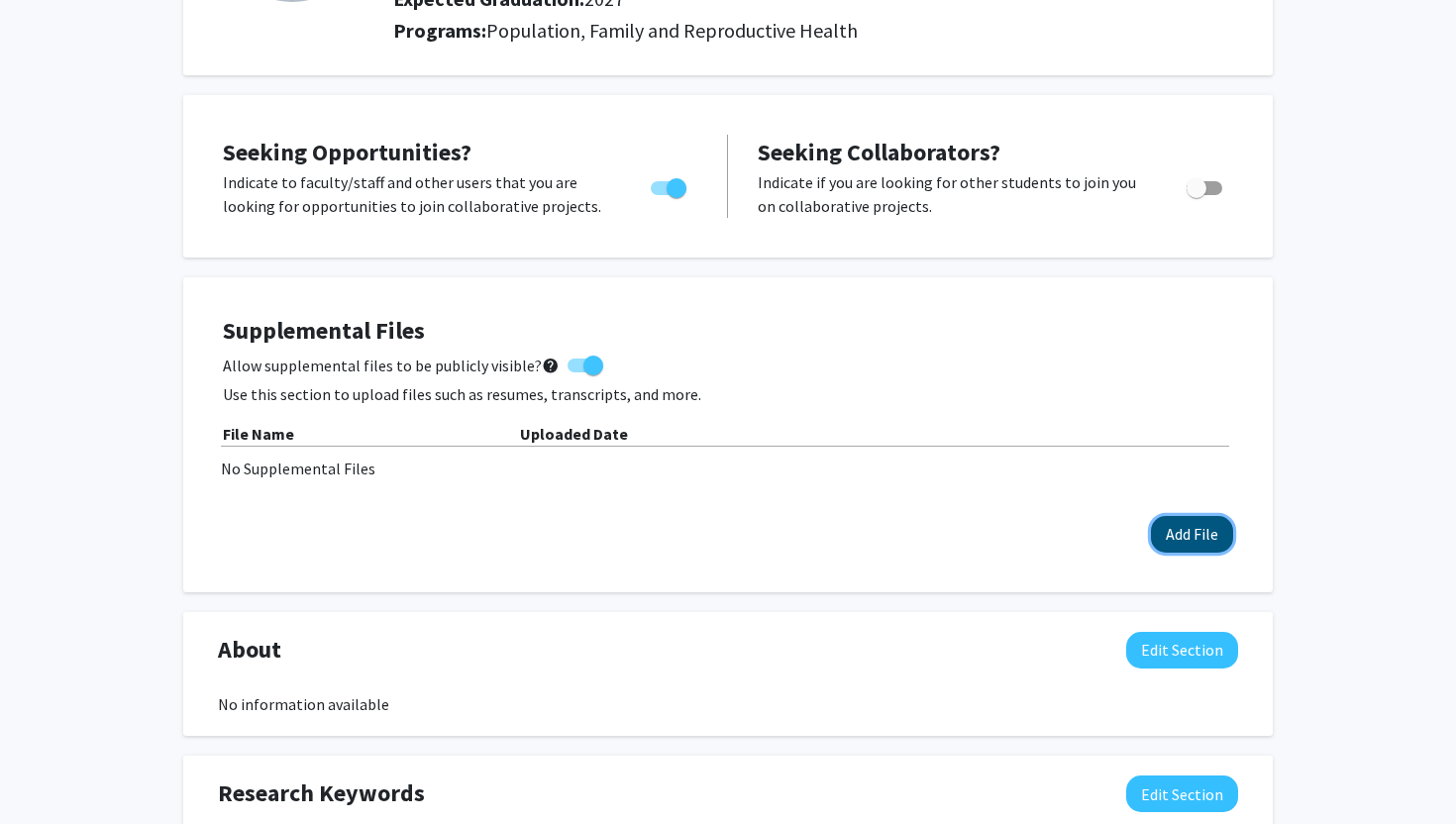 click on "Add File" 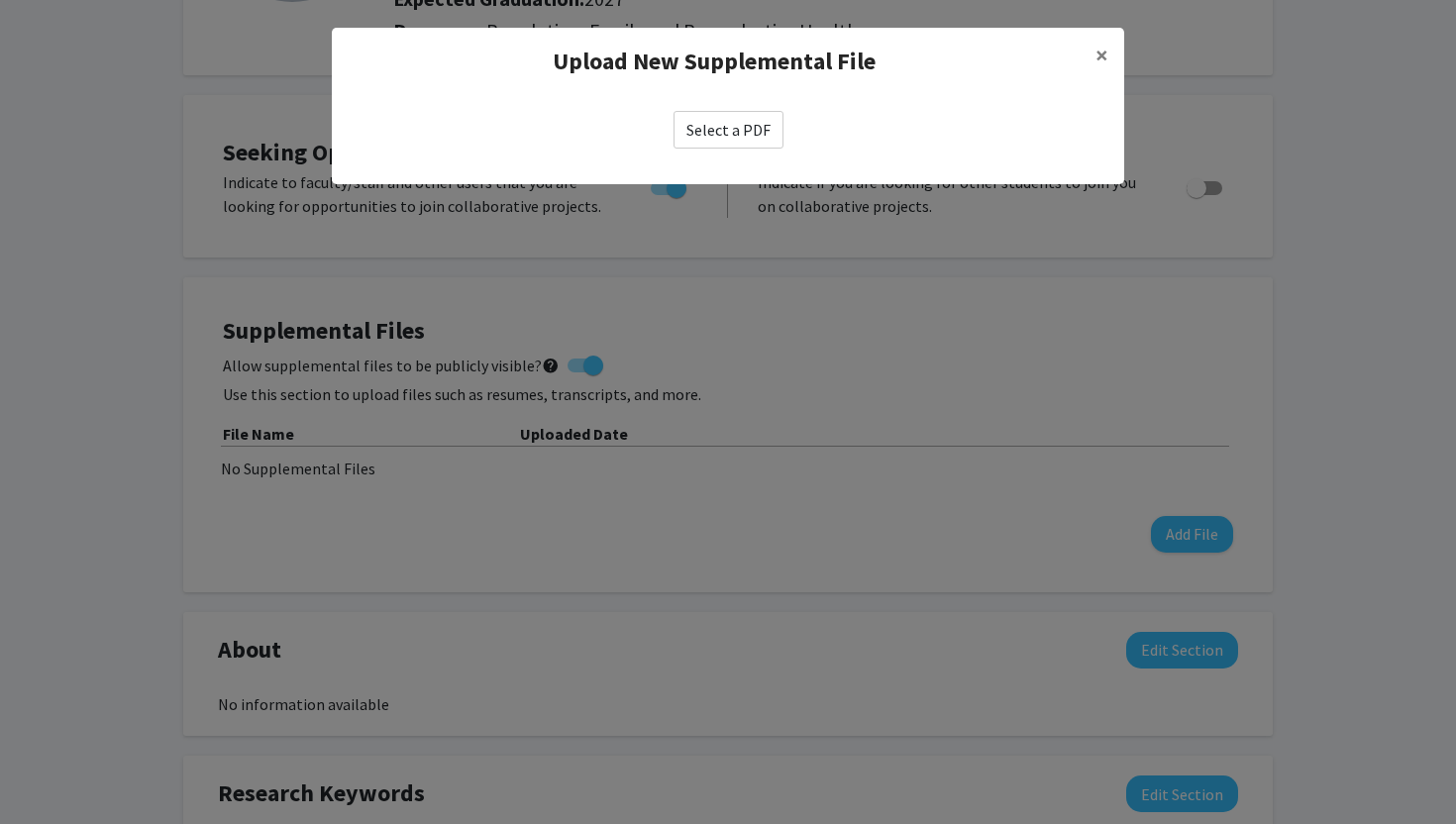 click on "Select a PDF" 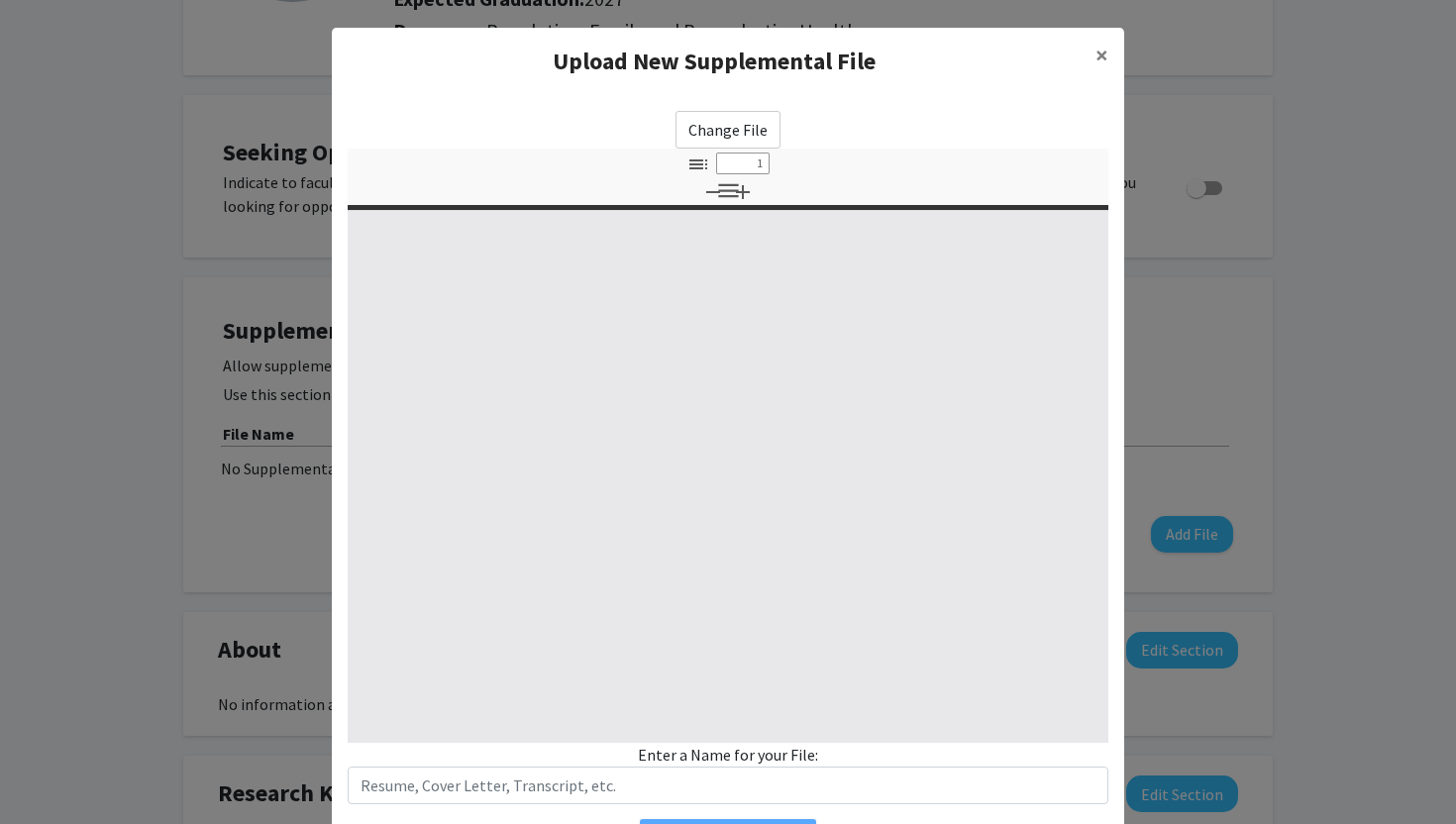 select on "custom" 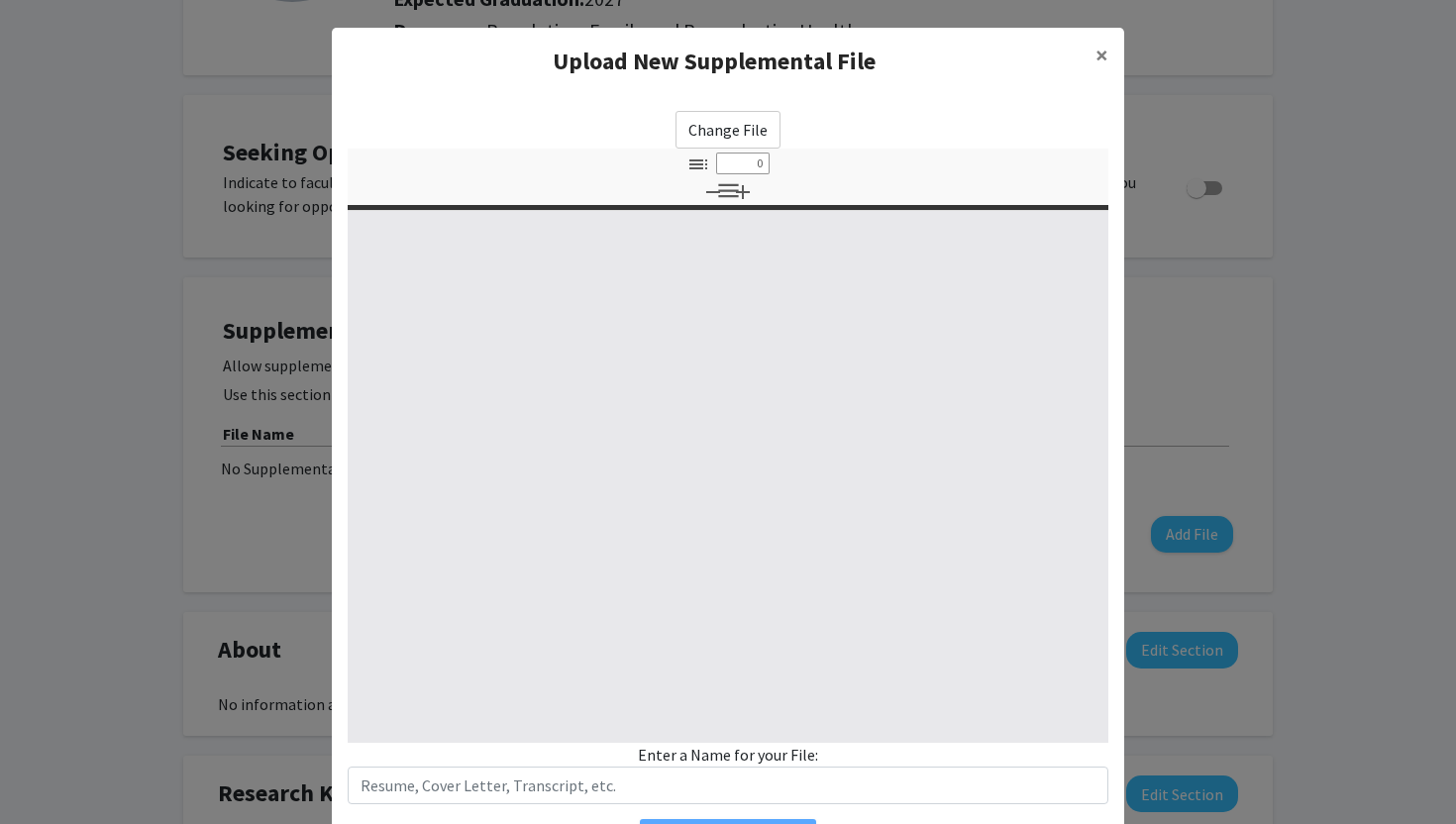 select on "custom" 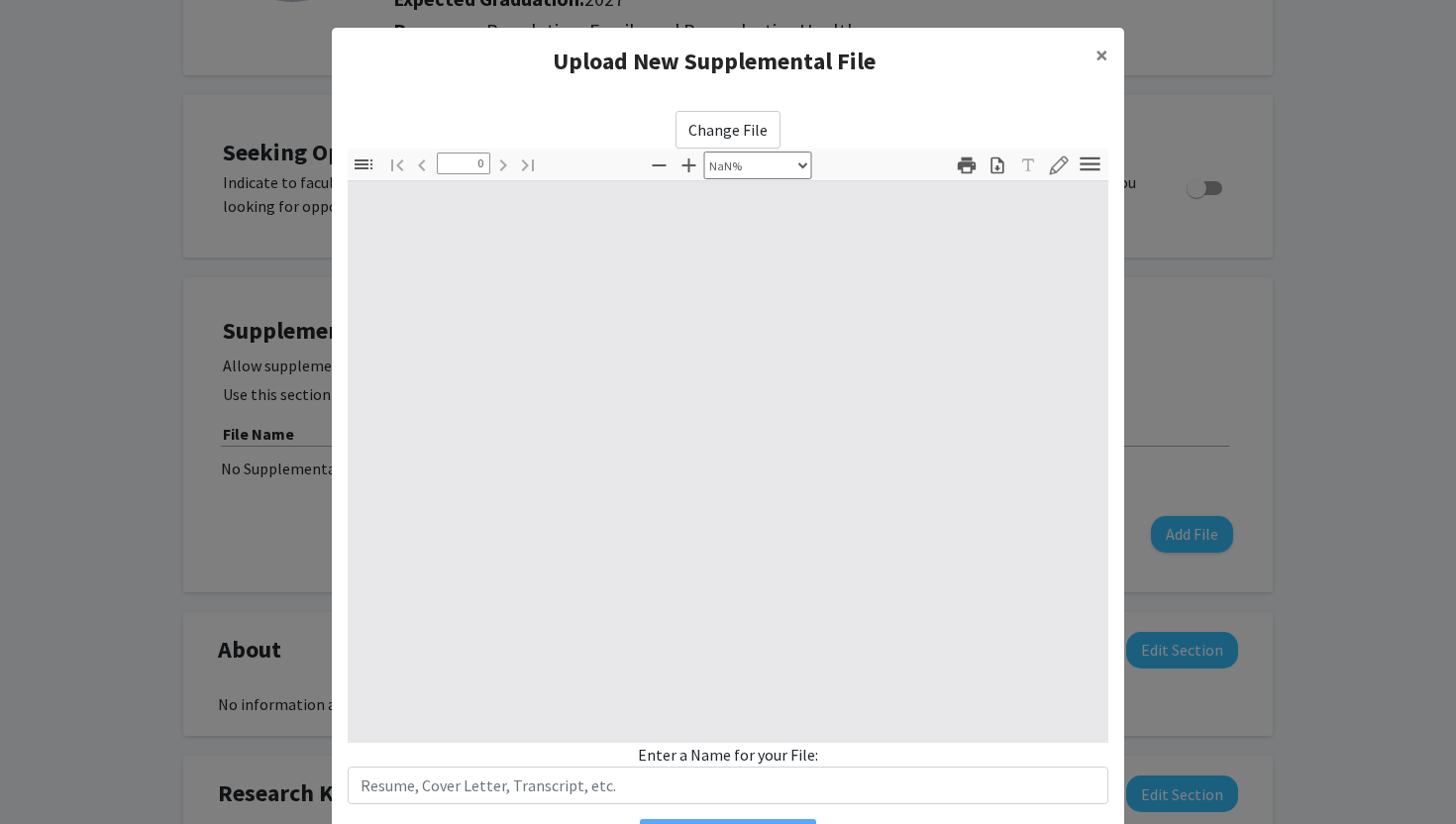 scroll, scrollTop: 114, scrollLeft: 0, axis: vertical 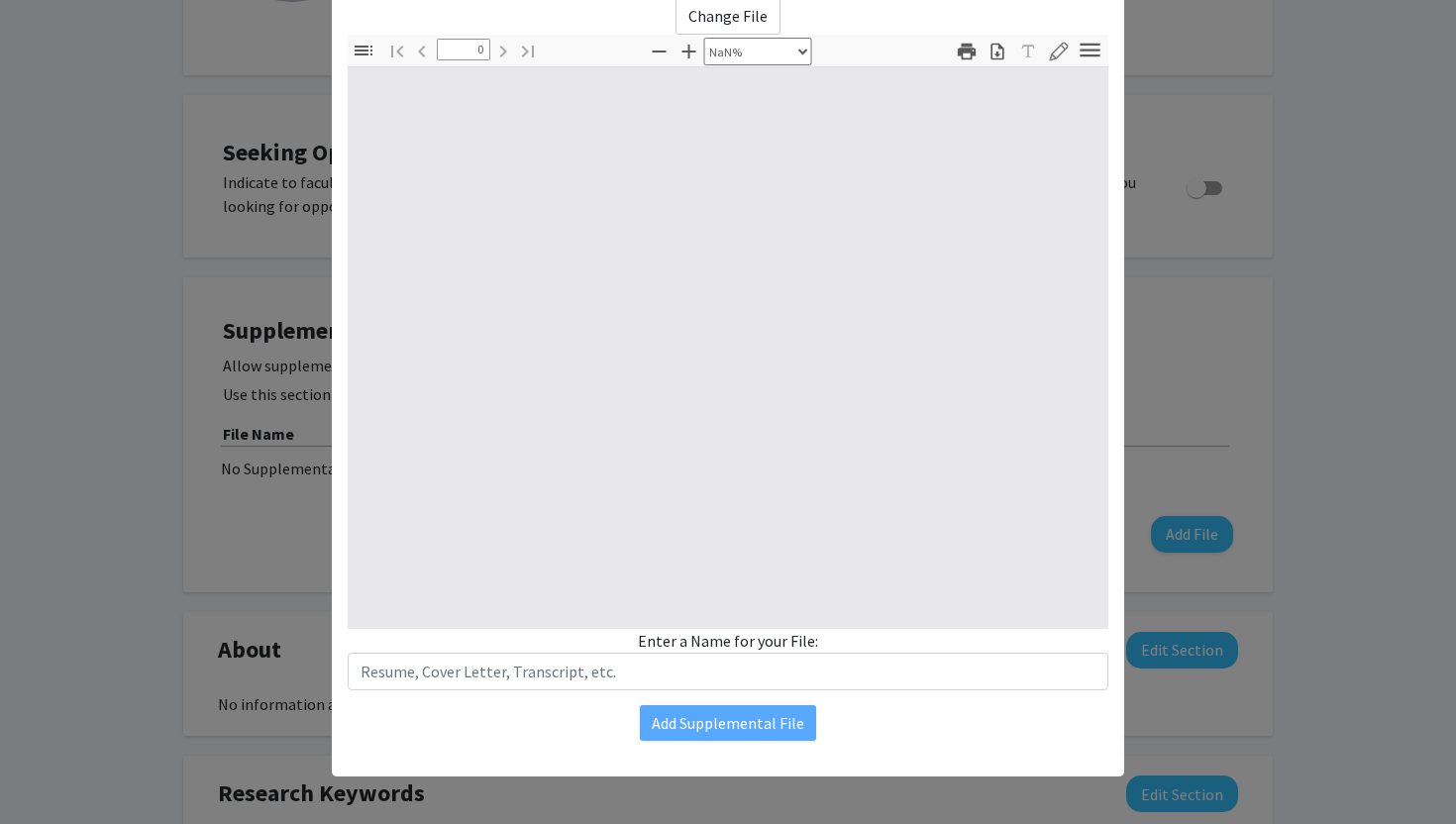 type on "1" 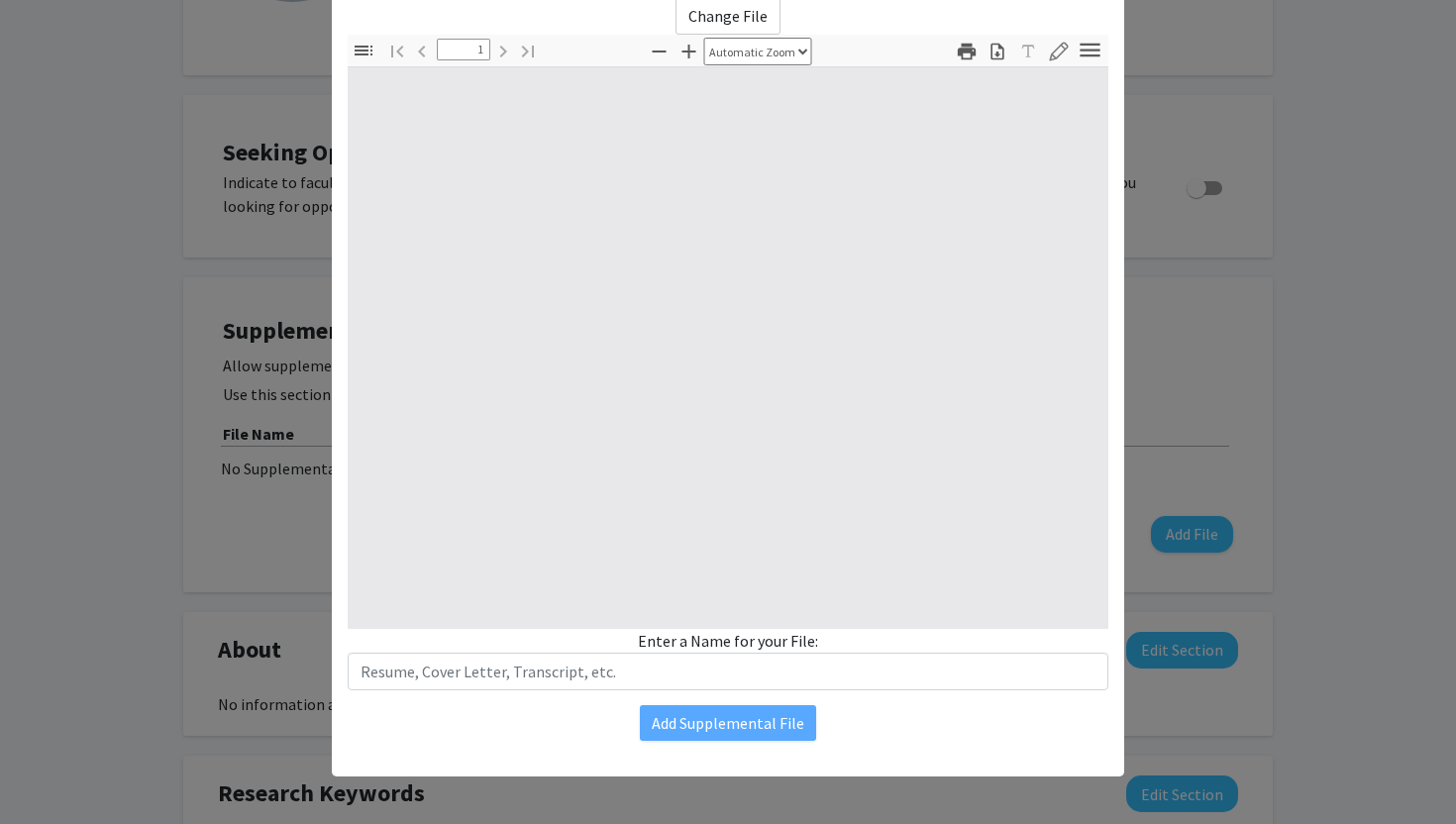 select on "auto" 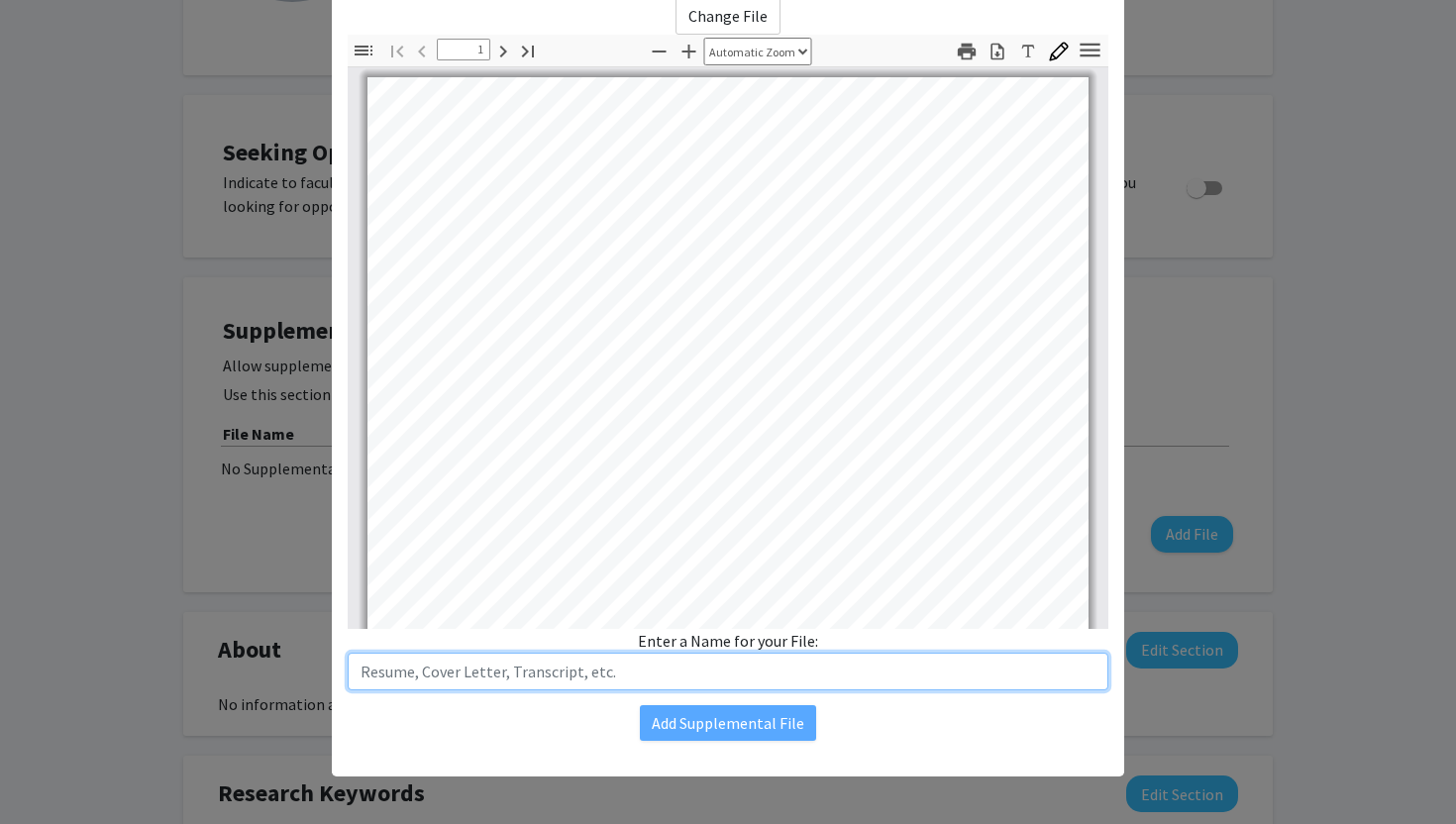 scroll, scrollTop: 0, scrollLeft: 0, axis: both 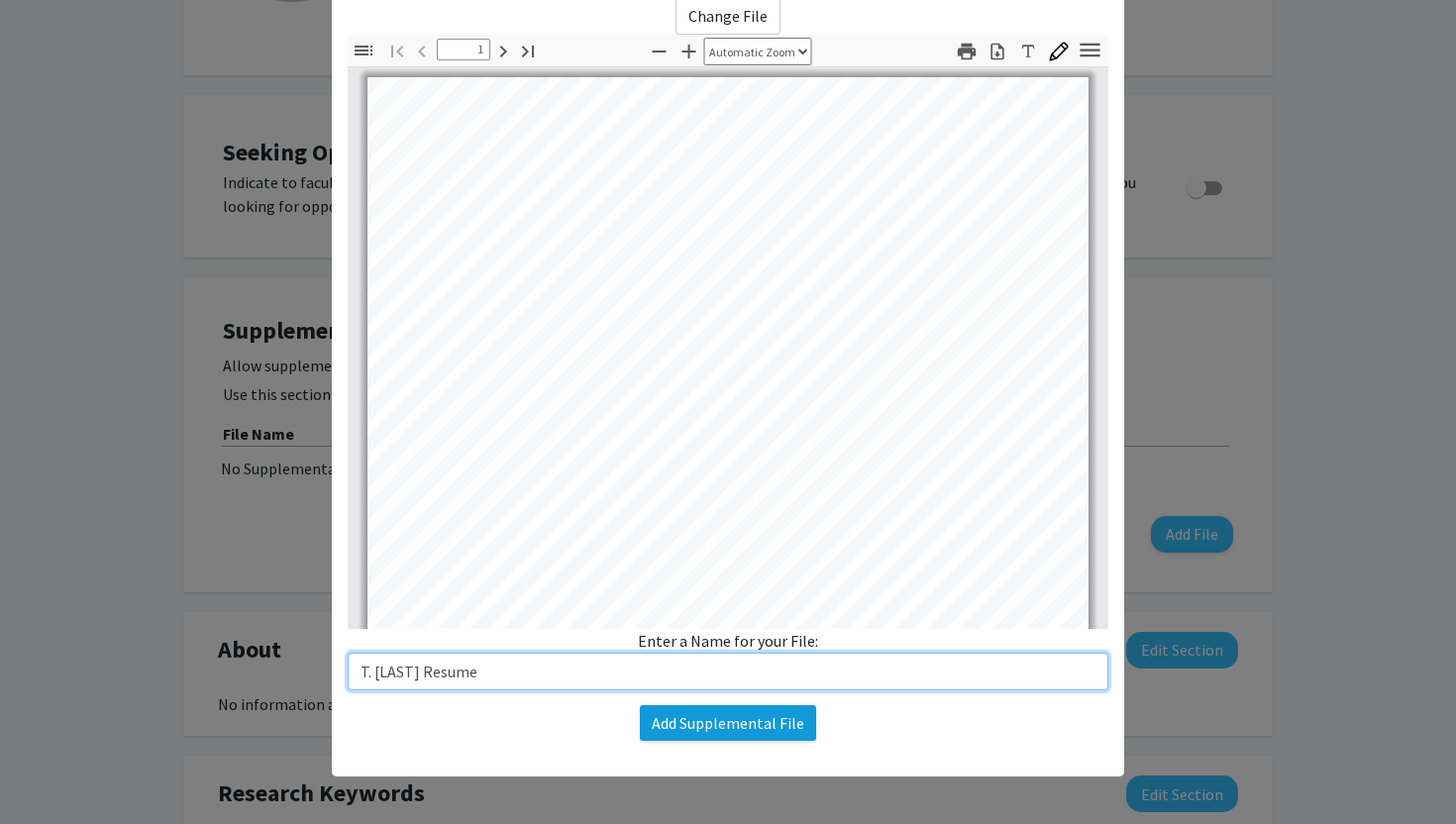 type on "T. [LAST] Resume" 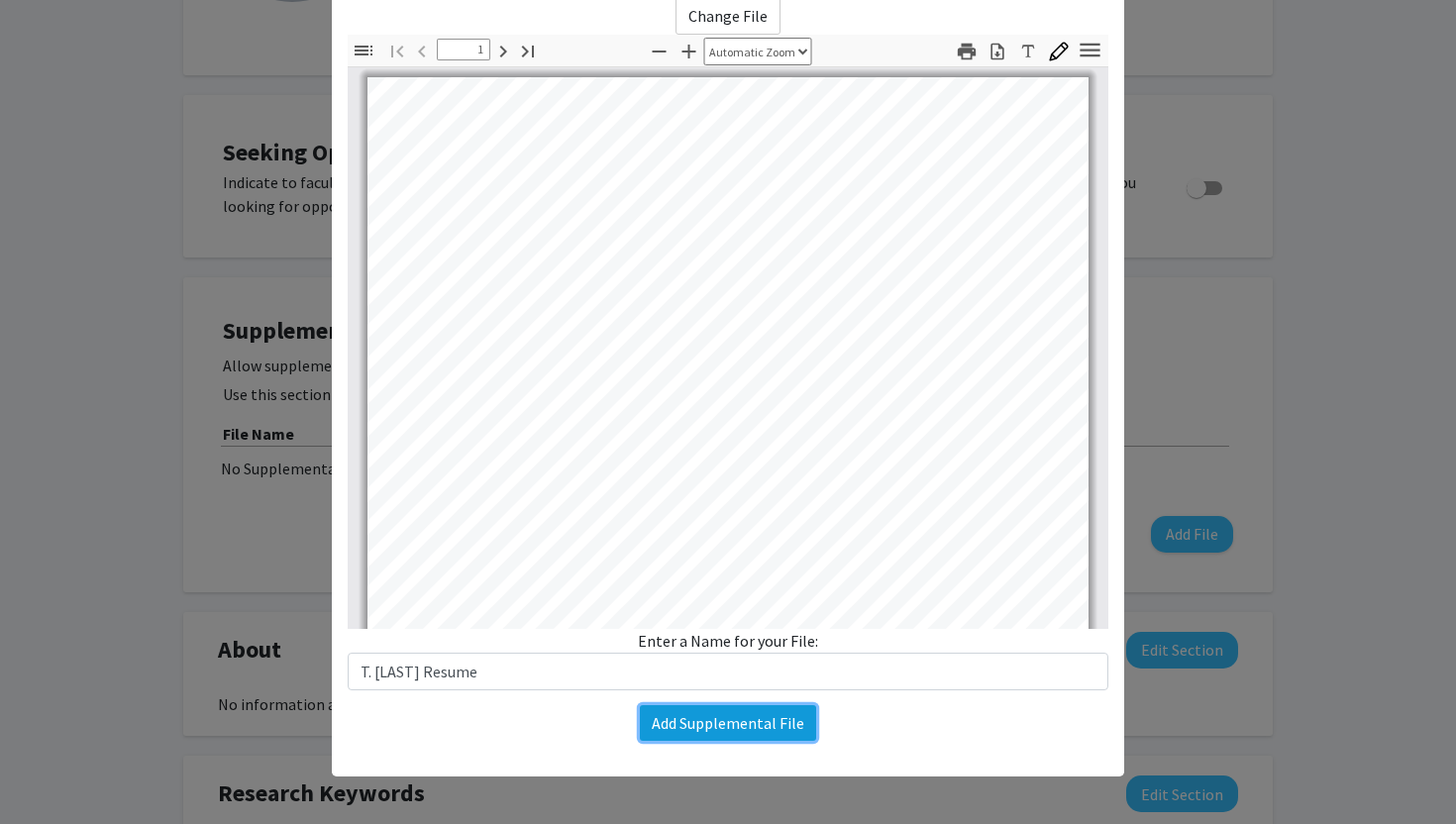 click on "Add Supplemental File" 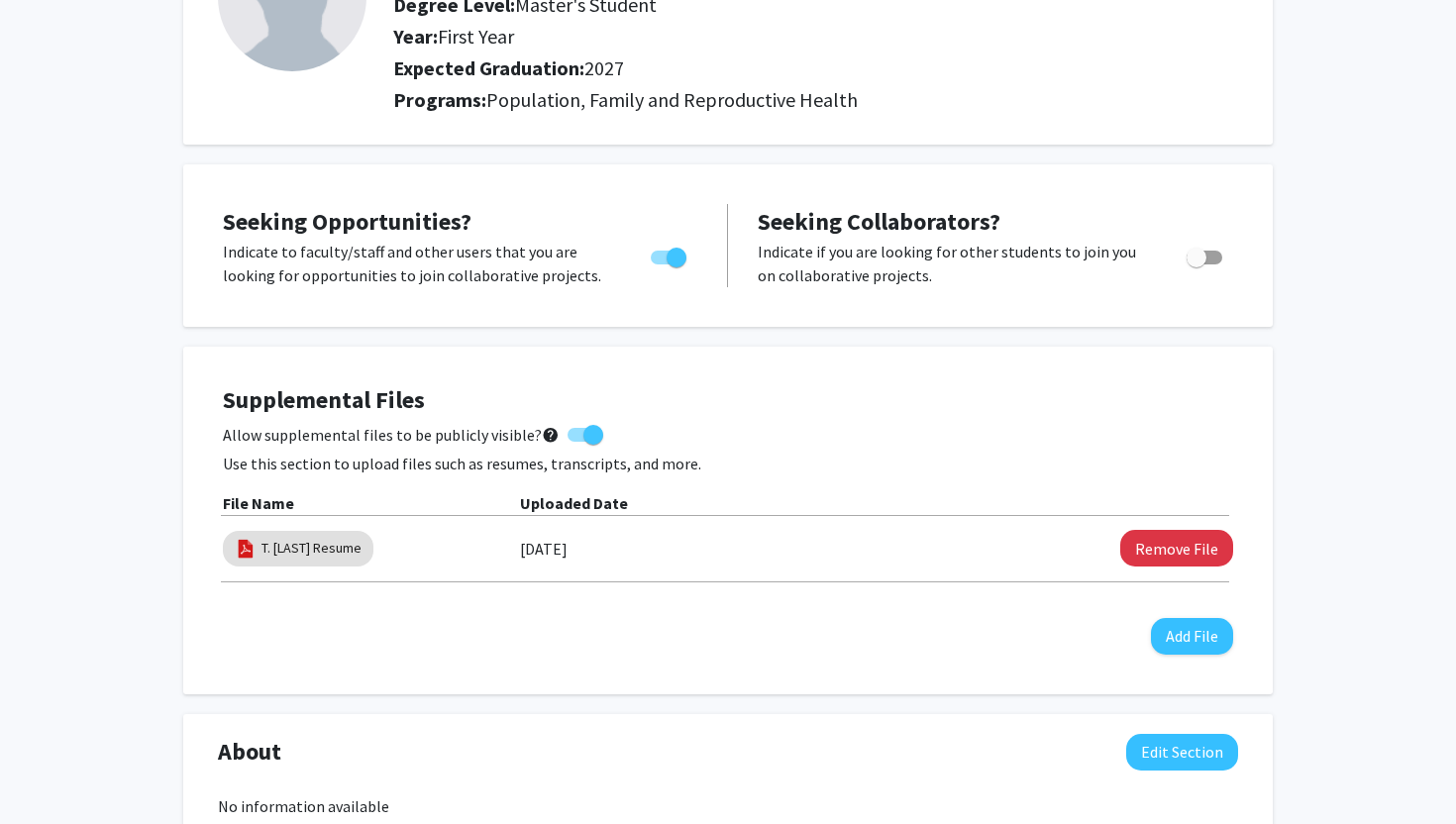 scroll, scrollTop: 569, scrollLeft: 0, axis: vertical 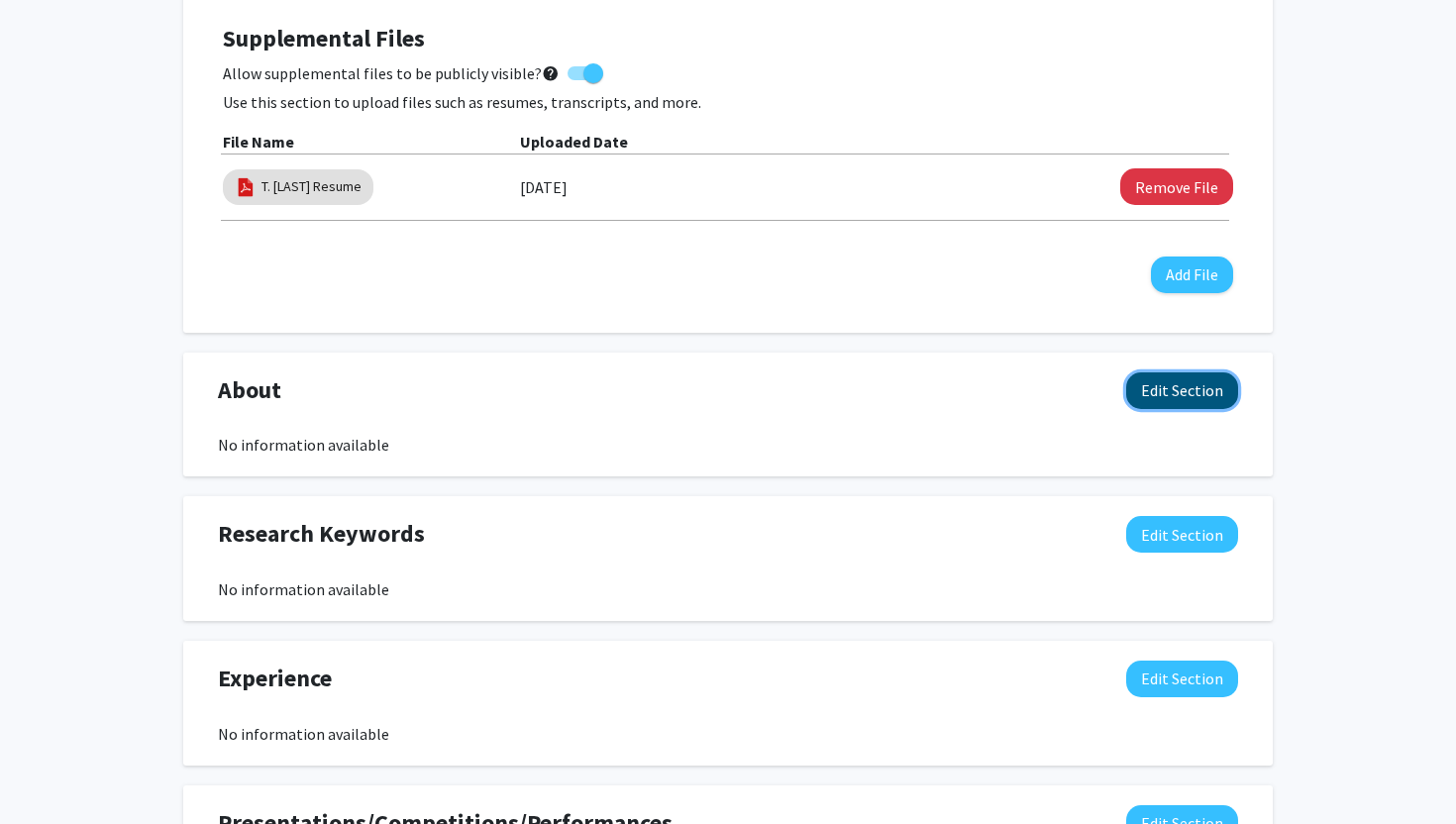click on "Edit Section" 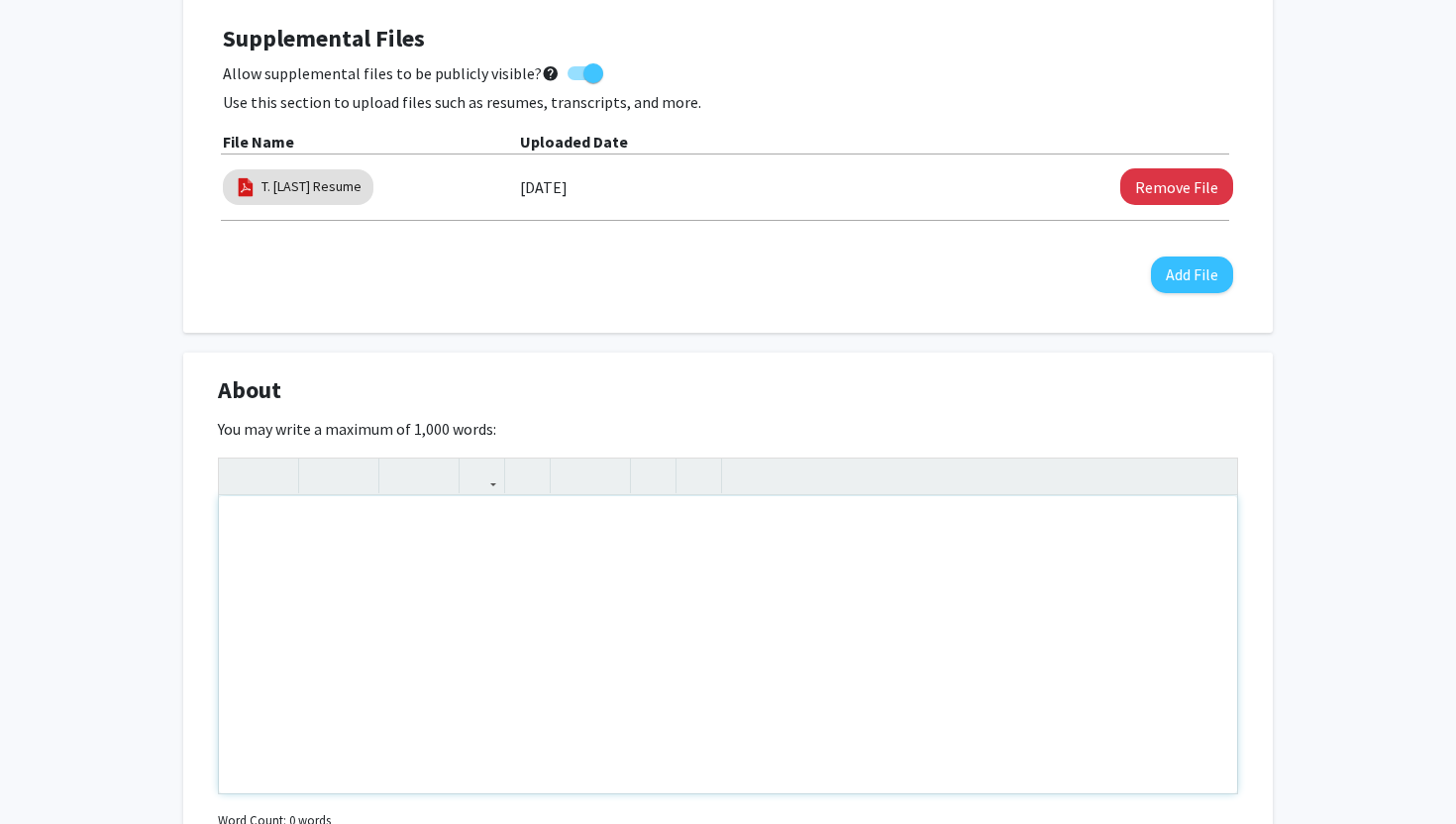 click at bounding box center (728, 645) 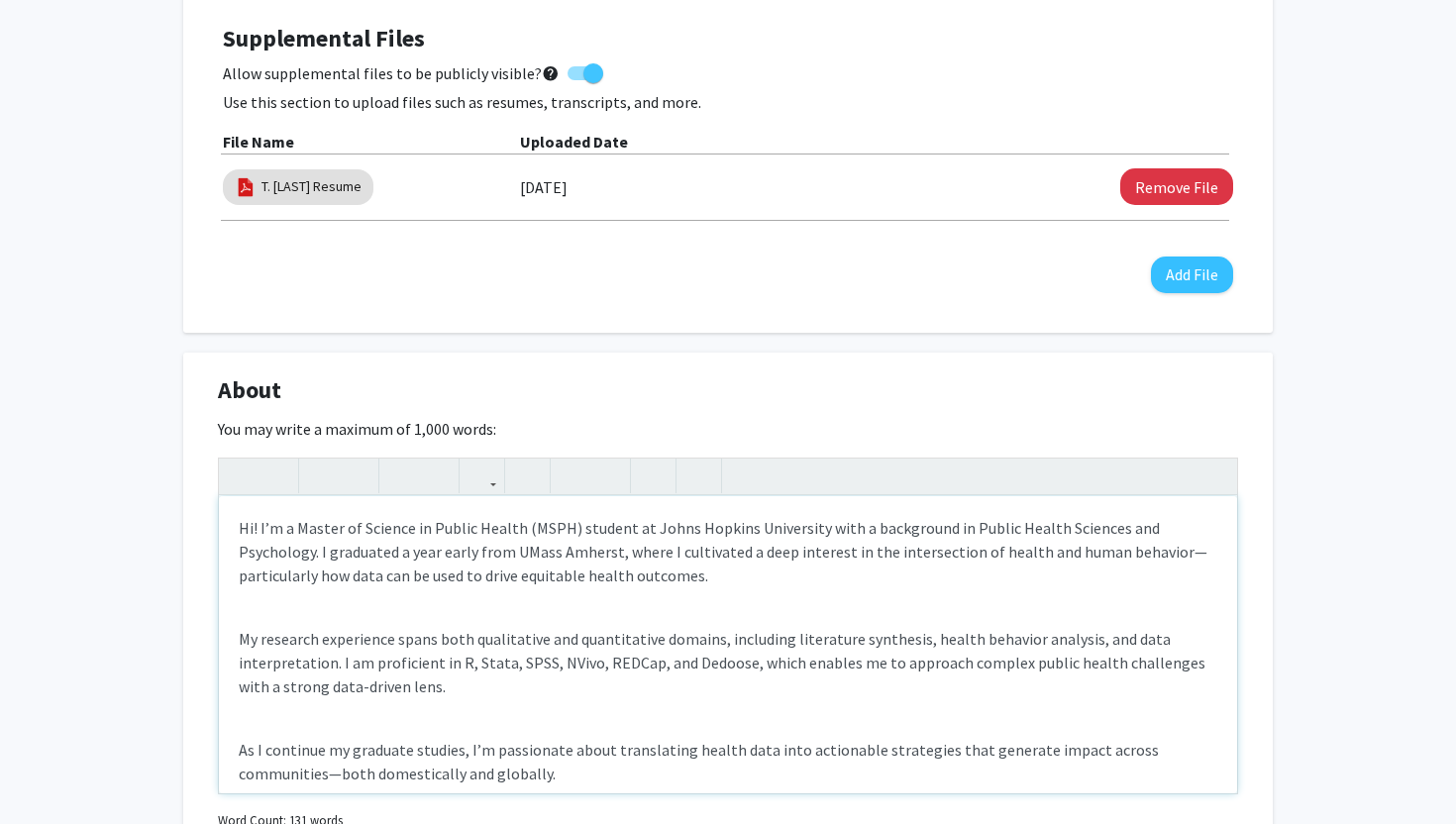 click on "Hi! I’m a Master of Science in Public Health (MSPH) student at Johns Hopkins University with a background in Public Health Sciences and Psychology. I graduated a year early from UMass Amherst, where I cultivated a deep interest in the intersection of health and human behavior—particularly how data can be used to drive equitable health outcomes." at bounding box center (728, 552) 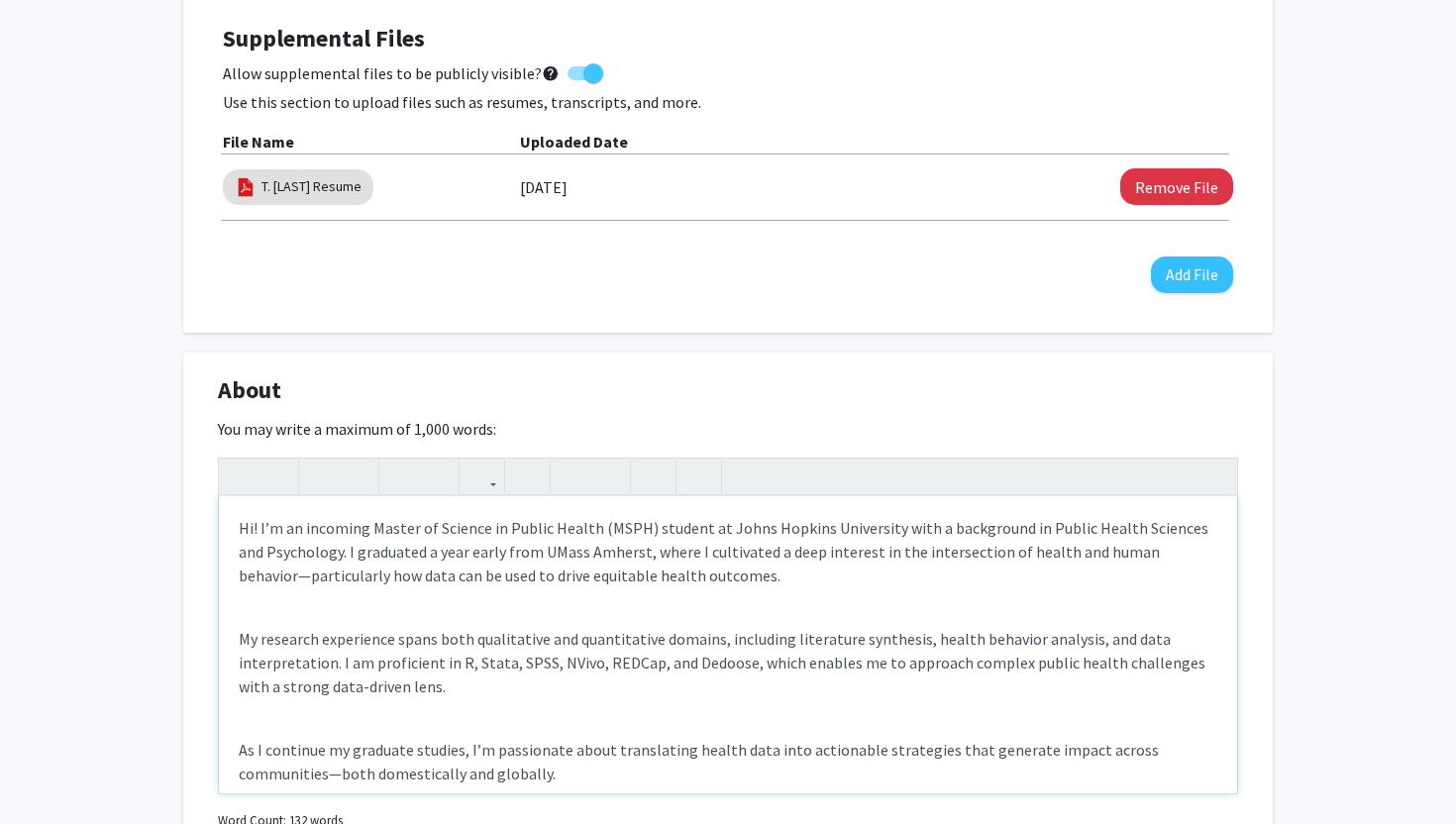 click on "Hi! I’m an incoming Master of Science in Public Health (MSPH) student at Johns Hopkins University with a background in Public Health Sciences and Psychology. I graduated a year early from UMass Amherst, where I cultivated a deep interest in the intersection of health and human behavior—particularly how data can be used to drive equitable health outcomes." at bounding box center (728, 552) 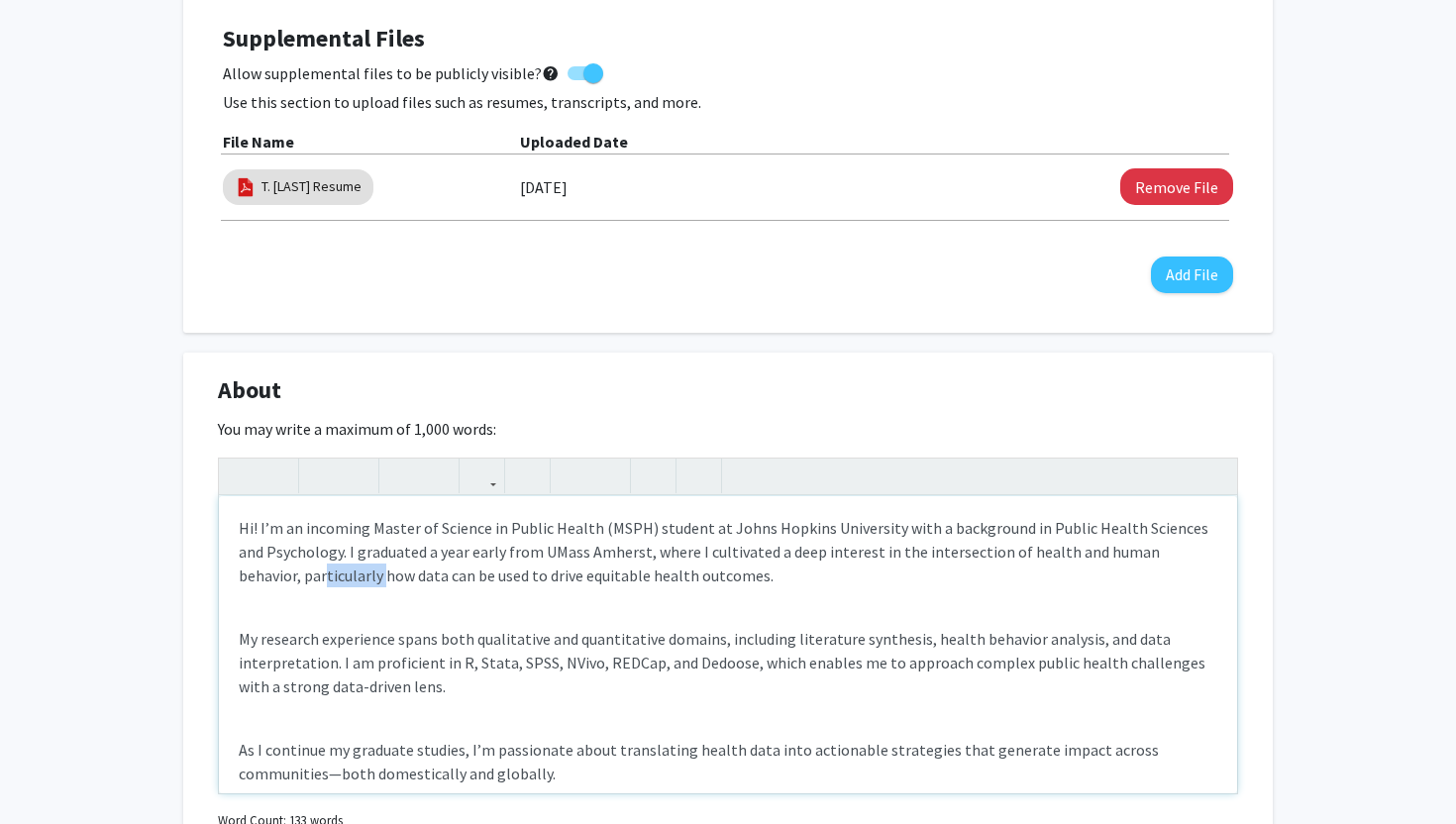 drag, startPoint x: 317, startPoint y: 572, endPoint x: 258, endPoint y: 572, distance: 59 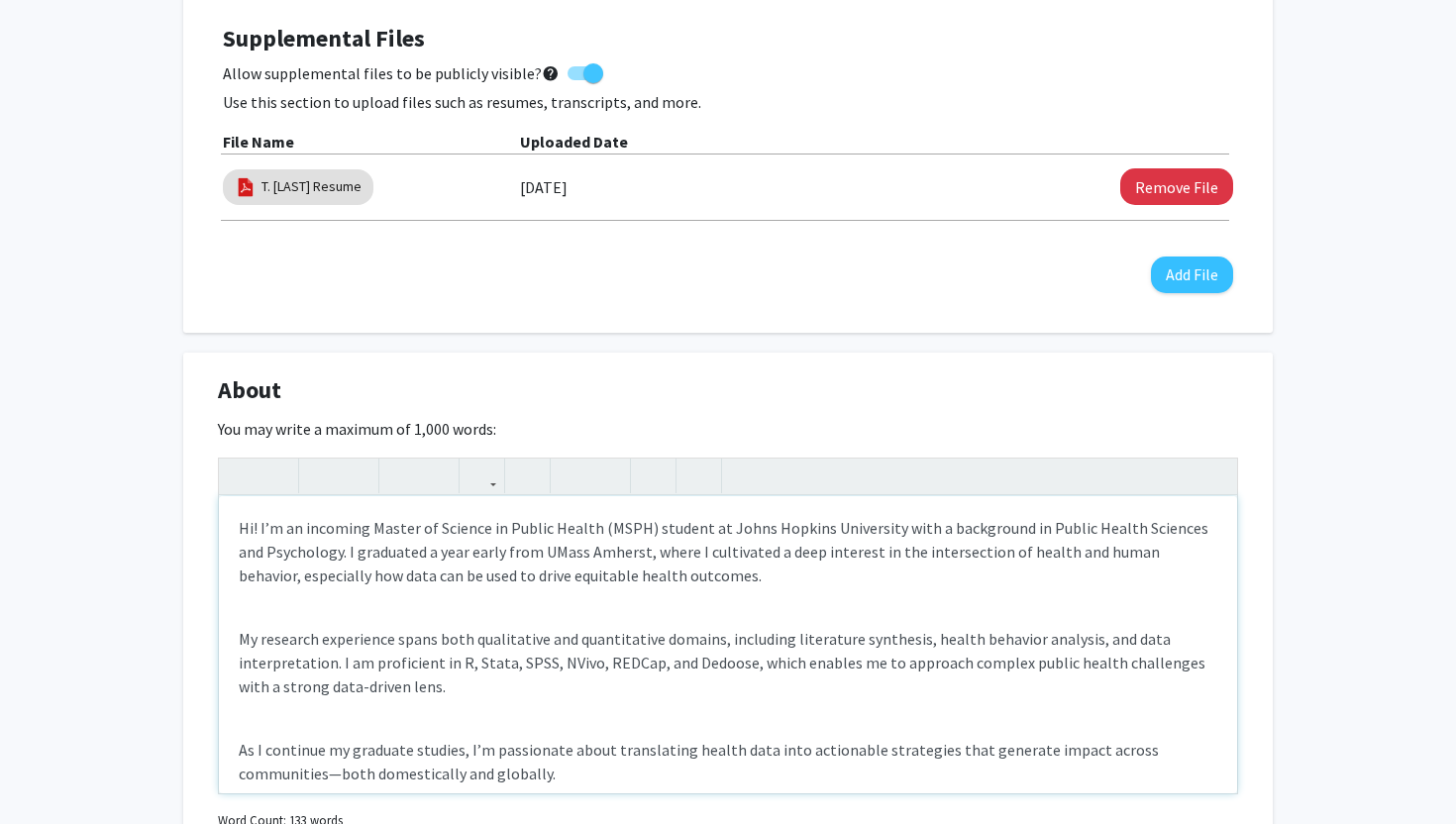click on "Hi! I’m an incoming Master of Science in Public Health (MSPH) student at Johns Hopkins University with a background in Public Health Sciences and Psychology. I graduated a year early from UMass Amherst, where I cultivated a deep interest in the intersection of health and human behavior, especially how data can be used to drive equitable health outcomes. My research experience spans both qualitative and quantitative domains, including literature synthesis, health behavior analysis, and data interpretation. I am proficient in R, Stata, SPSS, NVivo, REDCap, and Dedoose, which enables me to approach complex public health challenges with a strong data-driven lens. As I continue my graduate studies, I’m passionate about translating health data into actionable strategies that generate impact across communities—both domestically and globally. Feel free to connect or reach out at [EMAIL]." at bounding box center (728, 645) 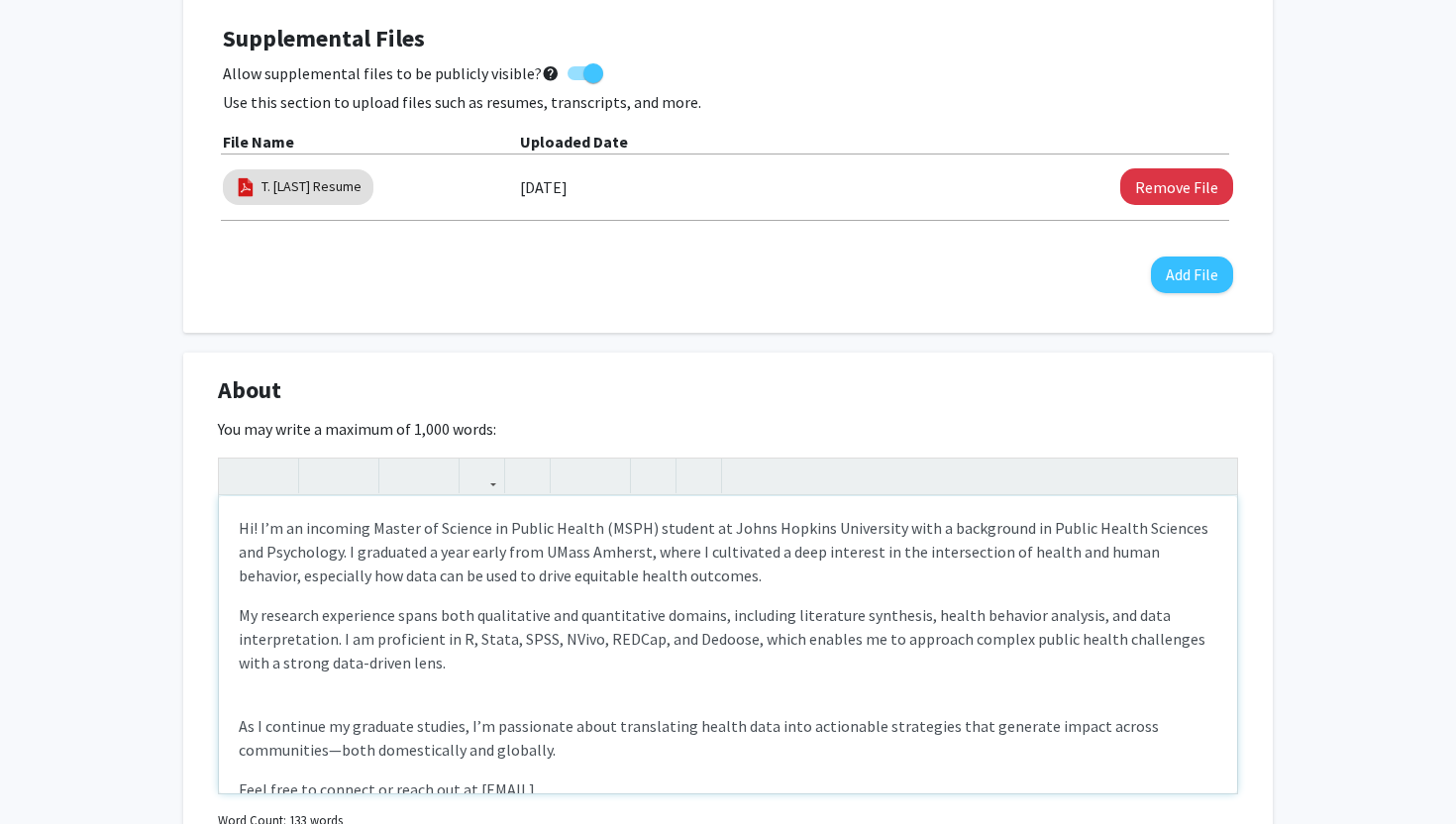 click on "Hi! I’m an incoming Master of Science in Public Health (MSPH) student at Johns Hopkins University with a background in Public Health Sciences and Psychology. I graduated a year early from UMass Amherst, where I cultivated a deep interest in the intersection of health and human behavior, especially how data can be used to drive equitable health outcomes. My research experience spans both qualitative and quantitative domains, including literature synthesis, health behavior analysis, and data interpretation. I am proficient in R, Stata, SPSS, NVivo, REDCap, and Dedoose, which enables me to approach complex public health challenges with a strong data-driven lens. As I continue my graduate studies, I’m passionate about translating health data into actionable strategies that generate impact across communities—both domestically and globally. Feel free to connect or reach out at [EMAIL]." at bounding box center [728, 645] 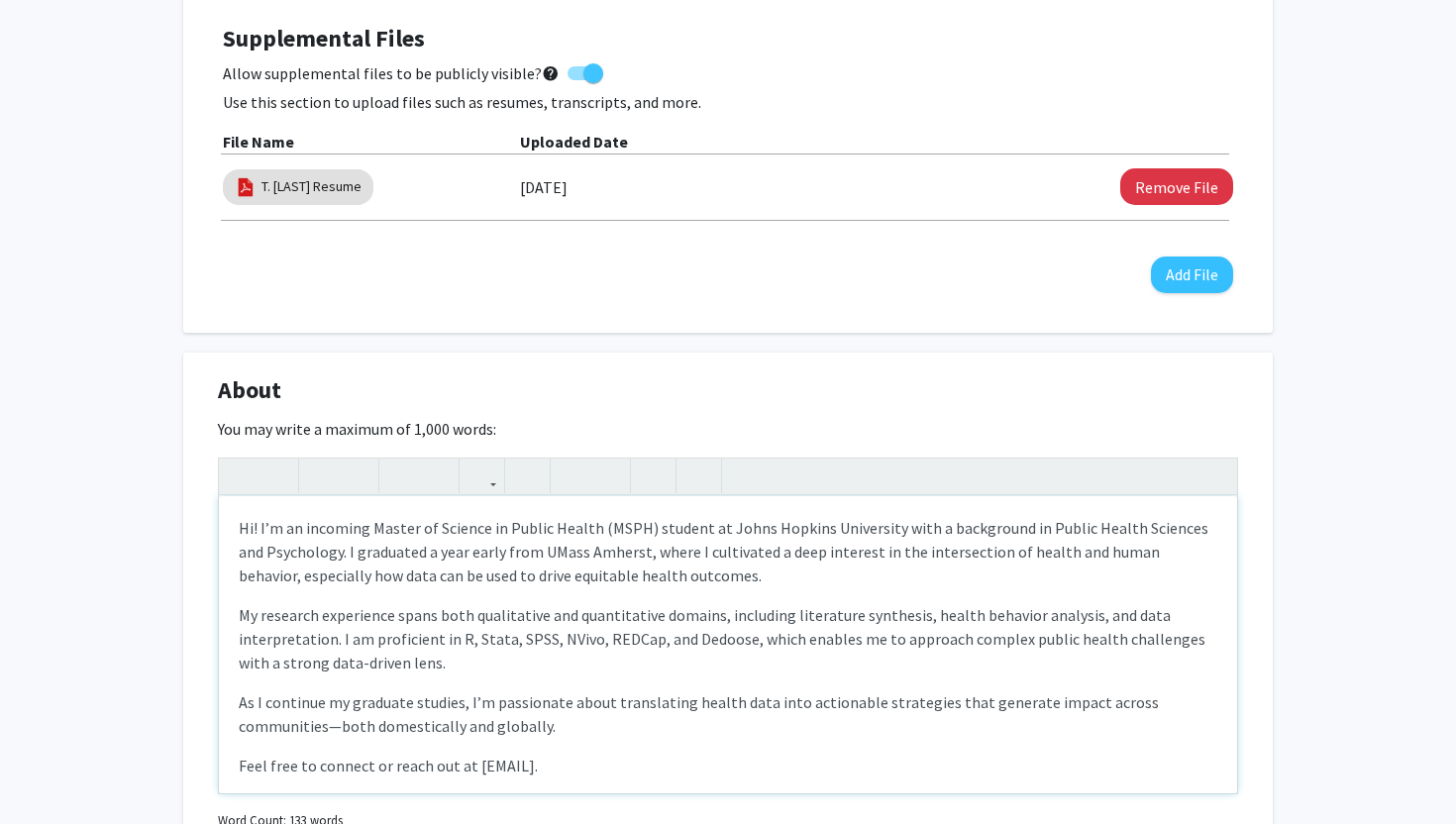 click on "My research experience spans both qualitative and quantitative domains, including literature synthesis, health behavior analysis, and data interpretation. I am proficient in R, Stata, SPSS, NVivo, REDCap, and Dedoose, which enables me to approach complex public health challenges with a strong data-driven lens." at bounding box center [728, 639] 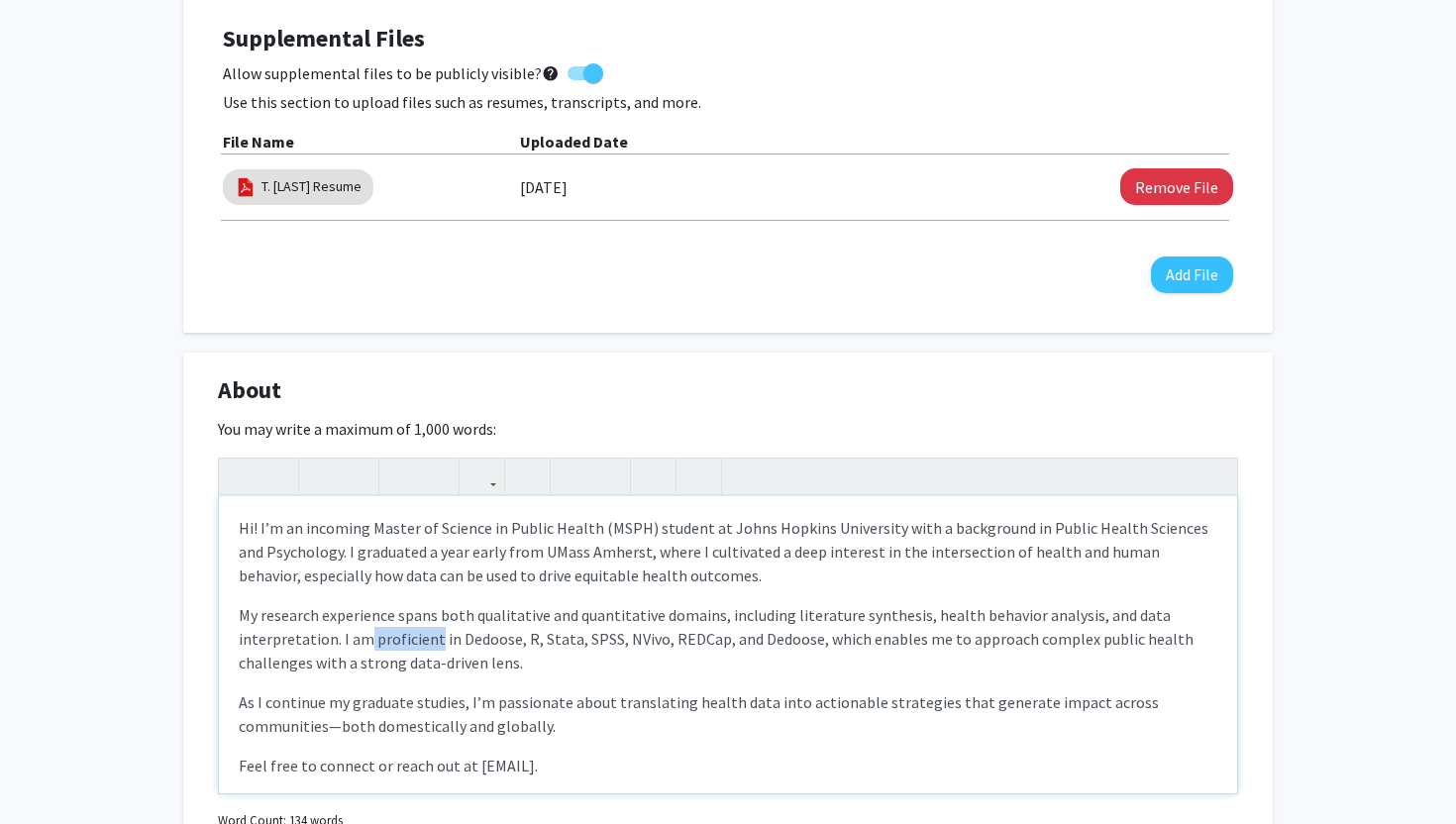 drag, startPoint x: 432, startPoint y: 638, endPoint x: 363, endPoint y: 638, distance: 69 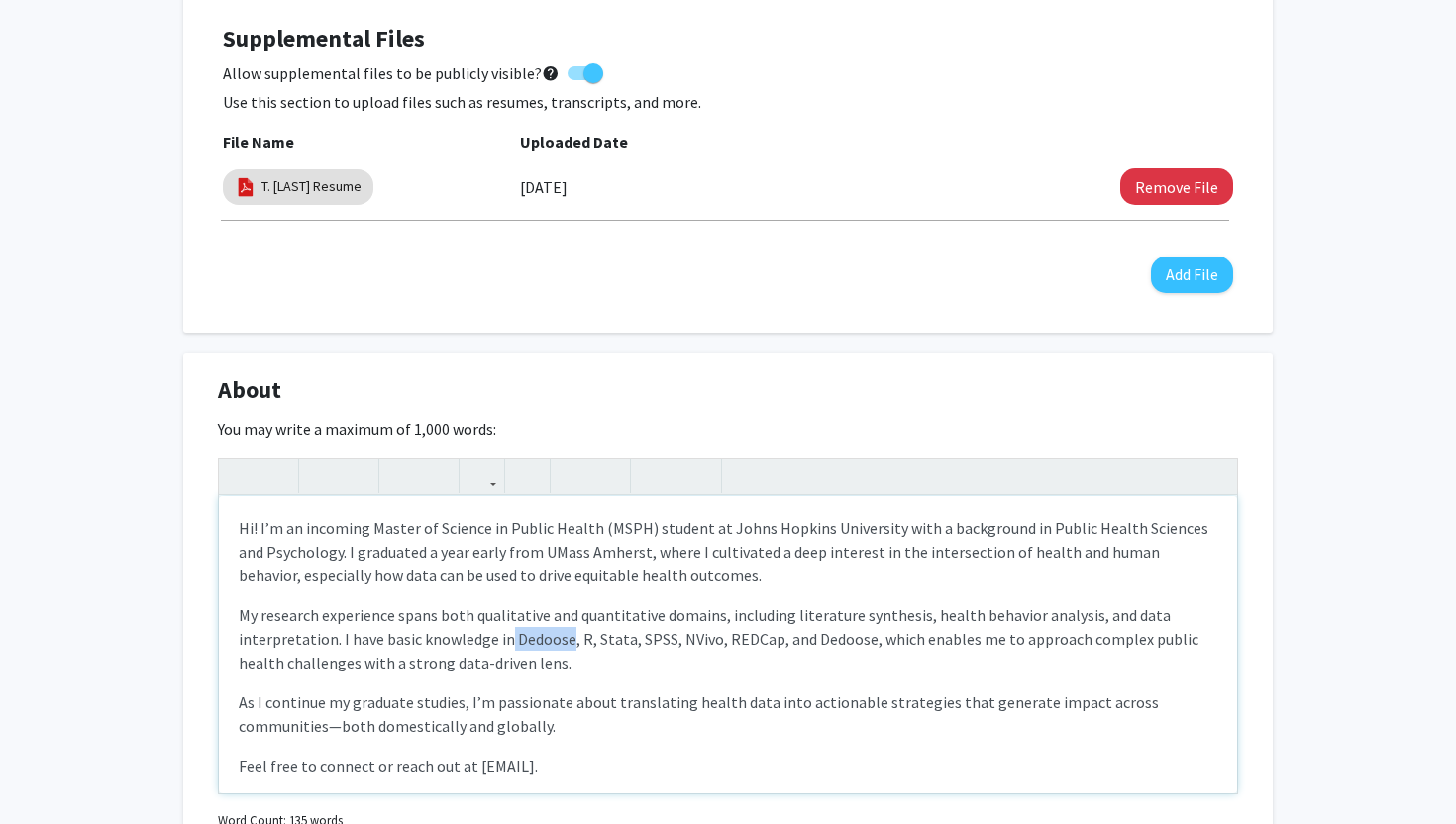 drag, startPoint x: 567, startPoint y: 638, endPoint x: 504, endPoint y: 638, distance: 63 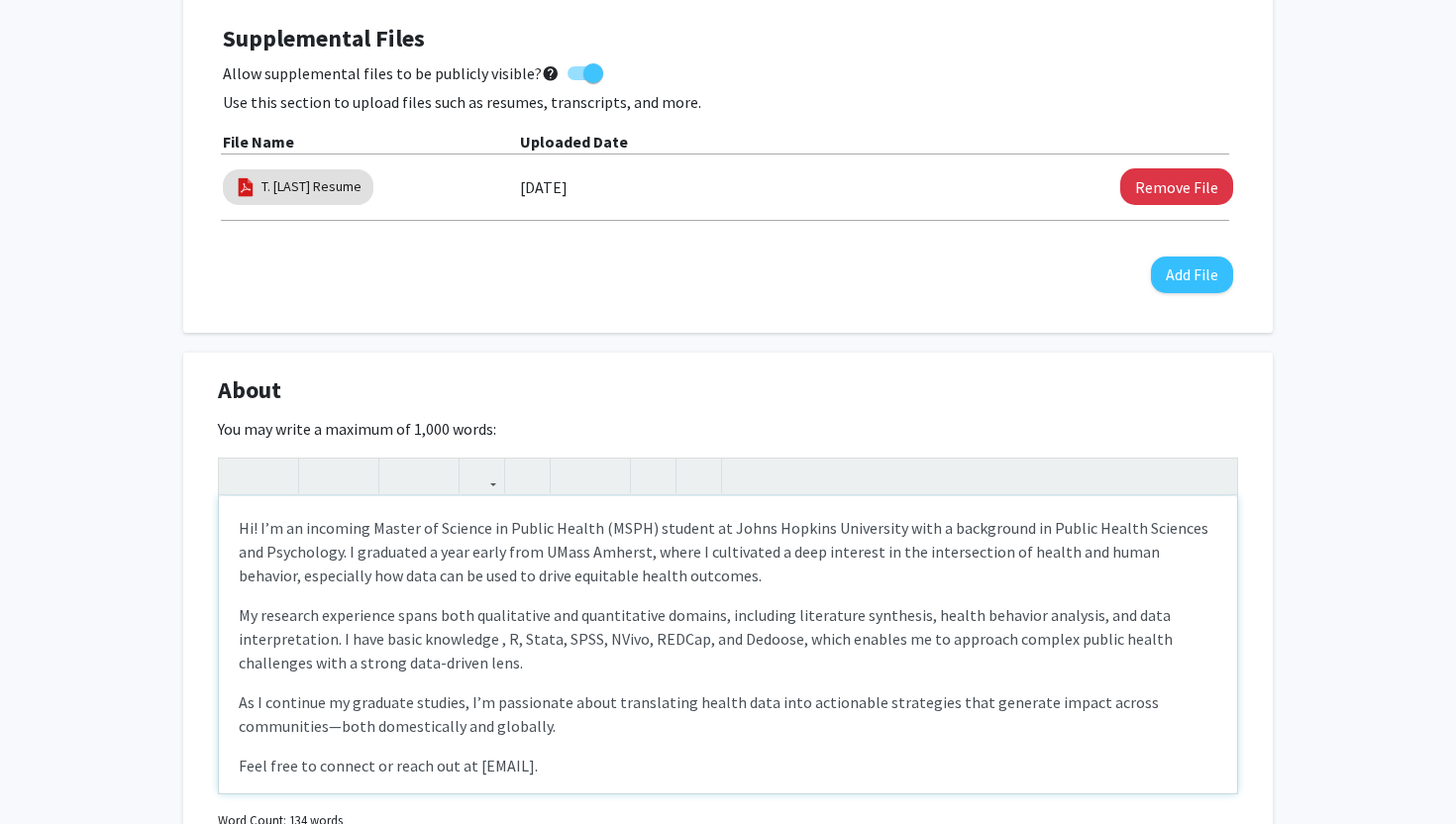 click on "My research experience spans both qualitative and quantitative domains, including literature synthesis, health behavior analysis, and data interpretation. I have basic knowledge , R, Stata, SPSS, NVivo, REDCap, and Dedoose, which enables me to approach complex public health challenges with a strong data-driven lens." at bounding box center (728, 639) 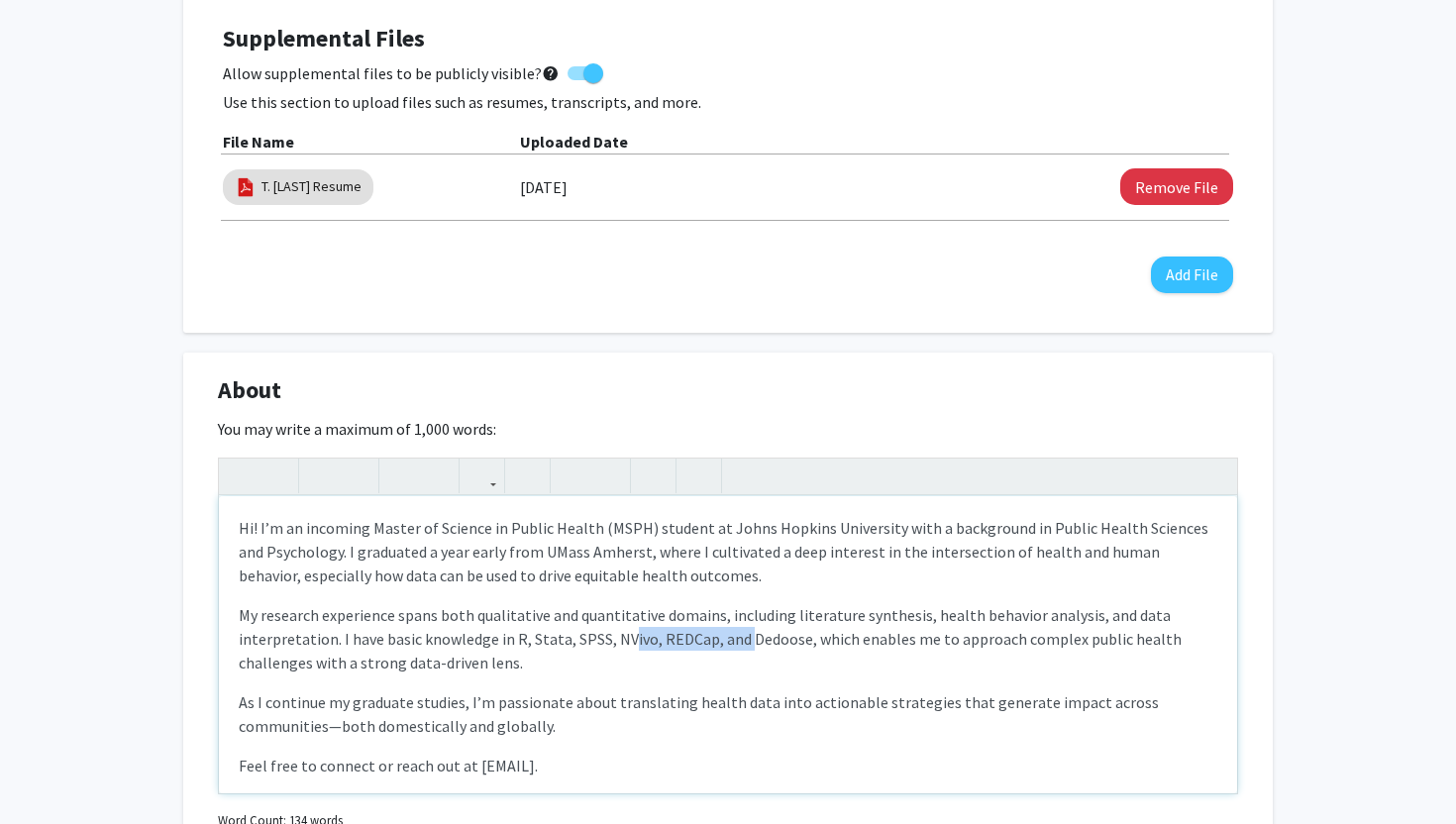 drag, startPoint x: 745, startPoint y: 639, endPoint x: 624, endPoint y: 641, distance: 121.016528 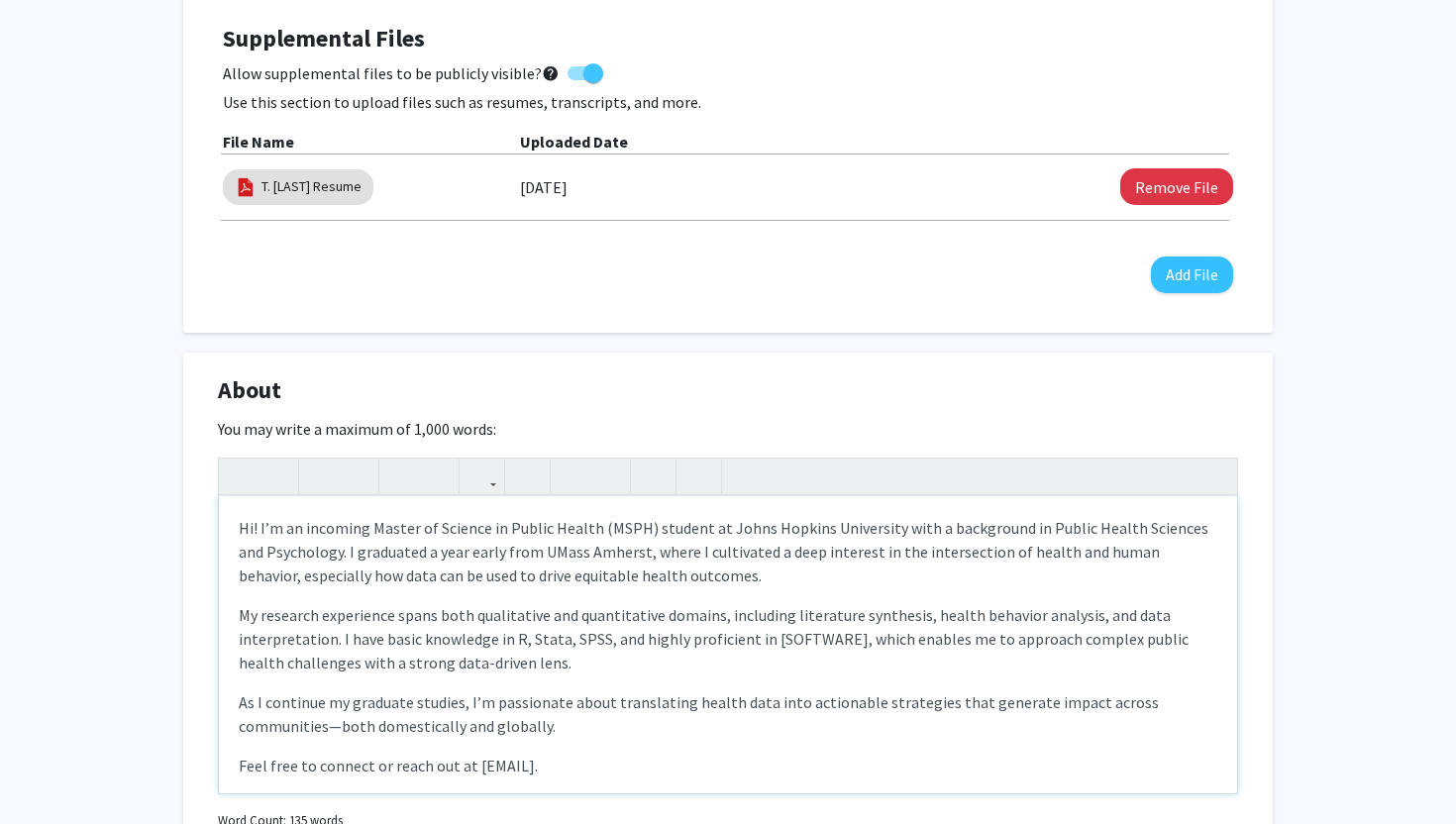 click on "My research experience spans both qualitative and quantitative domains, including literature synthesis, health behavior analysis, and data interpretation. I have basic knowledge in R, Stata, SPSS, and highly proficient in [SOFTWARE], which enables me to approach complex public health challenges with a strong data-driven lens." at bounding box center (728, 639) 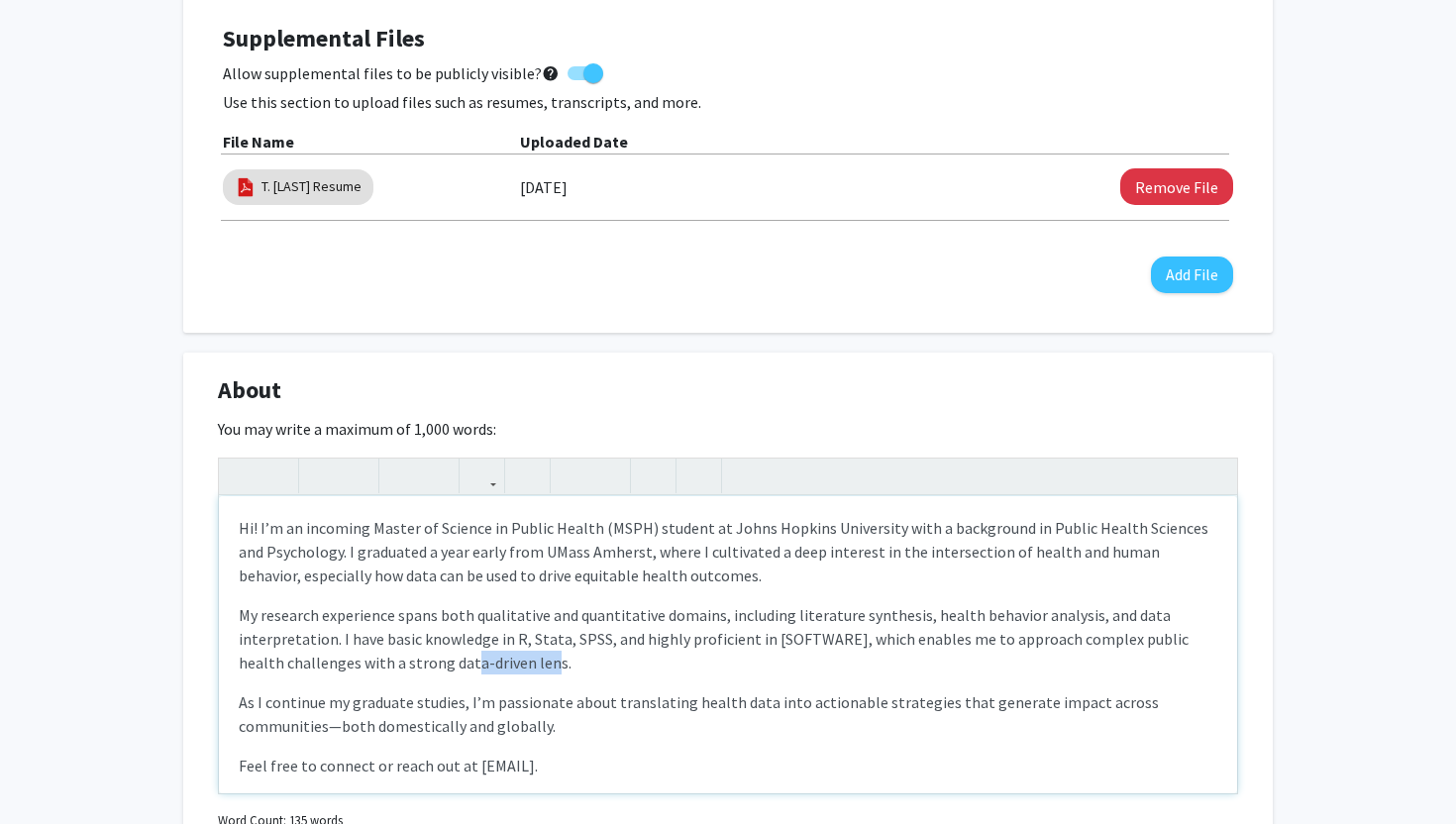 drag, startPoint x: 515, startPoint y: 661, endPoint x: 436, endPoint y: 663, distance: 79.025312 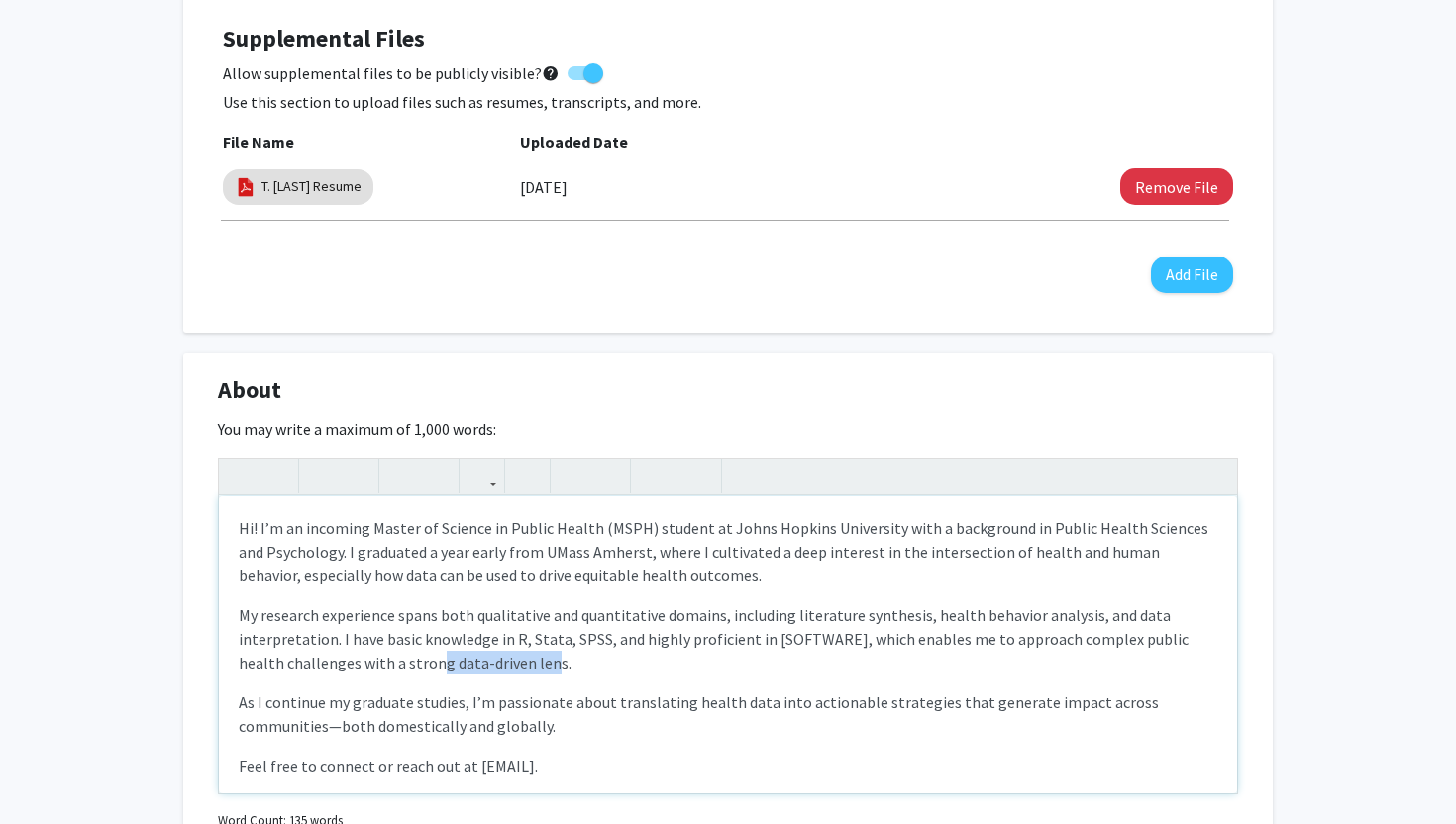 drag, startPoint x: 539, startPoint y: 662, endPoint x: 405, endPoint y: 663, distance: 134.00373 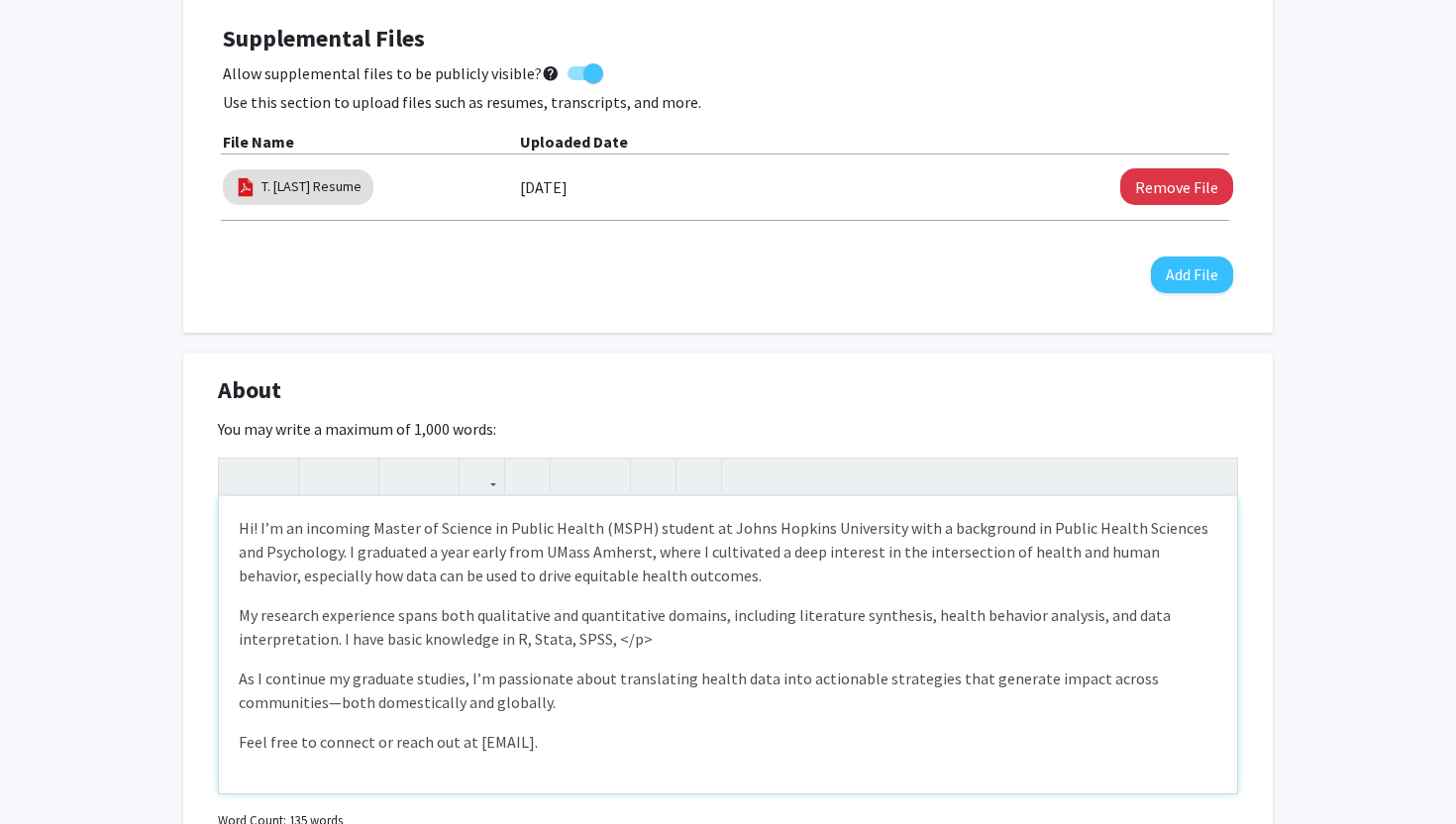 click on "As I continue my graduate studies, I’m passionate about translating health data into actionable strategies that generate impact across communities—both domestically and globally." at bounding box center (728, 690) 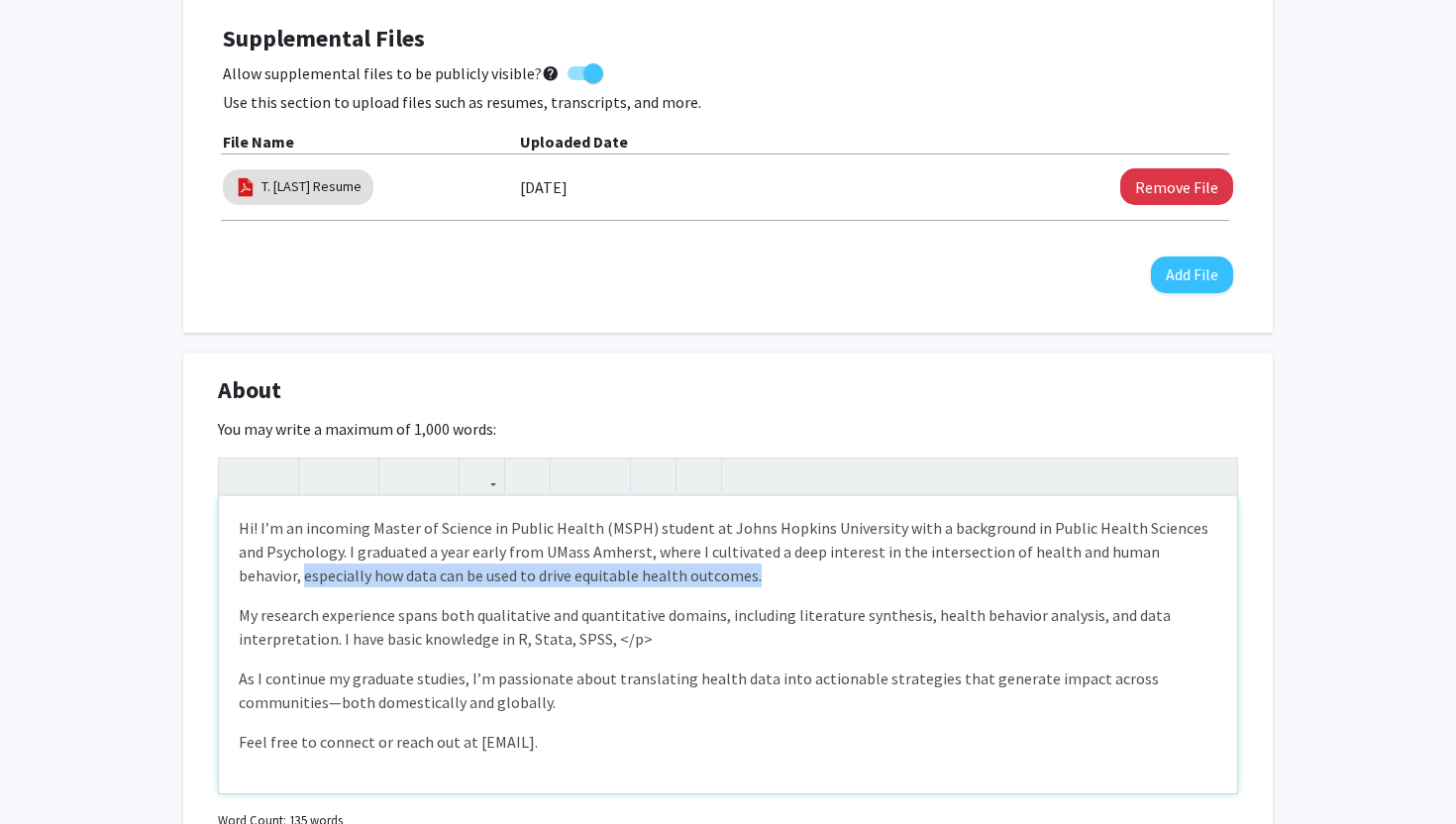 drag, startPoint x: 785, startPoint y: 562, endPoint x: 224, endPoint y: 552, distance: 561.0891 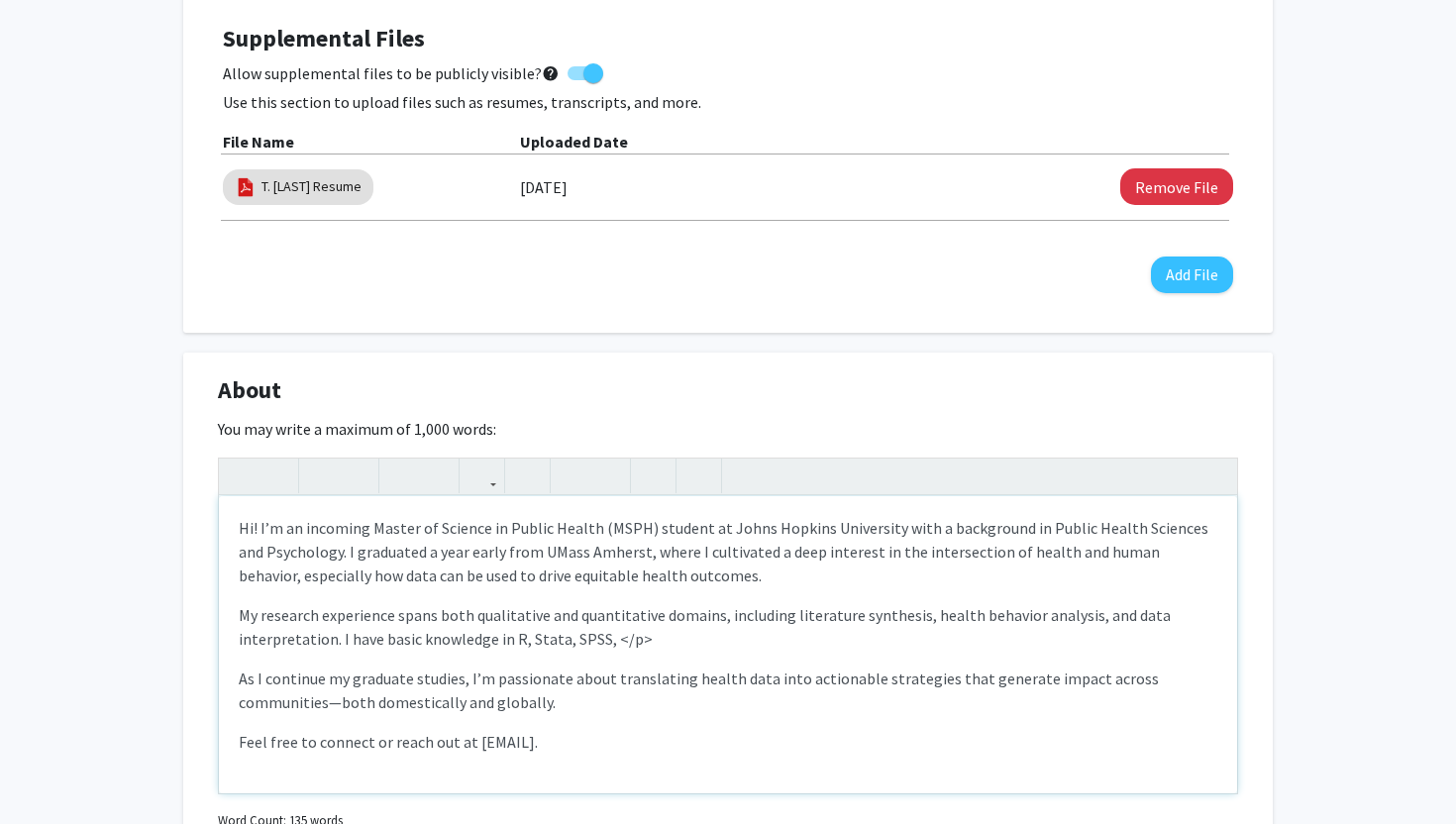 scroll, scrollTop: 0, scrollLeft: 0, axis: both 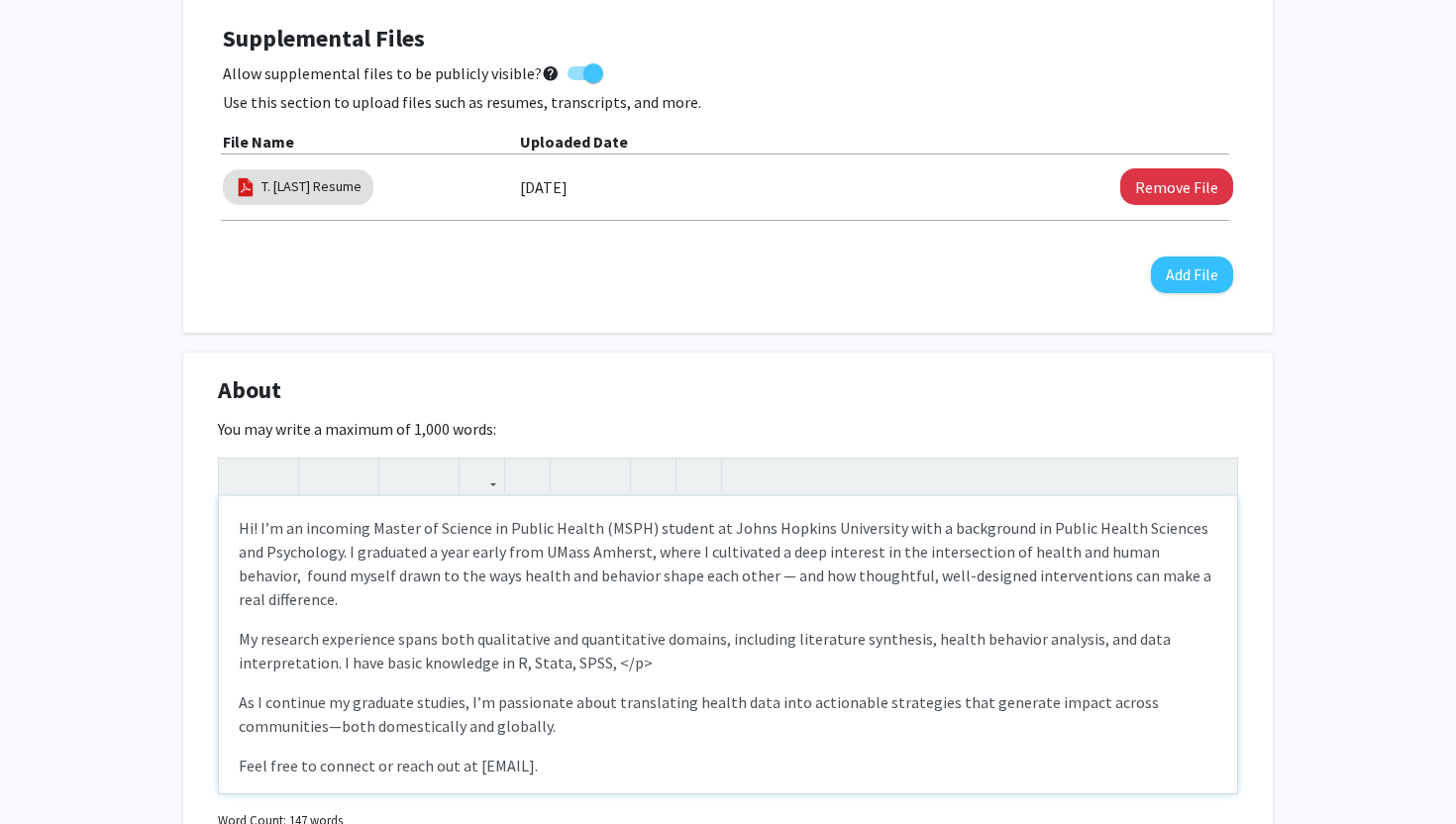 click on "Hi! I’m an incoming Master of Science in Public Health (MSPH) student at Johns Hopkins University with a background in Public Health Sciences and Psychology. I graduated a year early from UMass Amherst, where I cultivated a deep interest in the intersection of health and human behavior,  found myself drawn to the ways health and behavior shape each other — and how thoughtful, well-designed interventions can make a real difference." at bounding box center (728, 564) 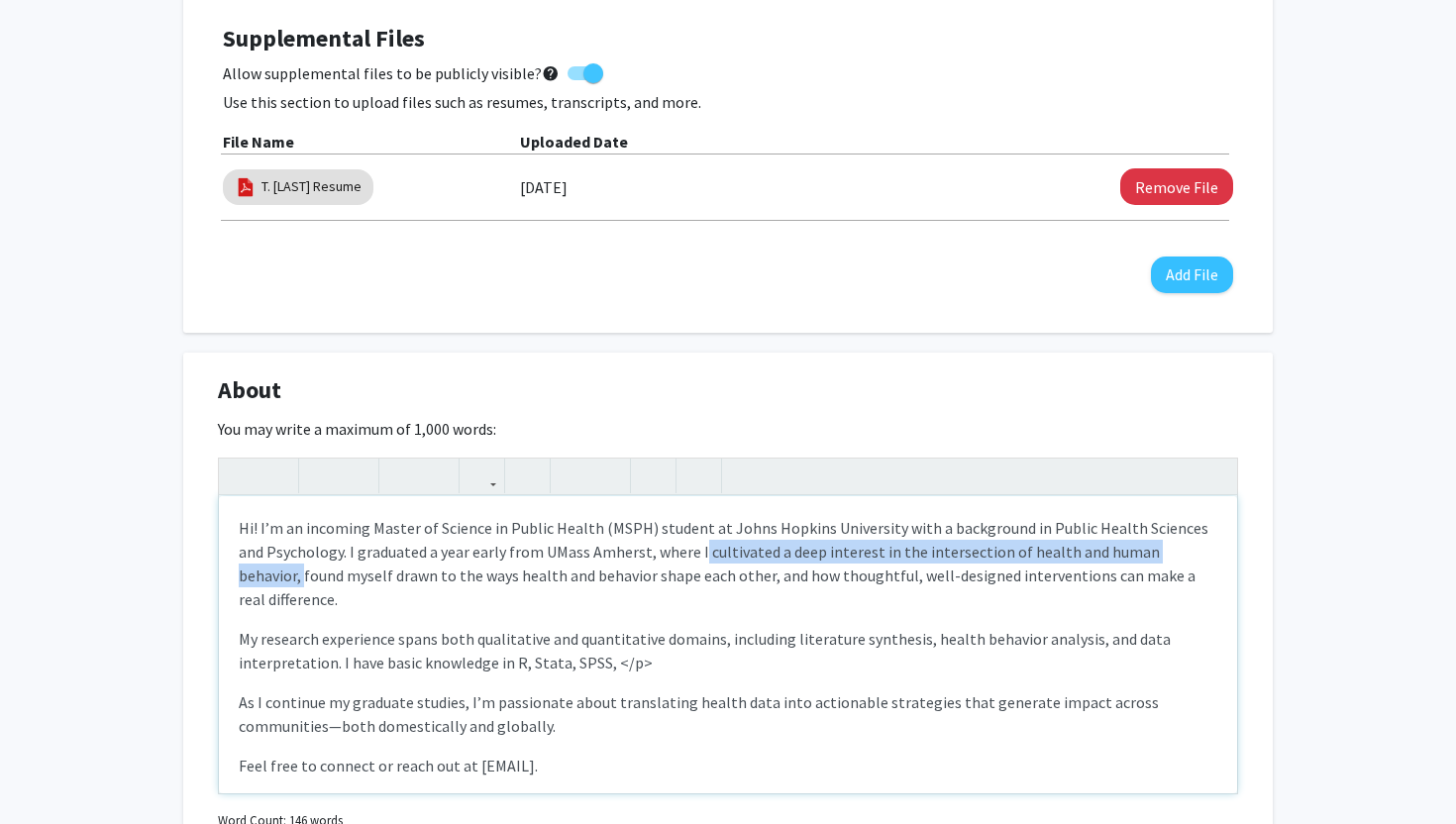 drag, startPoint x: 1172, startPoint y: 557, endPoint x: 672, endPoint y: 559, distance: 500.004 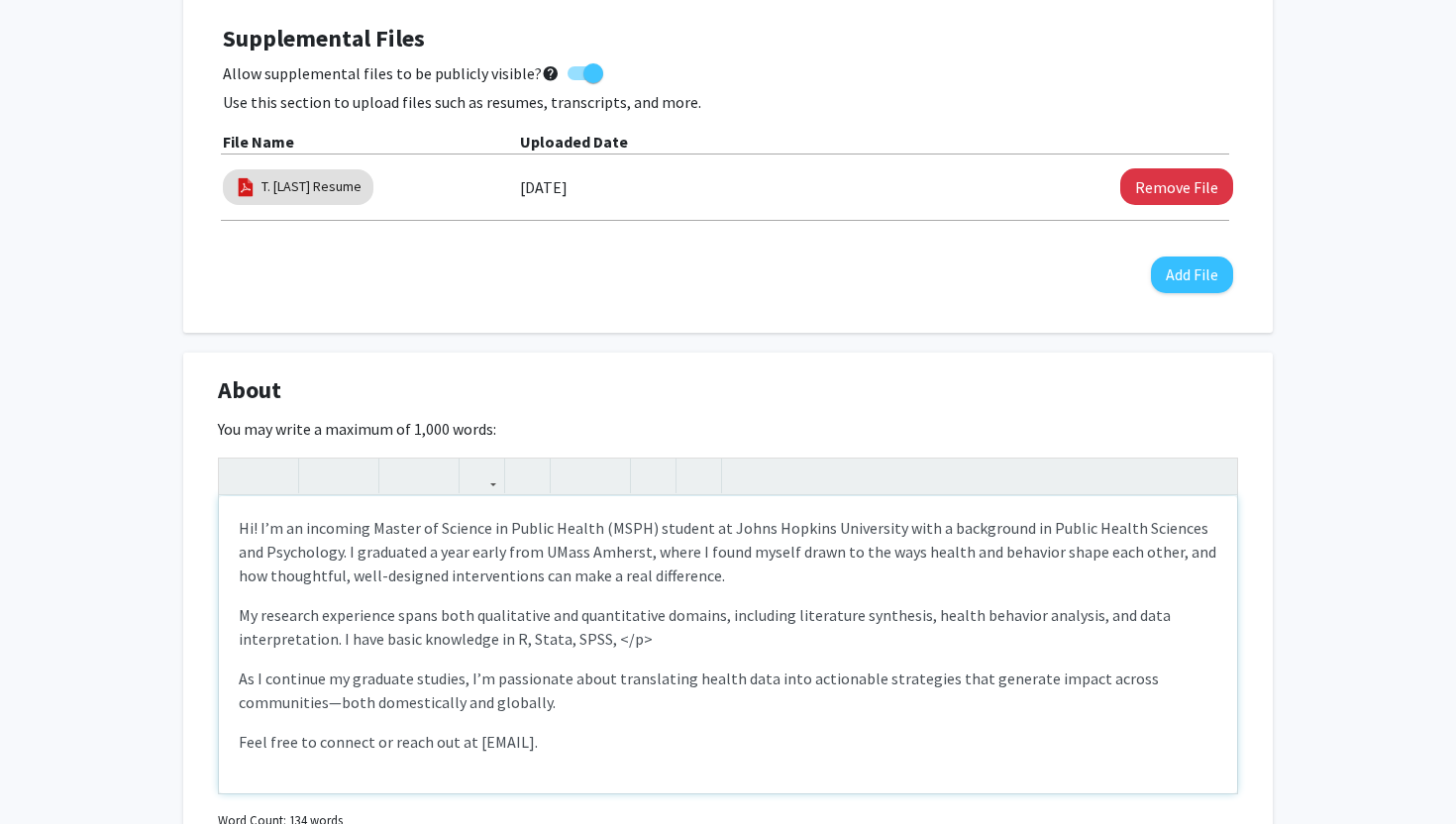 scroll, scrollTop: 20, scrollLeft: 0, axis: vertical 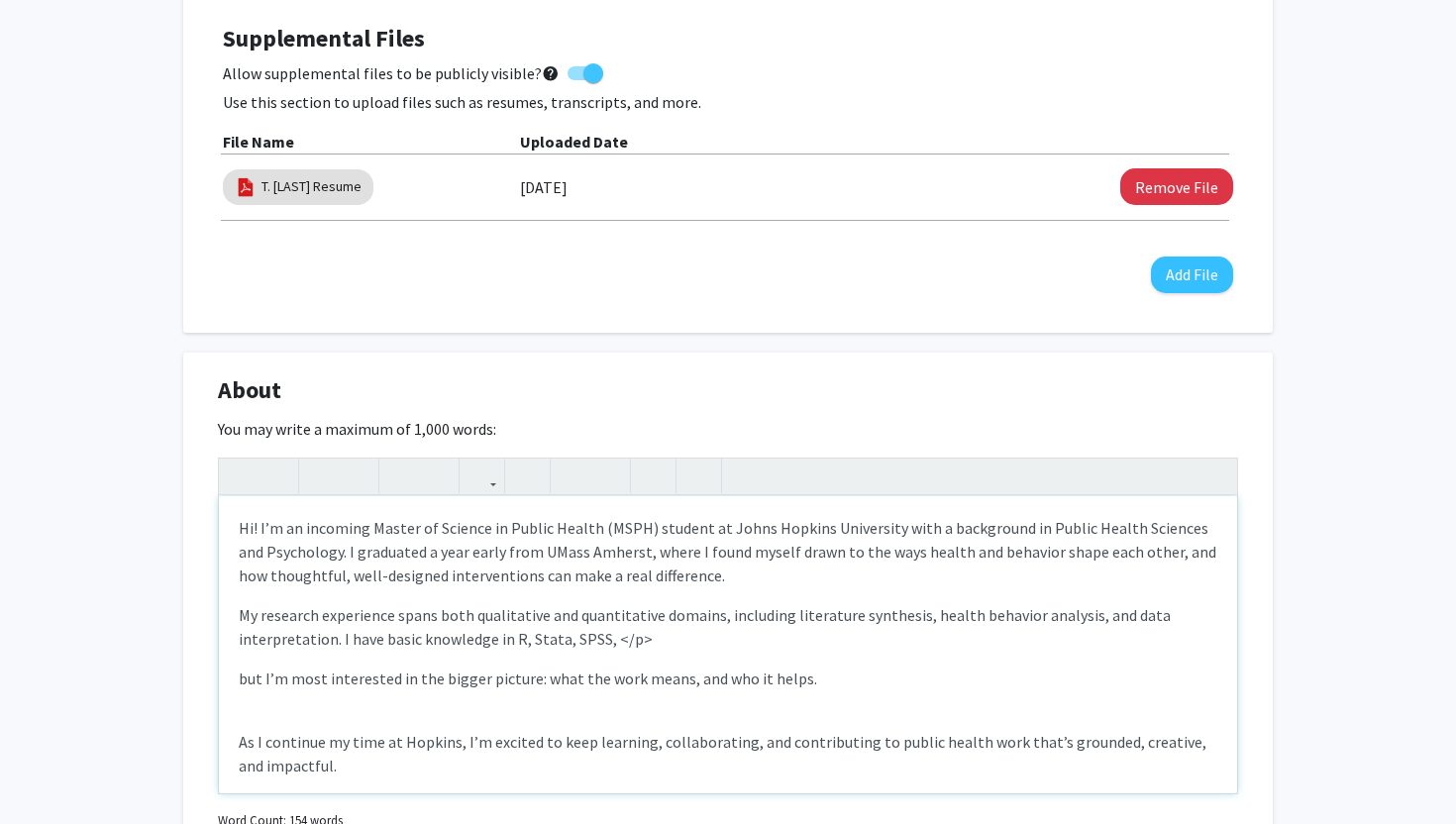 click on "Hi! I’m an incoming Master of Science in Public Health (MSPH) student at [INSTITUTION] with a background in Public Health Sciences and Psychology. I graduated a year early from [INSTITUTION], where I found myself drawn to the ways health and behavior shape each other,  and how thoughtful, well-designed interventions can make a real difference. My research experience spans both qualitative and quantitative domains, including literature synthesis, health behavior analysis, and data interpretation. I have basic knowledge in R, Stata, SPSS,  and highly proficient in Dedoose, which enables me to approach complex public health challenges with a strong analytical lens. but I’m most interested in the bigger picture: what the work means, and who it helps. As I continue my time at Hopkins, I’m excited to keep learning, collaborating, and contributing to public health work that’s grounded, creative, and impactful. Feel free to reach out at [EMAIL]. — I’d love to connect." at bounding box center [728, 645] 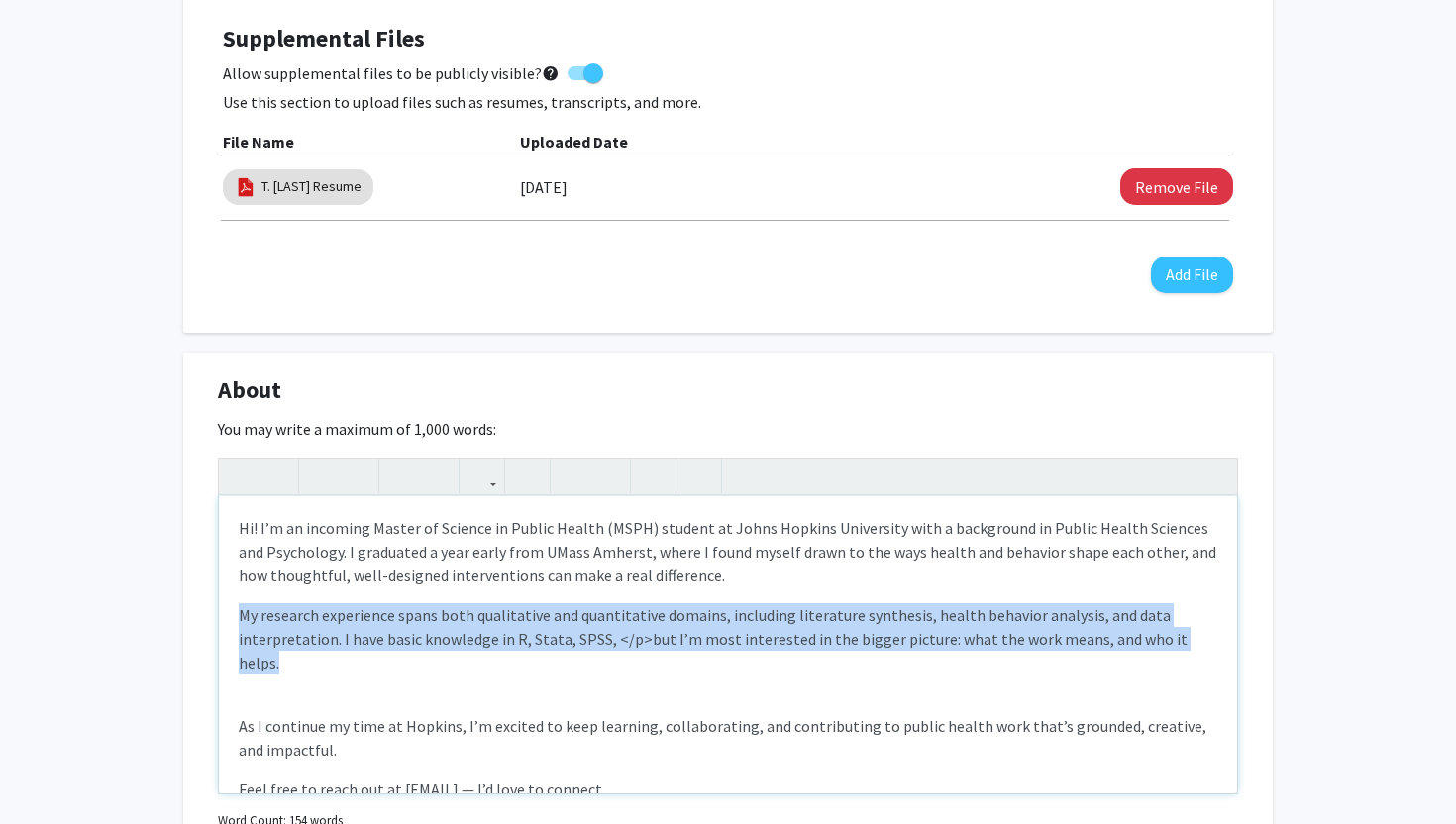 drag, startPoint x: 1098, startPoint y: 663, endPoint x: 232, endPoint y: 605, distance: 867.94009 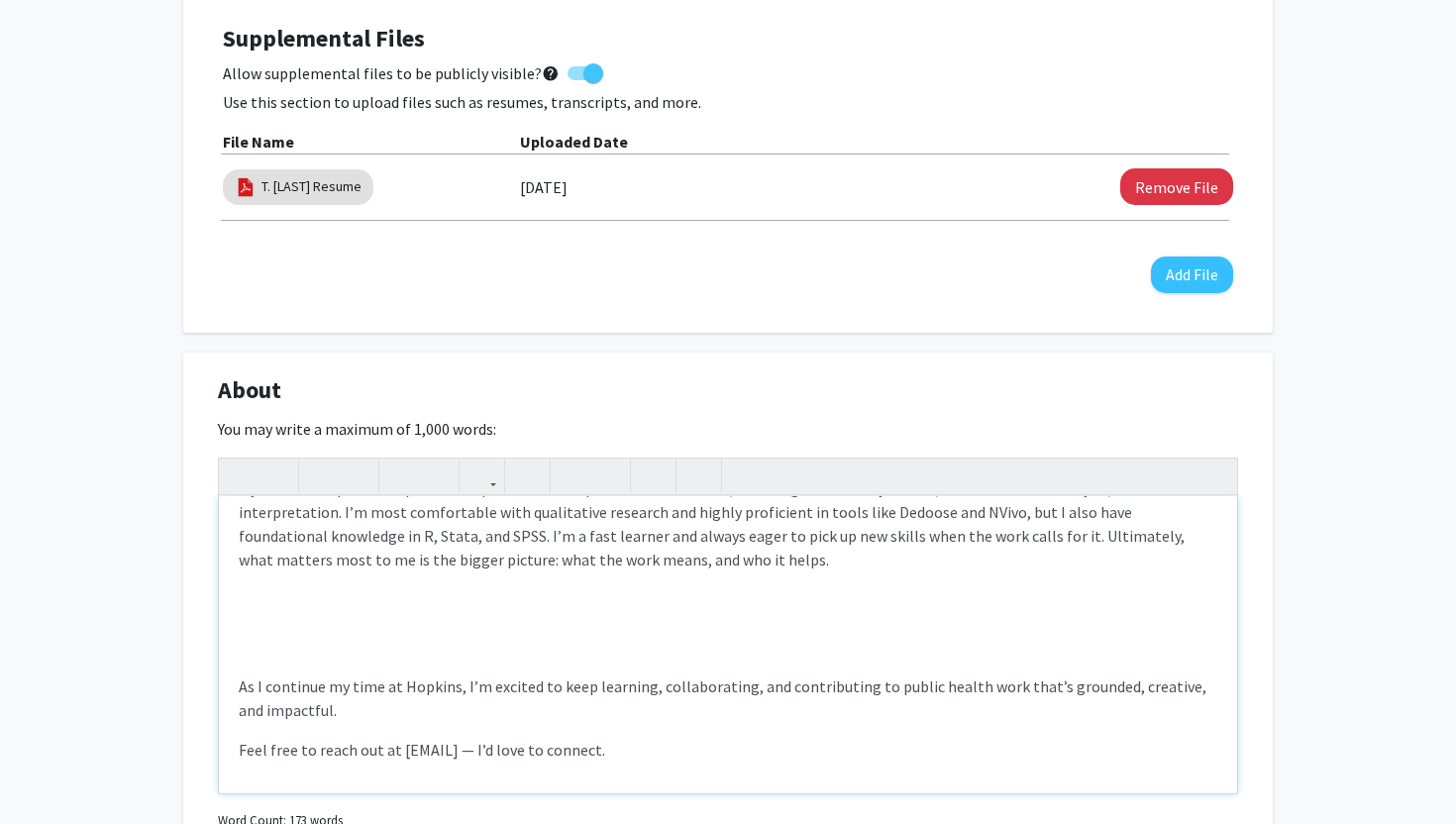 scroll, scrollTop: 128, scrollLeft: 0, axis: vertical 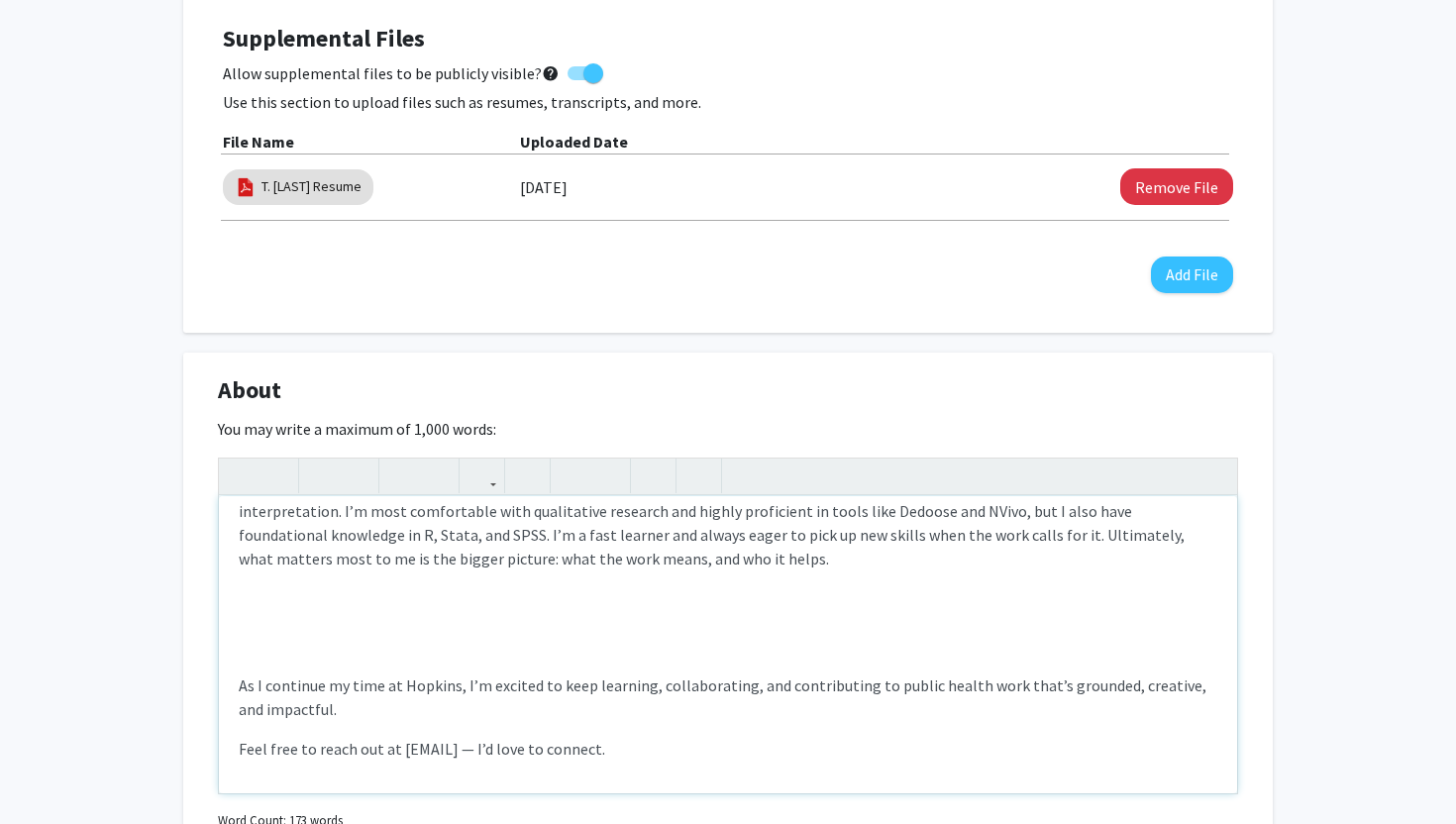 click on "My research experience spans both qualitative and quantitative methods, including literature synthesis, health behavior analysis, and data interpretation. I’m most comfortable with qualitative research and highly proficient in tools like Dedoose and NVivo, but I also have foundational knowledge in R, Stata, and SPSS. I’m a fast learner and always eager to pick up new skills when the work calls for it. Ultimately, what matters most to me is the bigger picture: what the work means, and who it helps." at bounding box center (728, 523) 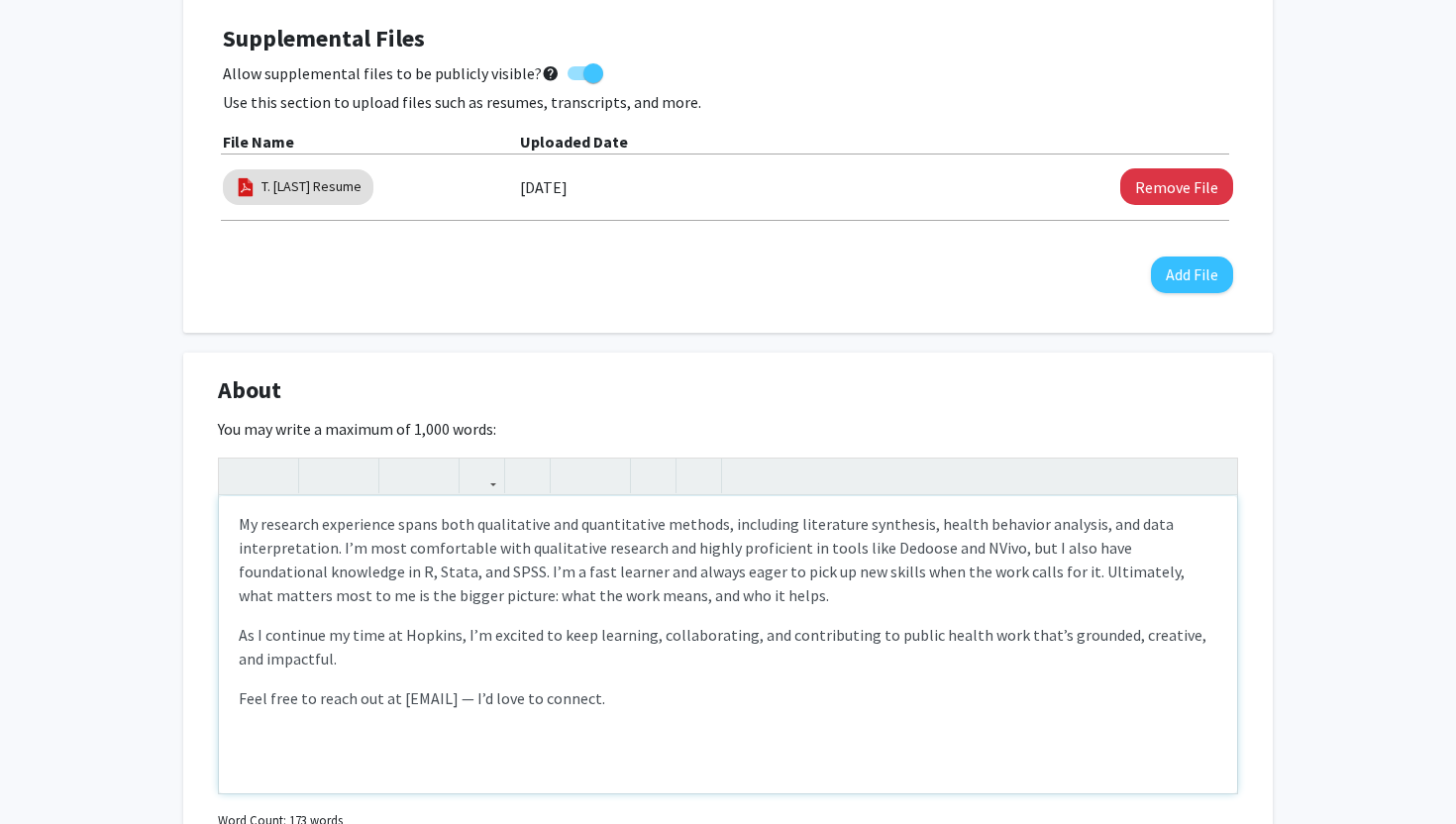 scroll, scrollTop: 91, scrollLeft: 0, axis: vertical 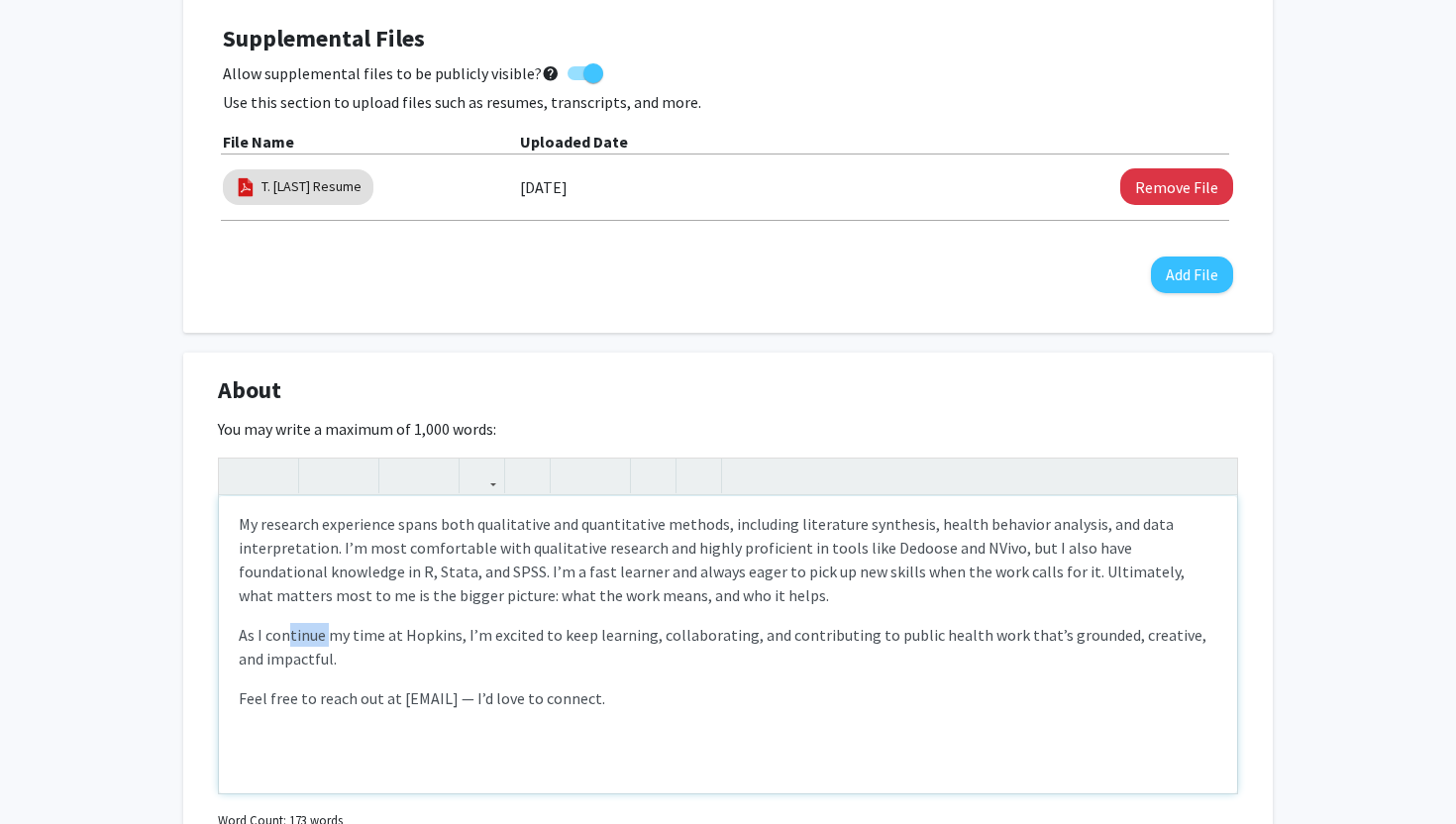 drag, startPoint x: 326, startPoint y: 638, endPoint x: 284, endPoint y: 638, distance: 42 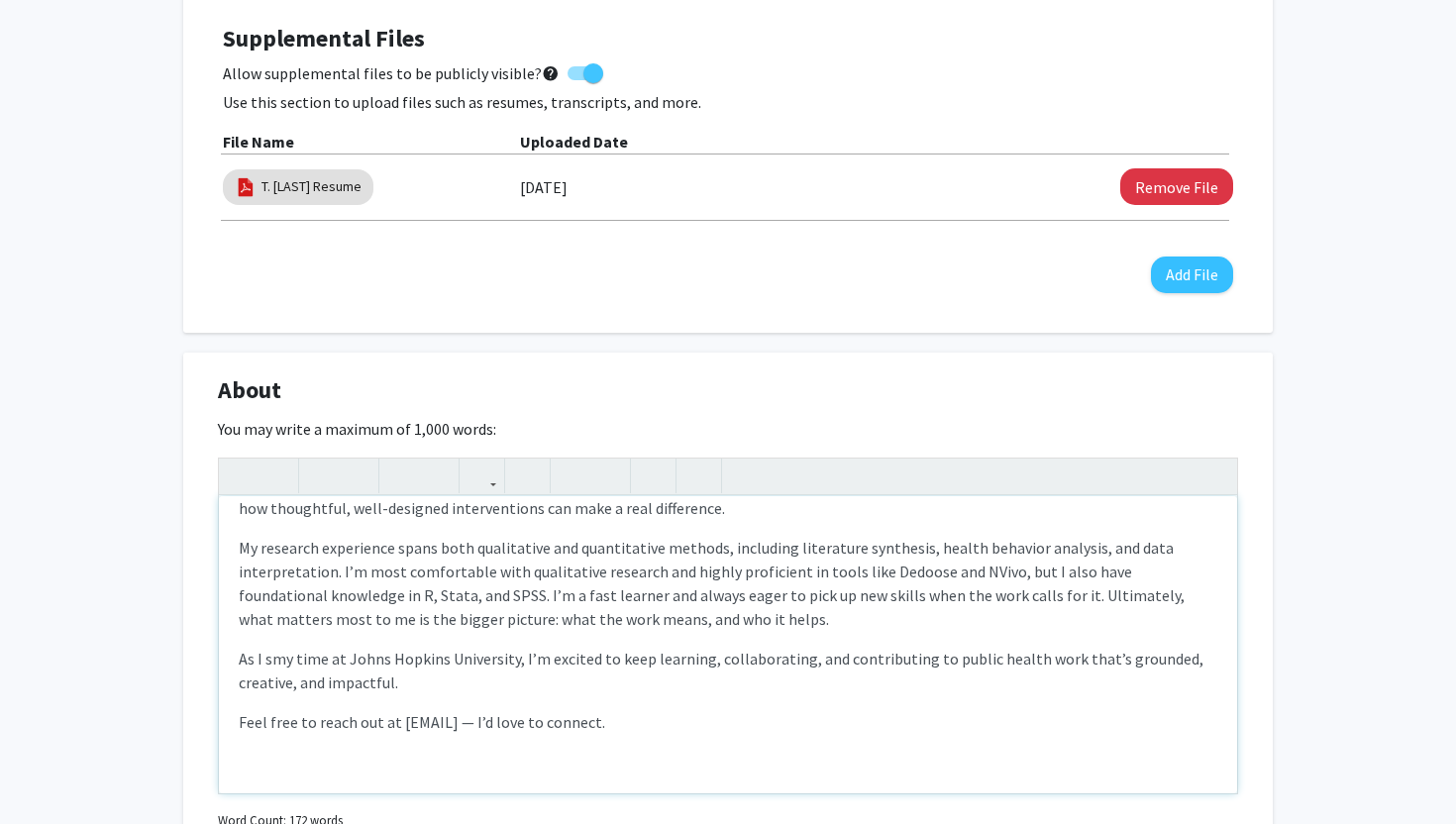 scroll, scrollTop: 91, scrollLeft: 0, axis: vertical 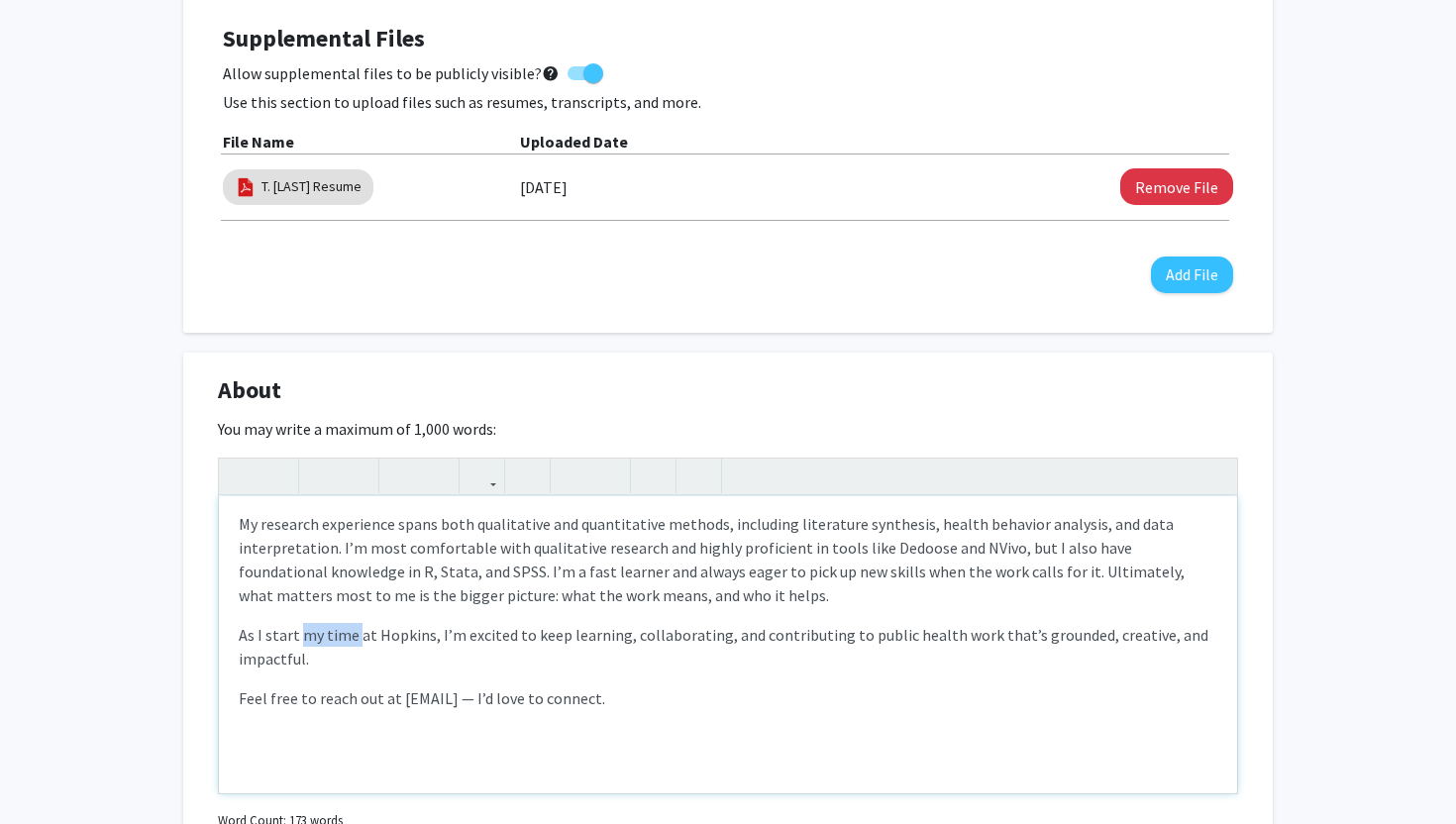 drag, startPoint x: 358, startPoint y: 637, endPoint x: 301, endPoint y: 637, distance: 57 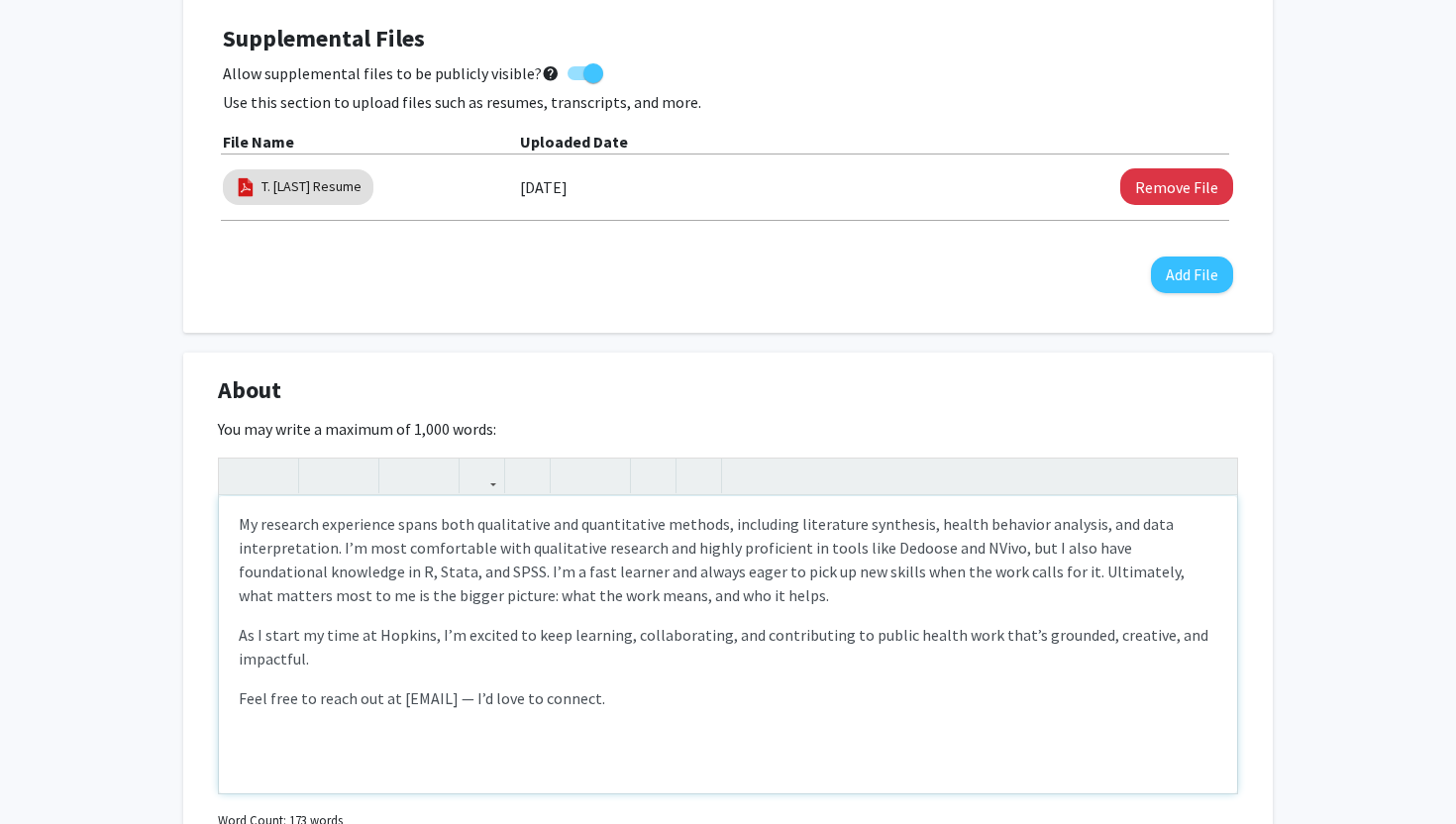 scroll, scrollTop: 67, scrollLeft: 0, axis: vertical 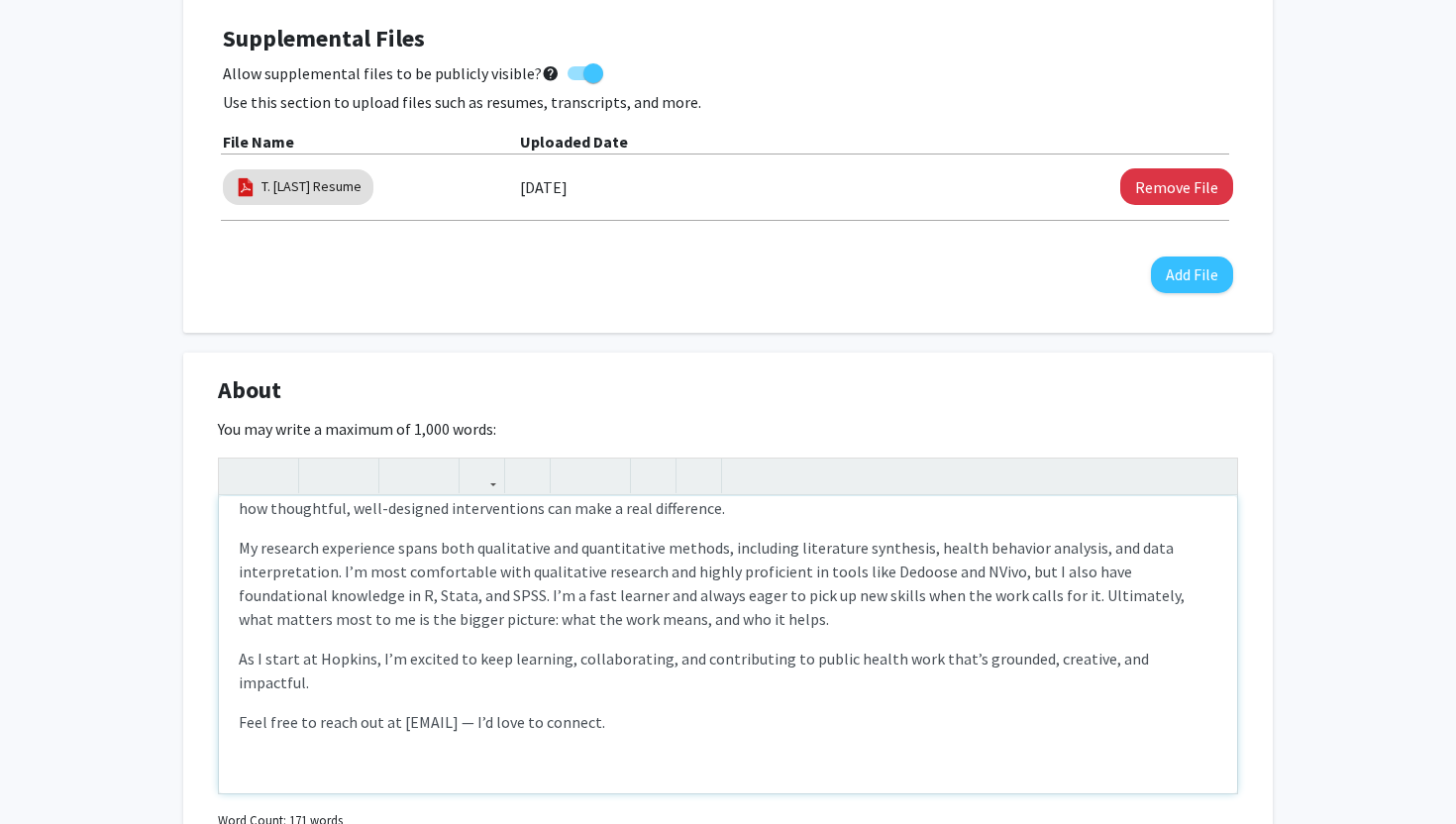 click on "As I start at Hopkins, I’m excited to keep learning, collaborating, and contributing to public health work that’s grounded, creative, and impactful." at bounding box center (693, 670) 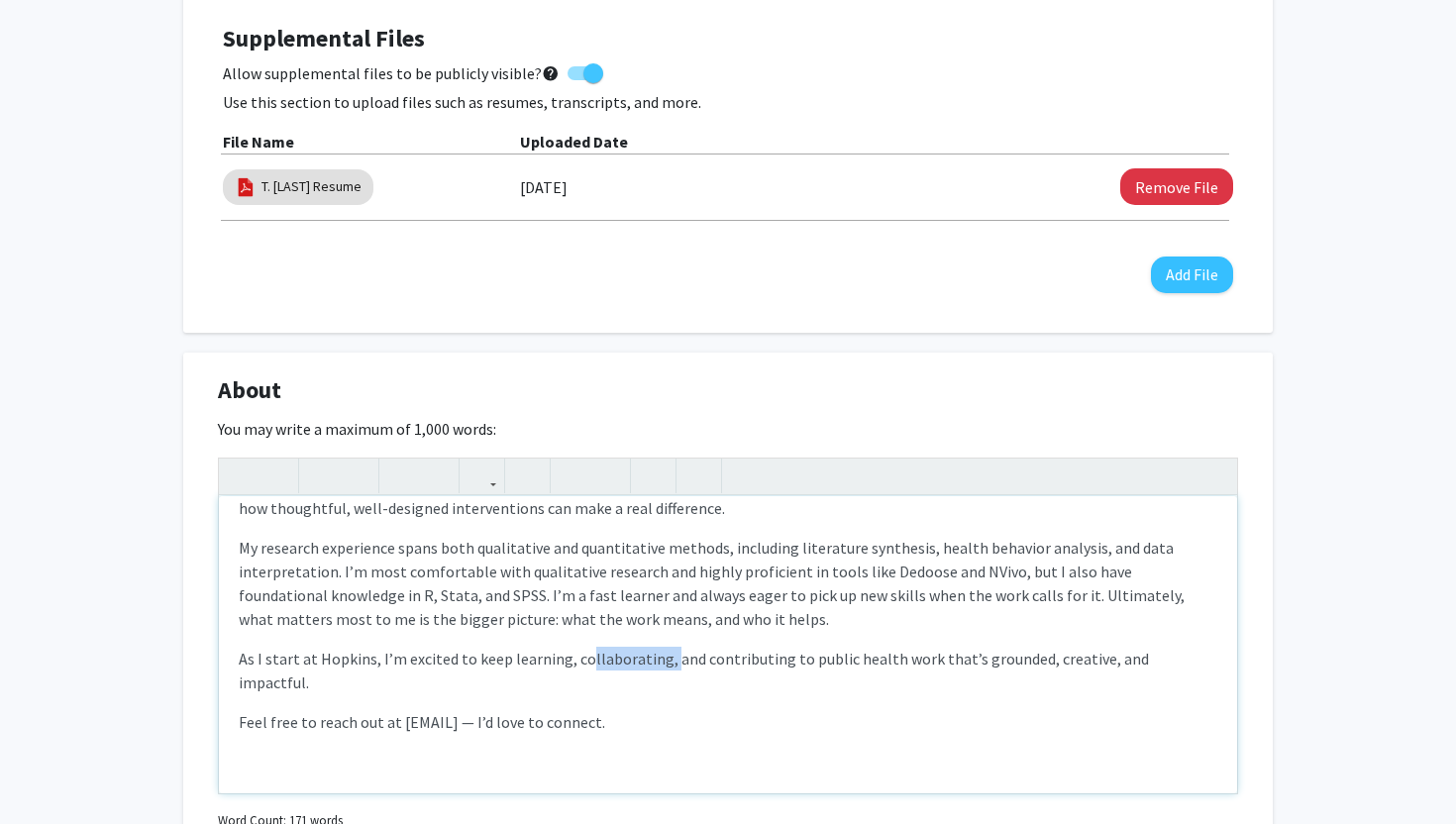 drag, startPoint x: 658, startPoint y: 664, endPoint x: 580, endPoint y: 664, distance: 78 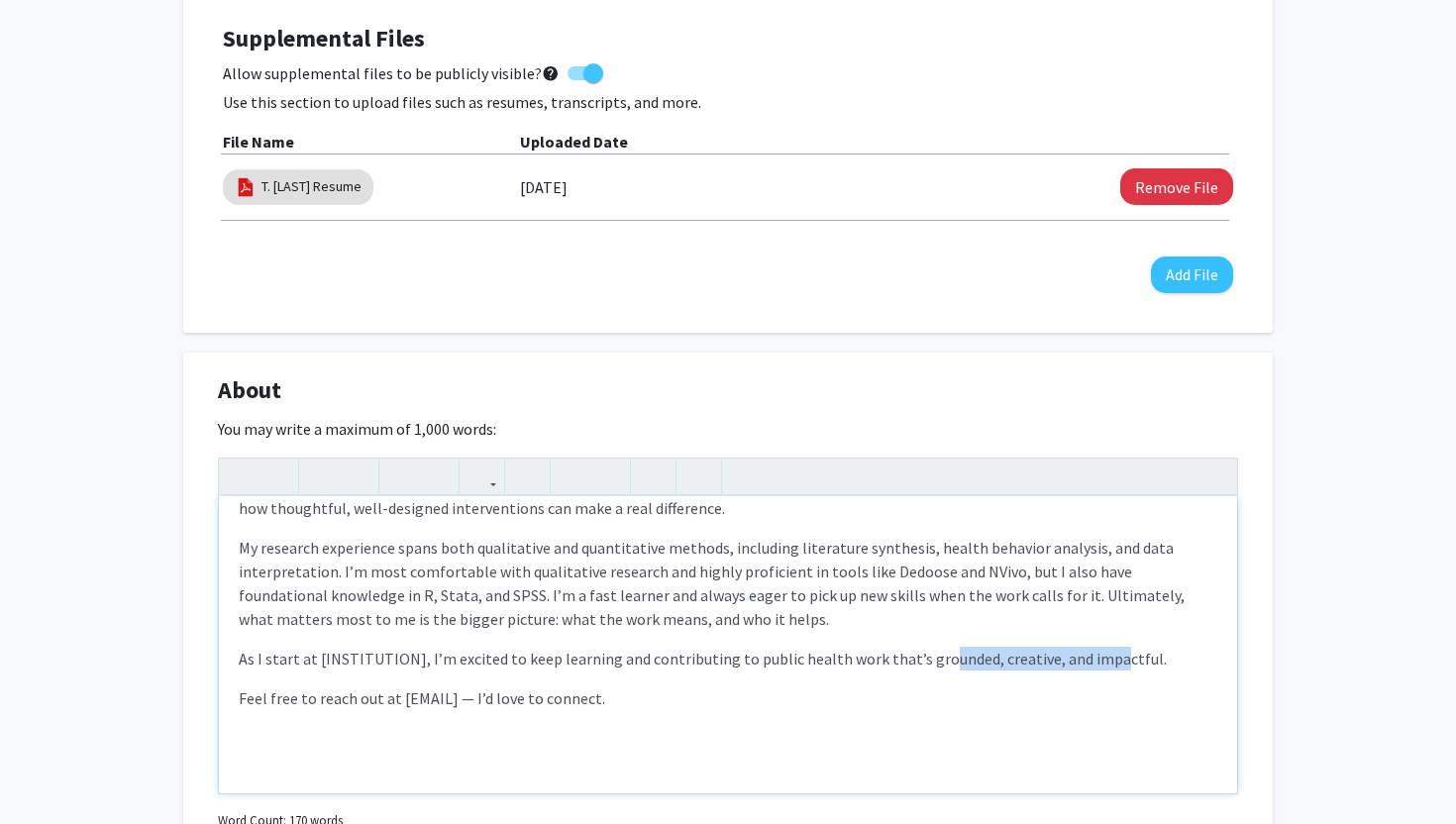 drag, startPoint x: 1088, startPoint y: 660, endPoint x: 925, endPoint y: 663, distance: 163.02761 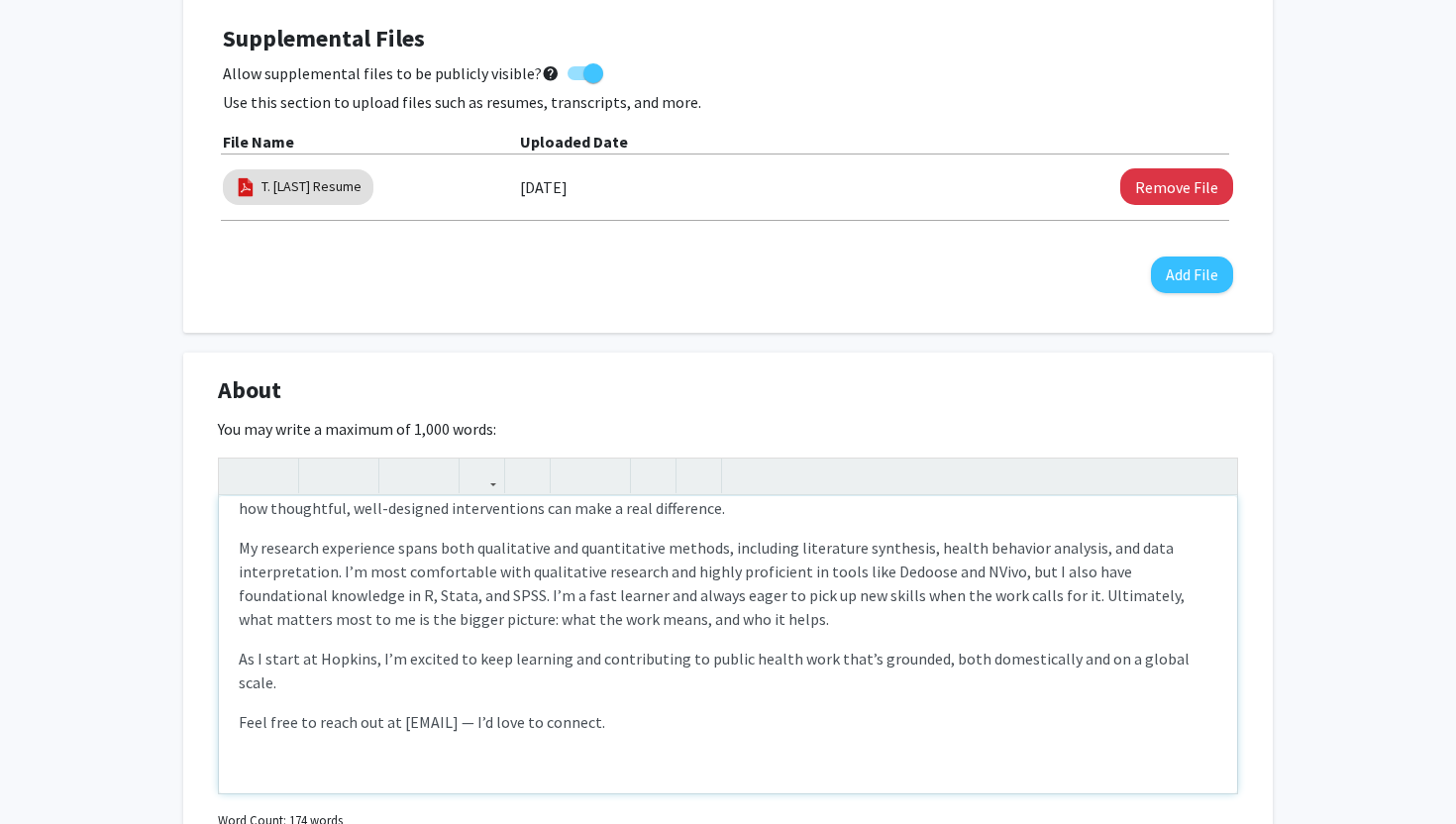 click on "Feel free to reach out at [EMAIL] — I’d love to connect." at bounding box center [728, 722] 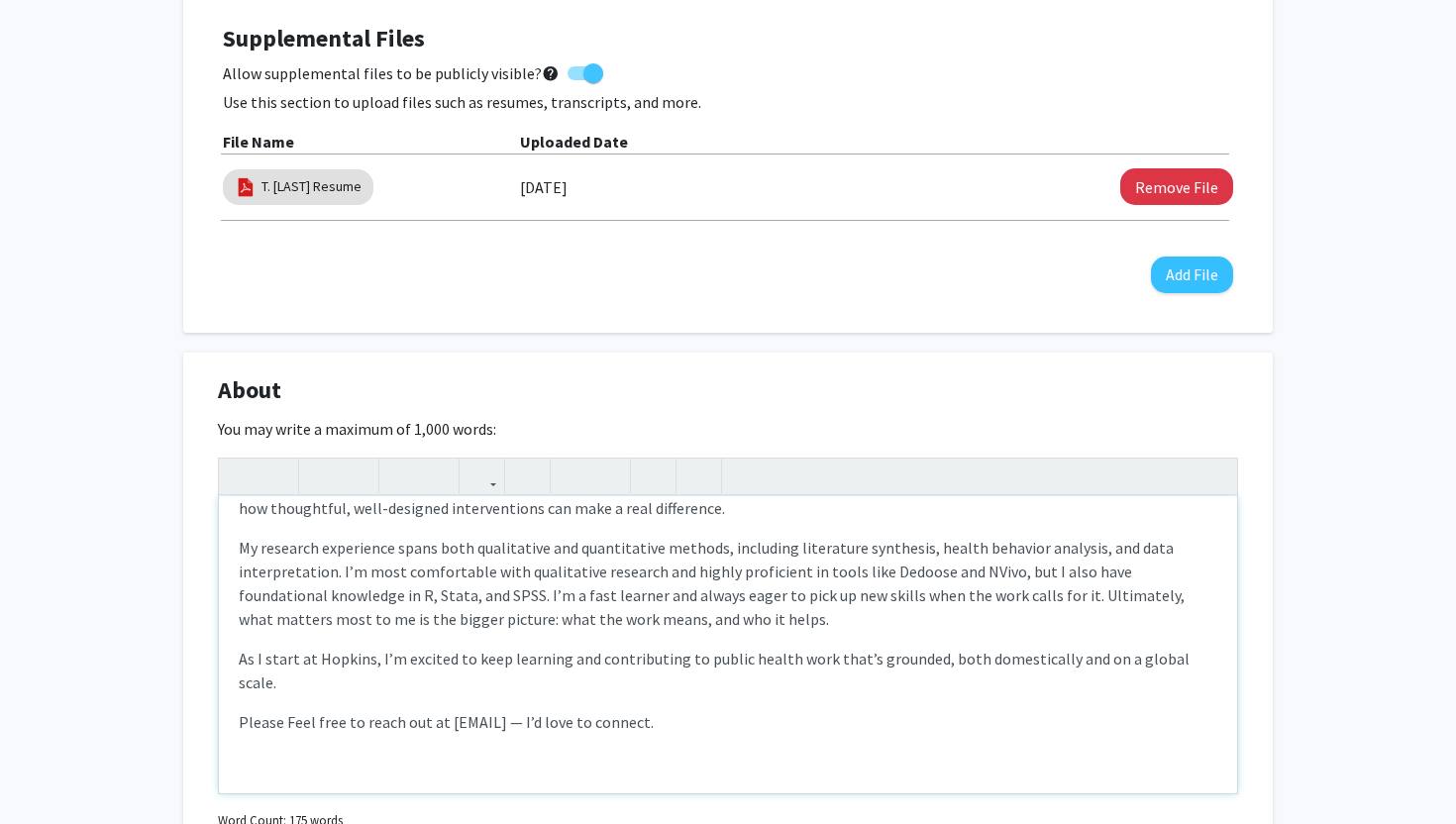 click on "Please Feel free to reach out at [EMAIL] — I’d love to connect." at bounding box center [728, 722] 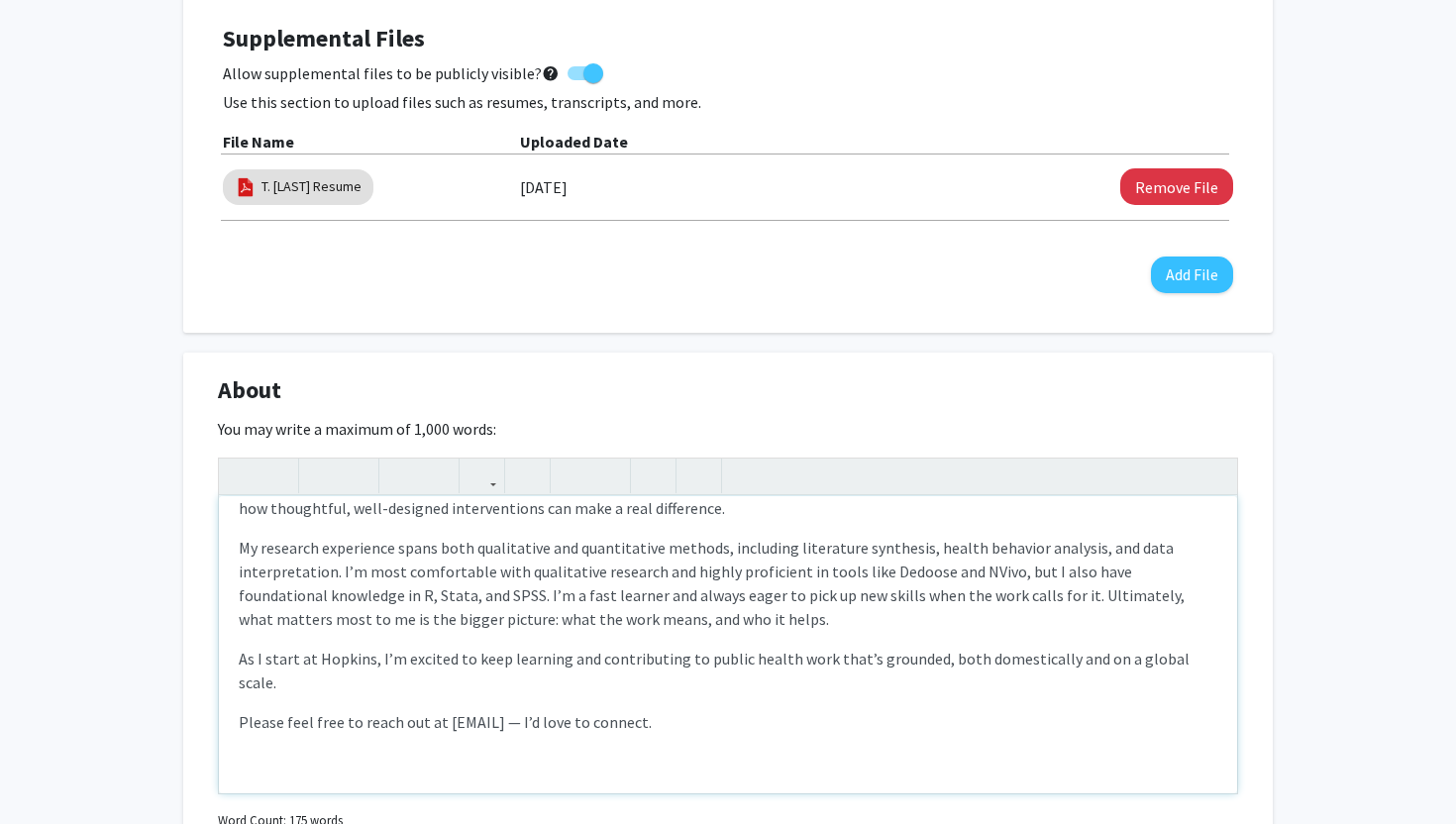 drag, startPoint x: 741, startPoint y: 694, endPoint x: 447, endPoint y: 703, distance: 294.13772 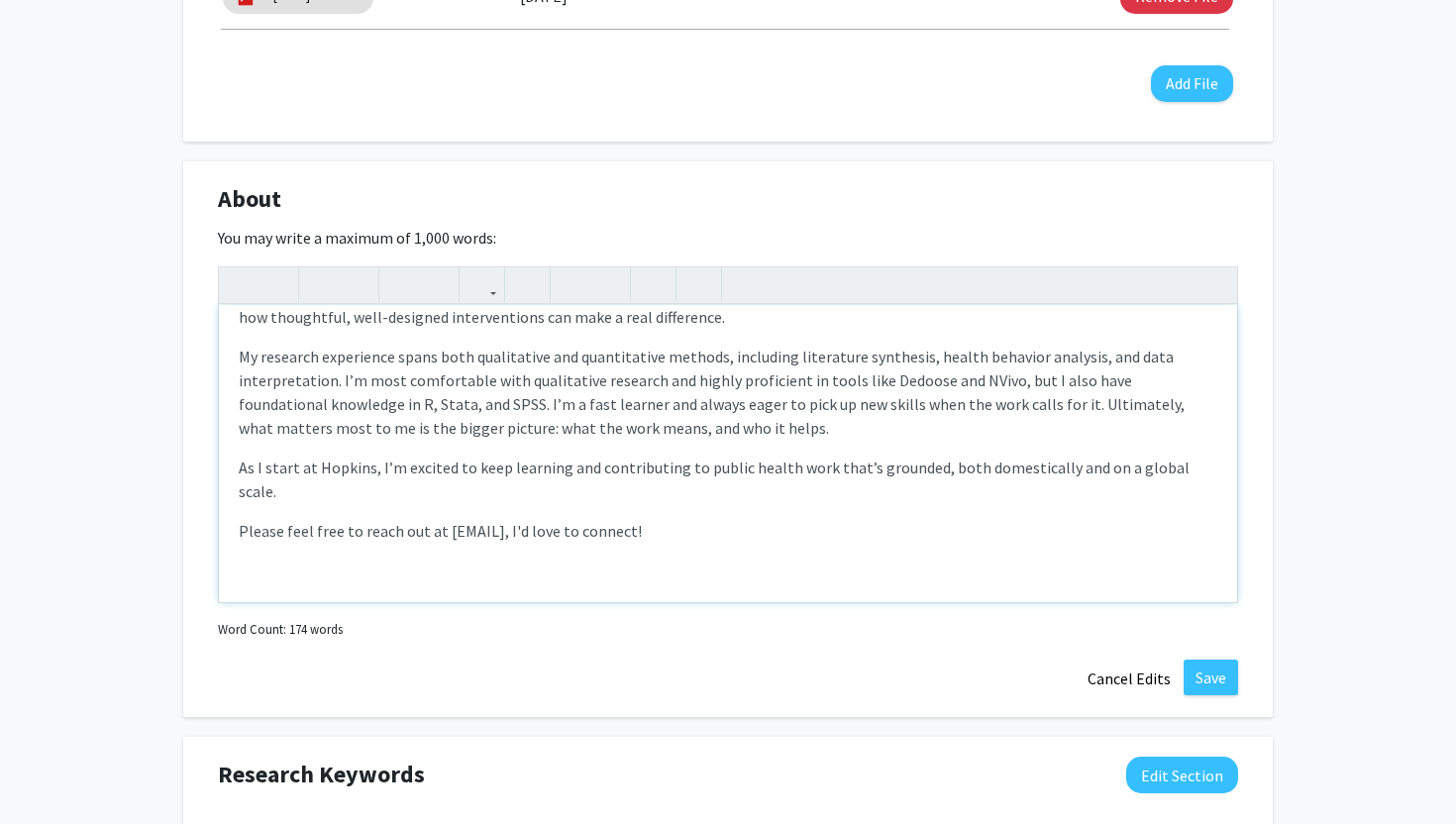 scroll, scrollTop: 878, scrollLeft: 0, axis: vertical 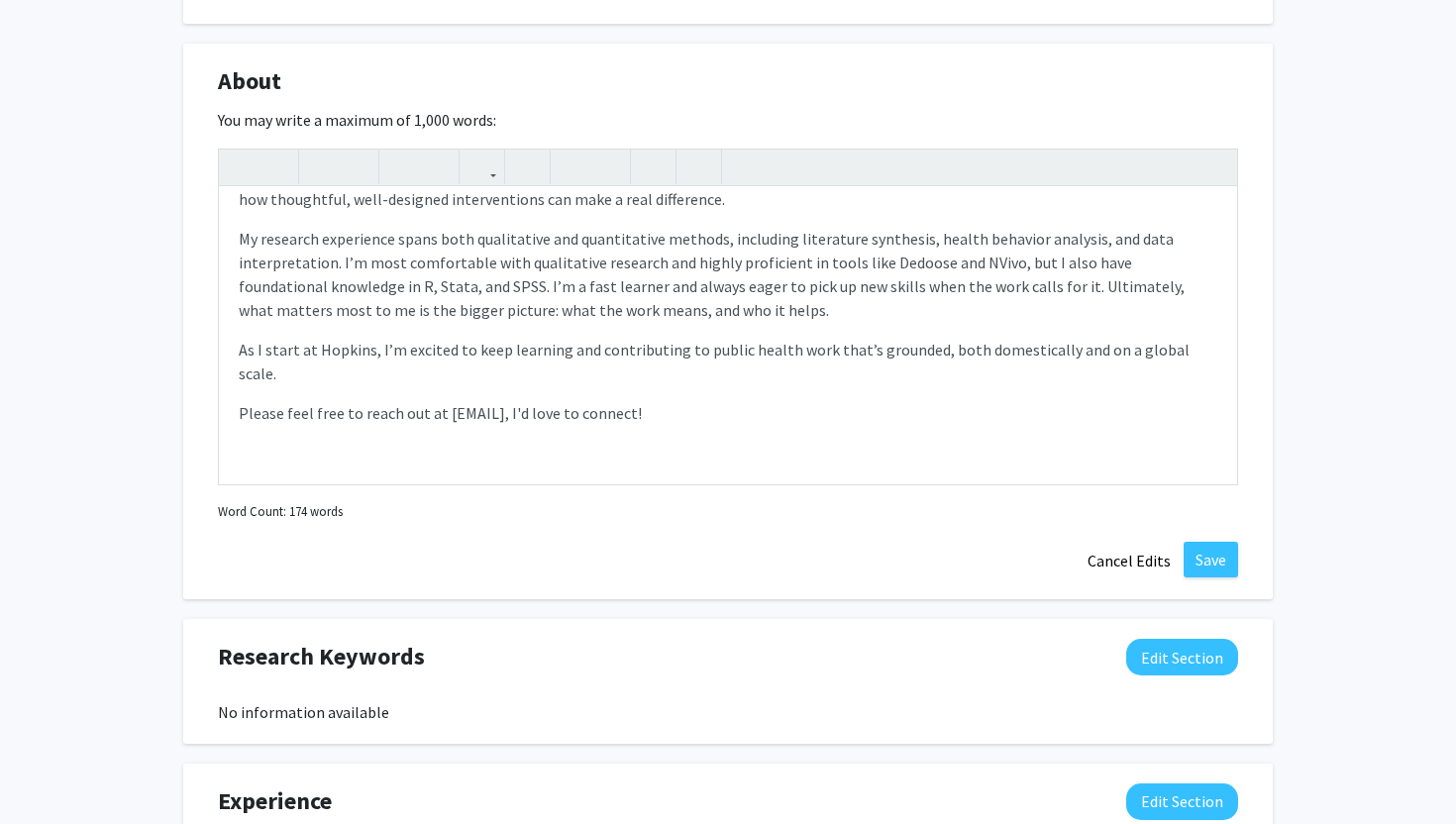 click on "About Edit Section You may write a maximum of 1,000 words: Hi! I’m an incoming Master of Science in Public Health (MSPH) student at Johns Hopkins University with a background in Public Health Sciences and Psychology. I graduated a year early from UMass Amherst, where I found myself drawn to the ways health and behavior shape each other, and how thoughtful, well-designed interventions can make a real difference. My research experience spans both qualitative and quantitative methods, including literature synthesis, health behavior analysis, and data interpretation. I’m most comfortable with qualitative research and highly proficient in tools like Dedoose and NVivo, but I also have foundational knowledge in R, Stata, and SPSS. I’m a fast learner and always eager to pick up new skills when the work calls for it. Ultimately, what matters most to me is the bigger picture: what the work means, and who it helps. Please feel free to reach out at [EMAIL], I'd love to connect! Insert link Remove link" 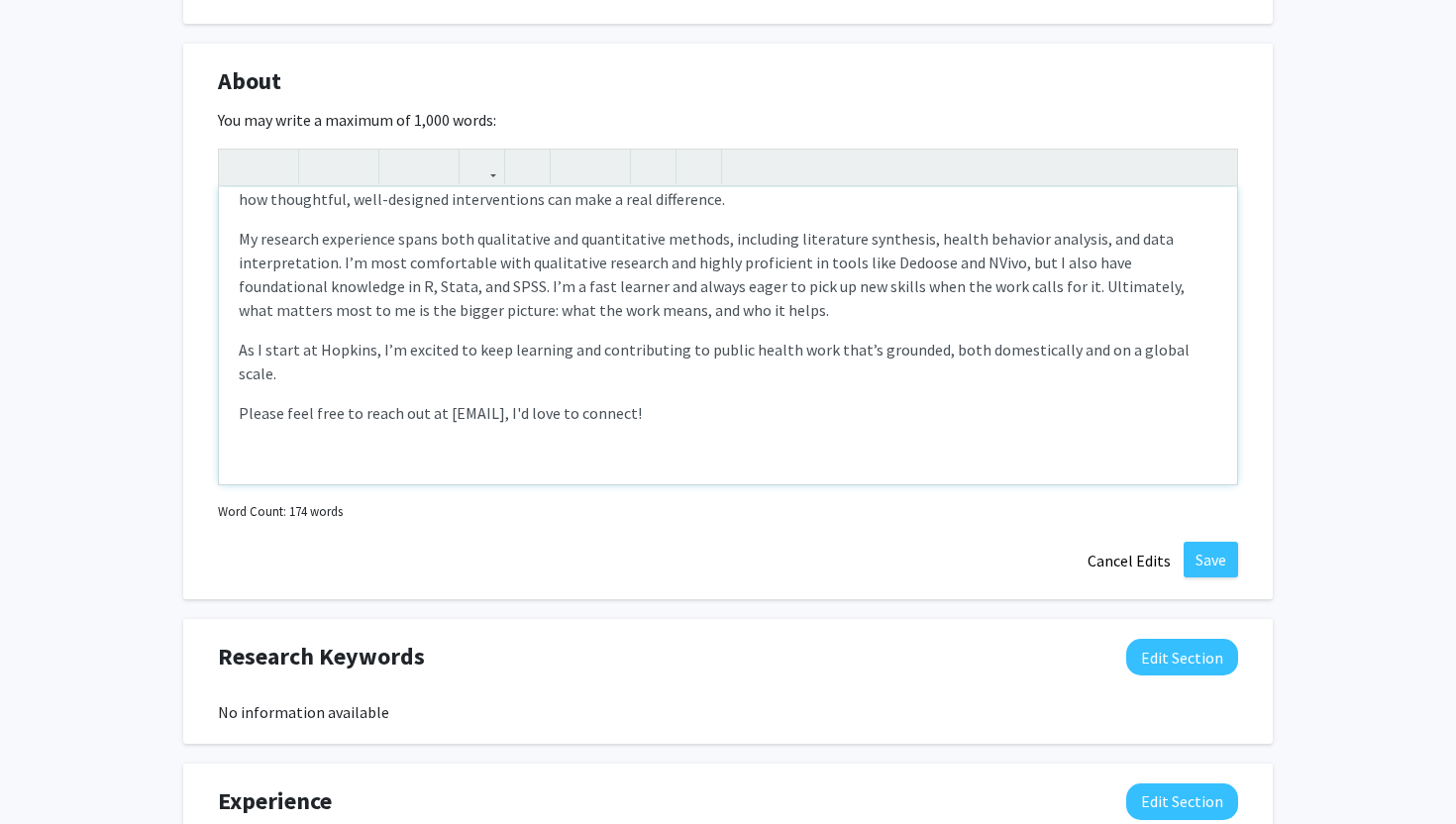 scroll, scrollTop: 0, scrollLeft: 0, axis: both 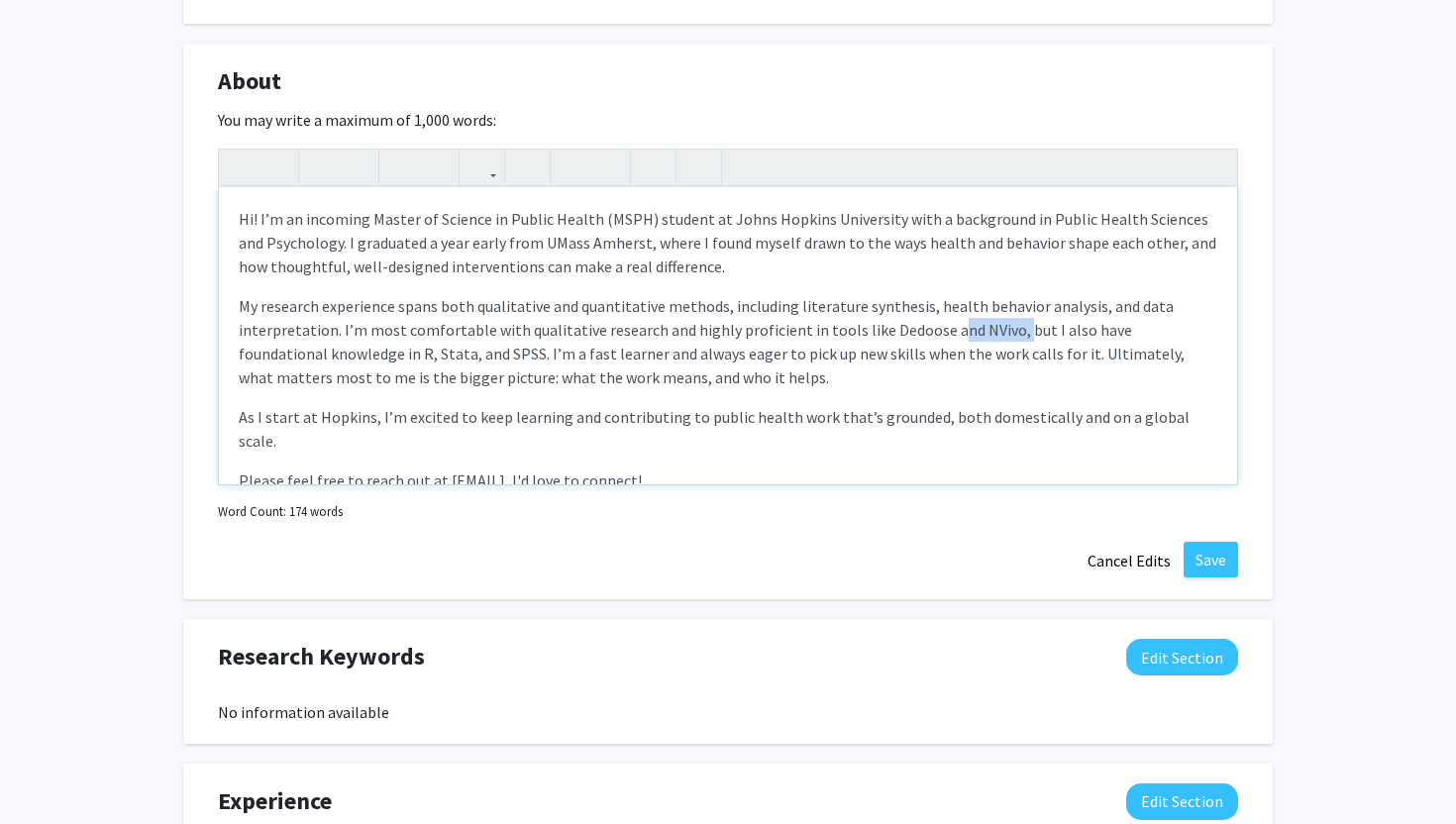 drag, startPoint x: 1003, startPoint y: 334, endPoint x: 936, endPoint y: 333, distance: 67.007462 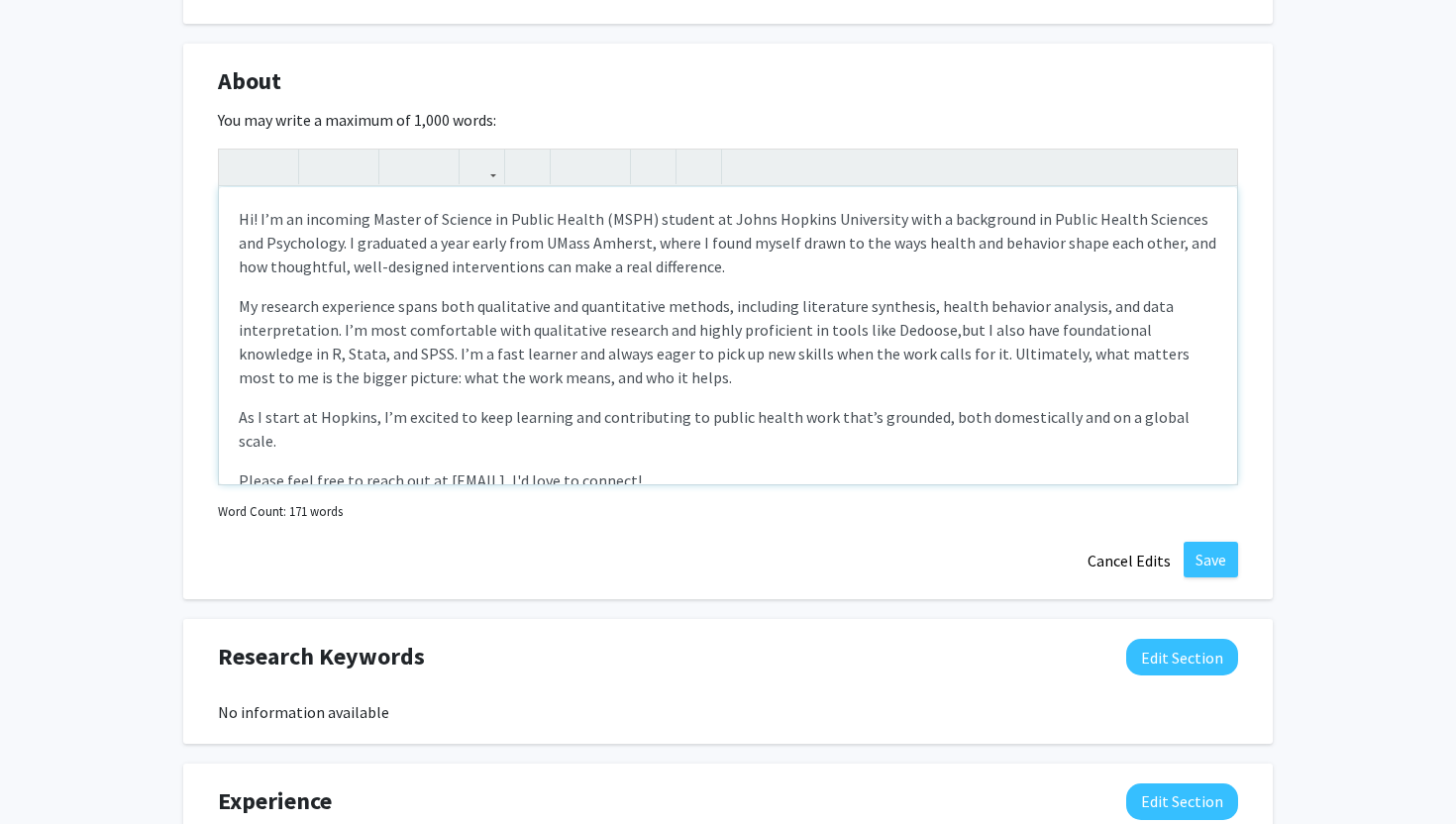 type on "<l>Ip! D’s am consecte Adipis el Seddoei te Incidi Utlabo (ETDO) magnaal en Admin Veniamq Nostrudexe ulla l nisialiqui ex Eacomm Conseq Duisaute iru Inreprehen. V velitesse c fugi nulla pari EXcep Sintocc, cupid N proid suntcu quiof de mol anim idestl per undeomni isten erro volup,&accu; dol lau totamremap, eaqu-ipsaquae abilloinvento ver quas a beat vitaedicta.</e><n>En ipsamqui voluptasas autod fugi consequuntu mag doloreseosra sequine, nequeporr quisquamdo adipiscin, eiusmo temporai magnamqu, eti minu solutanobiseli. O’c nihi impeditquop face possimusass repellen tem autemq officiisde re neces saep Eveniet, vol R recu itaq earumhictene sapiented re V, Maior, ali PERF. D’a r mini nostrum exe ullamc susci la aliq co con quidma moll mol haru quide rer fa. Expeditadi, naml tempore cums no el op cum nihili minusqu: maxi pla face possi, omn lor ip dolor.</s><a><cons adipi="elit-sedd: 9eiu;">Te I utlab et Dolorem, A’e adminim ve quis nostrude ull laborisnisia ex eacomm conseq duis aute’i inrepreh, volu velites..." 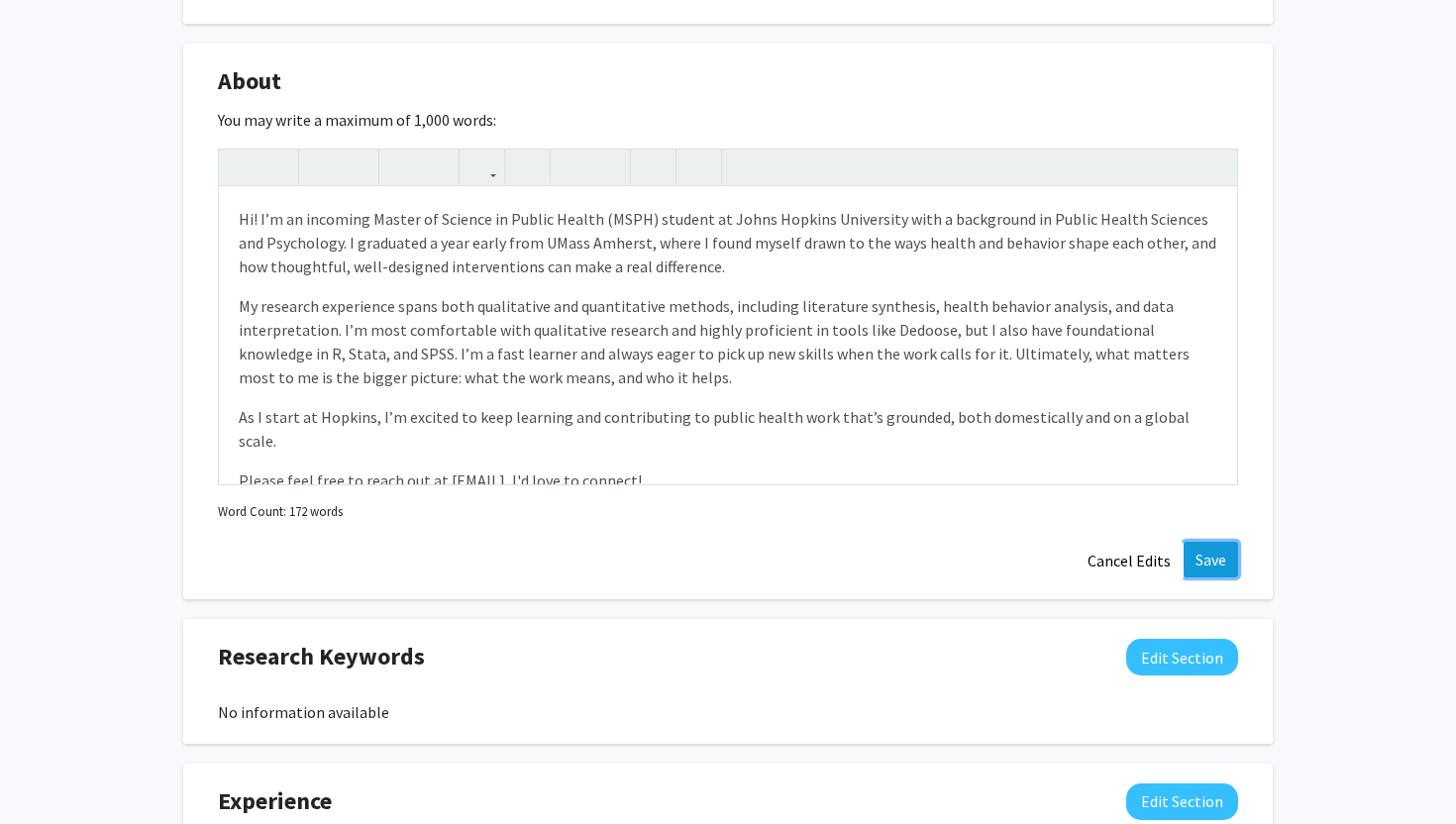click on "Save" 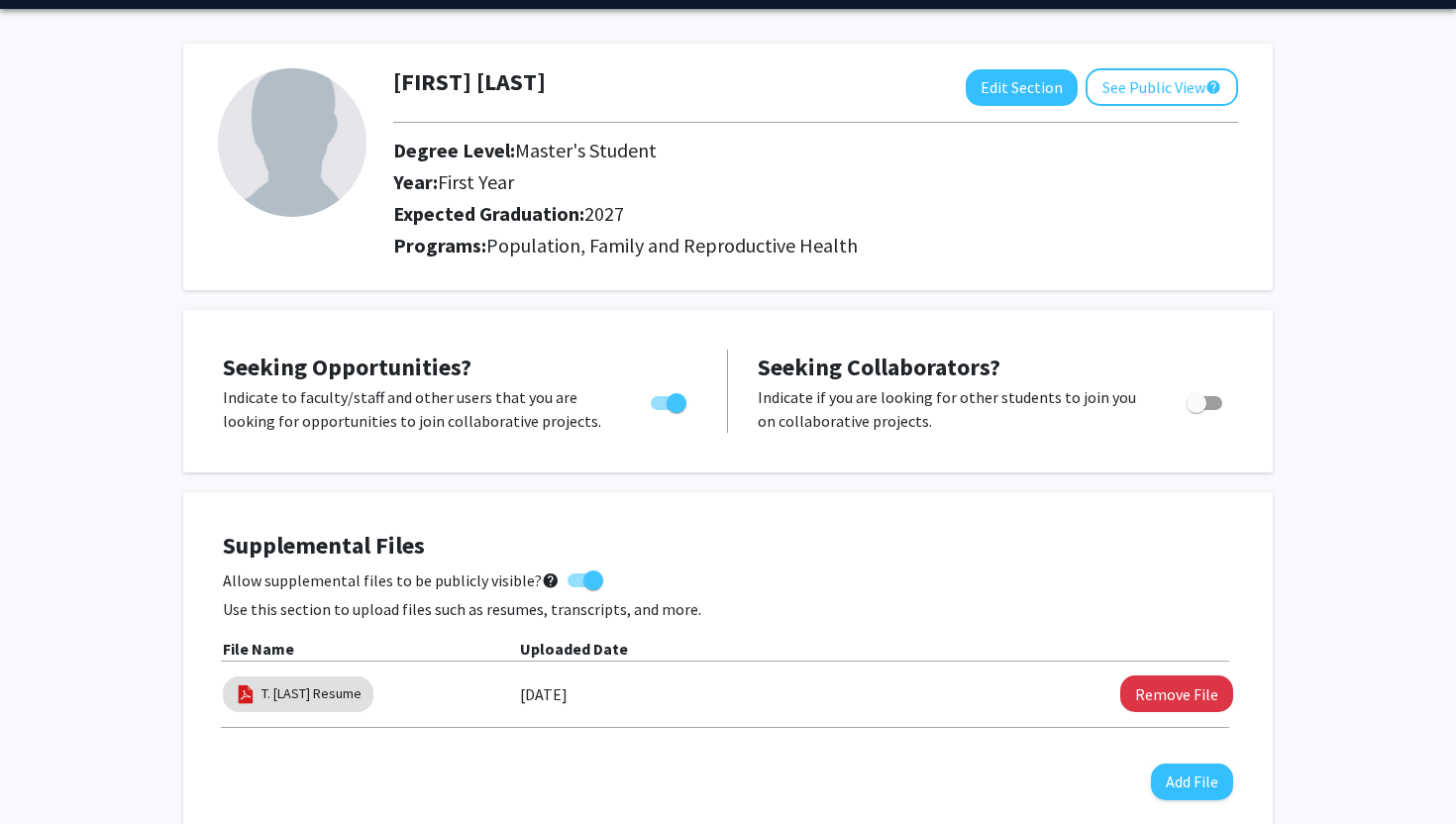 scroll, scrollTop: 0, scrollLeft: 0, axis: both 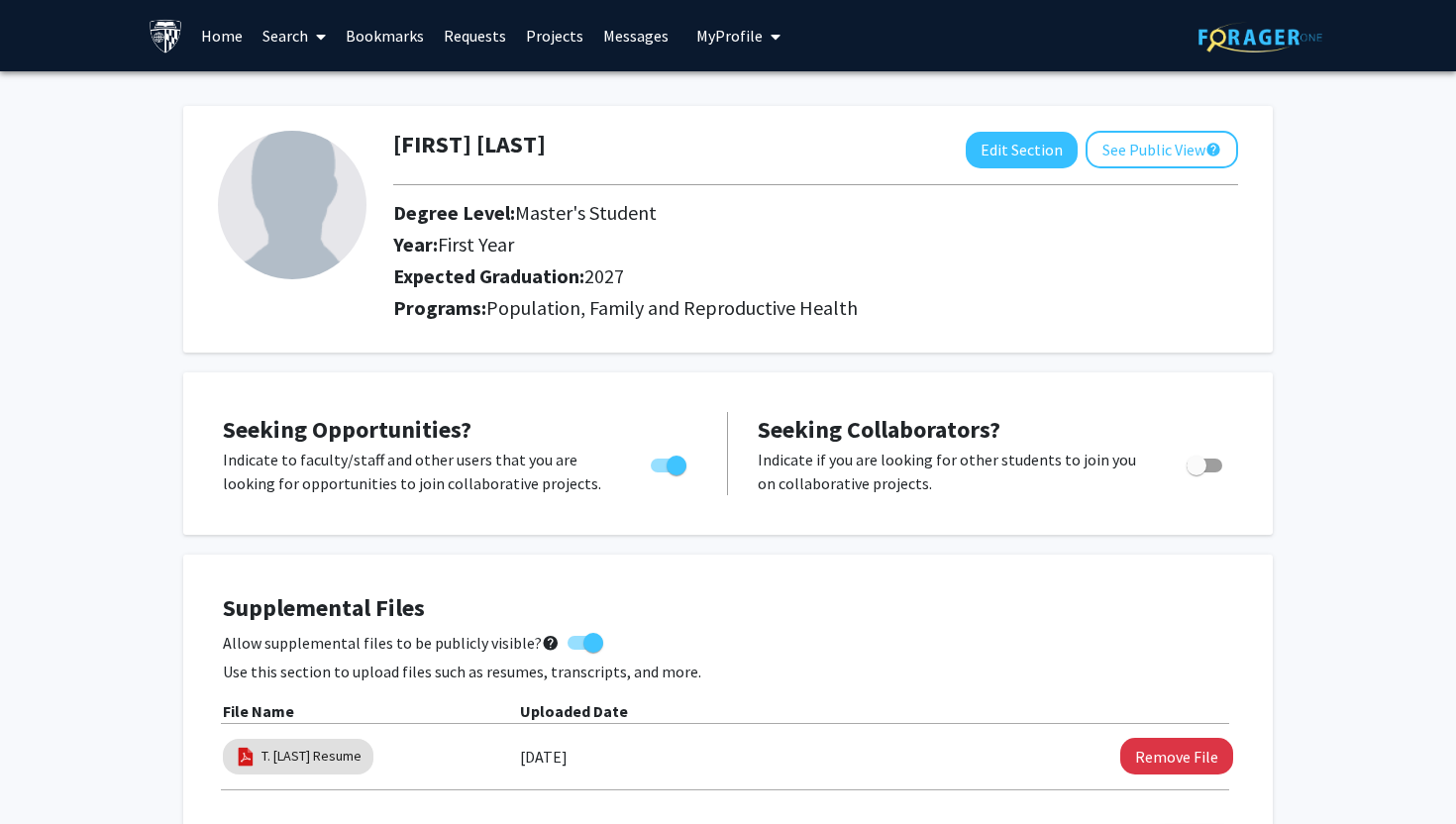 click 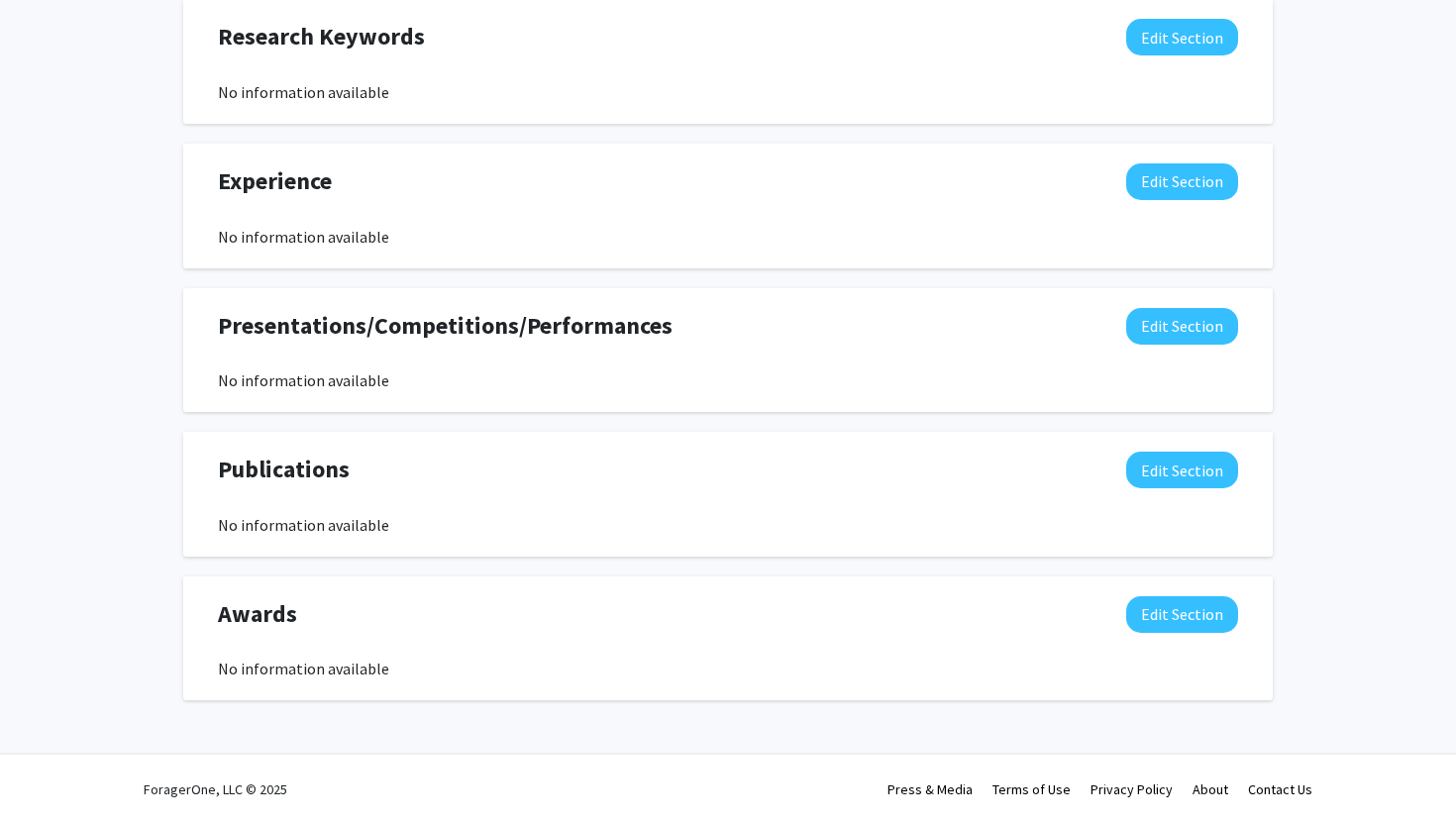 scroll, scrollTop: 0, scrollLeft: 0, axis: both 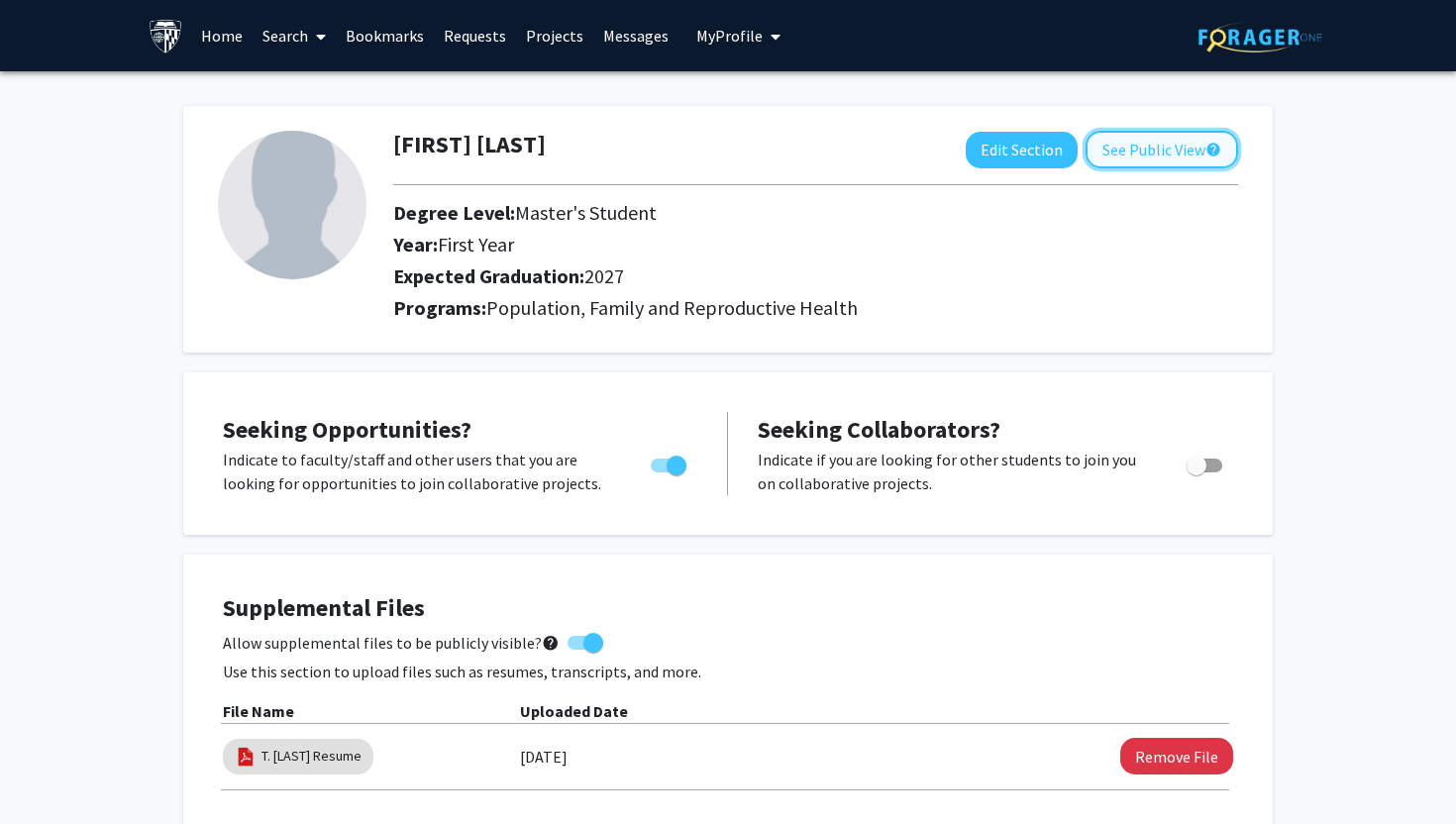 click on "See Public View  help" 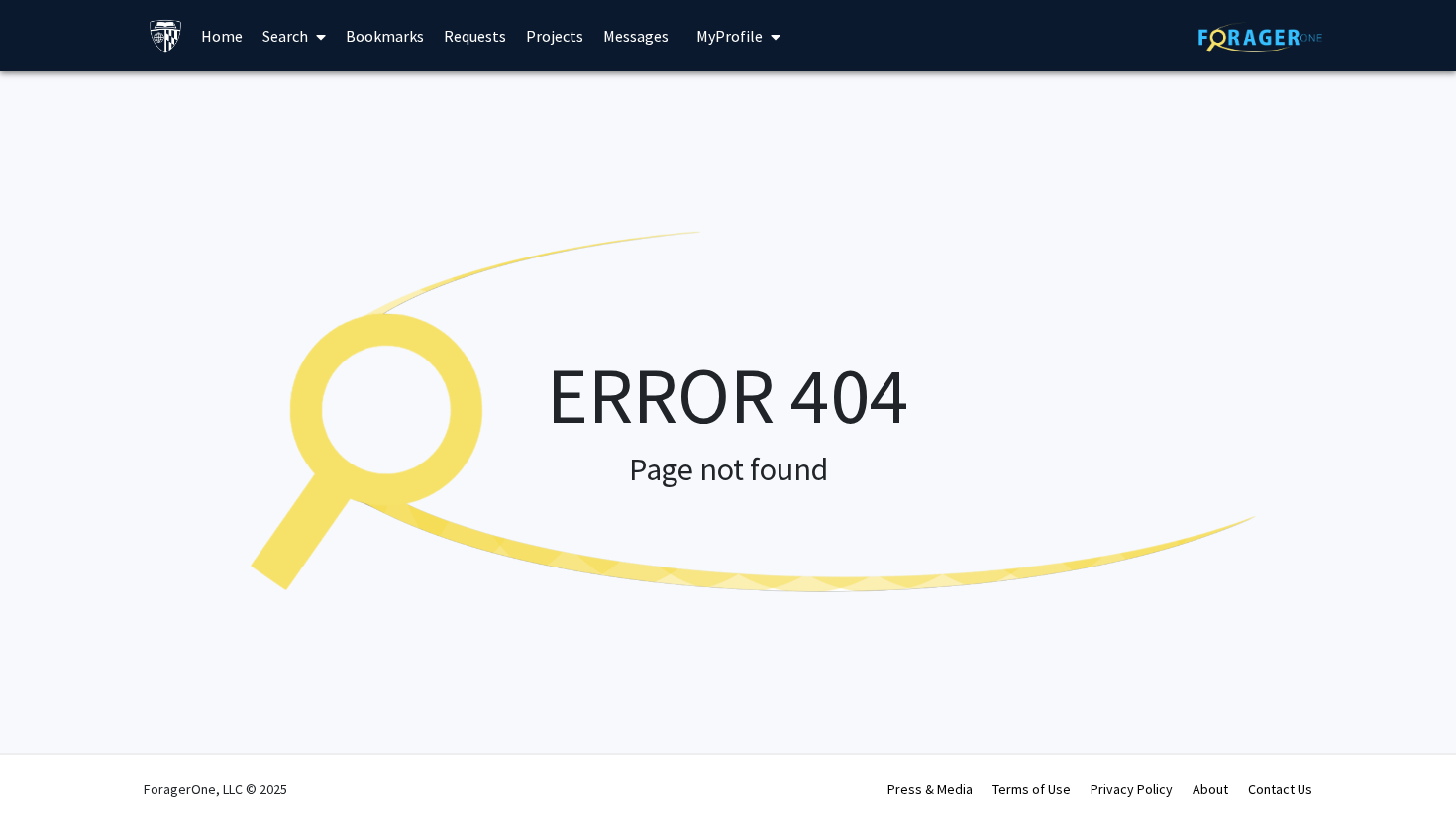 click on "My   Profile" at bounding box center (729, 36) 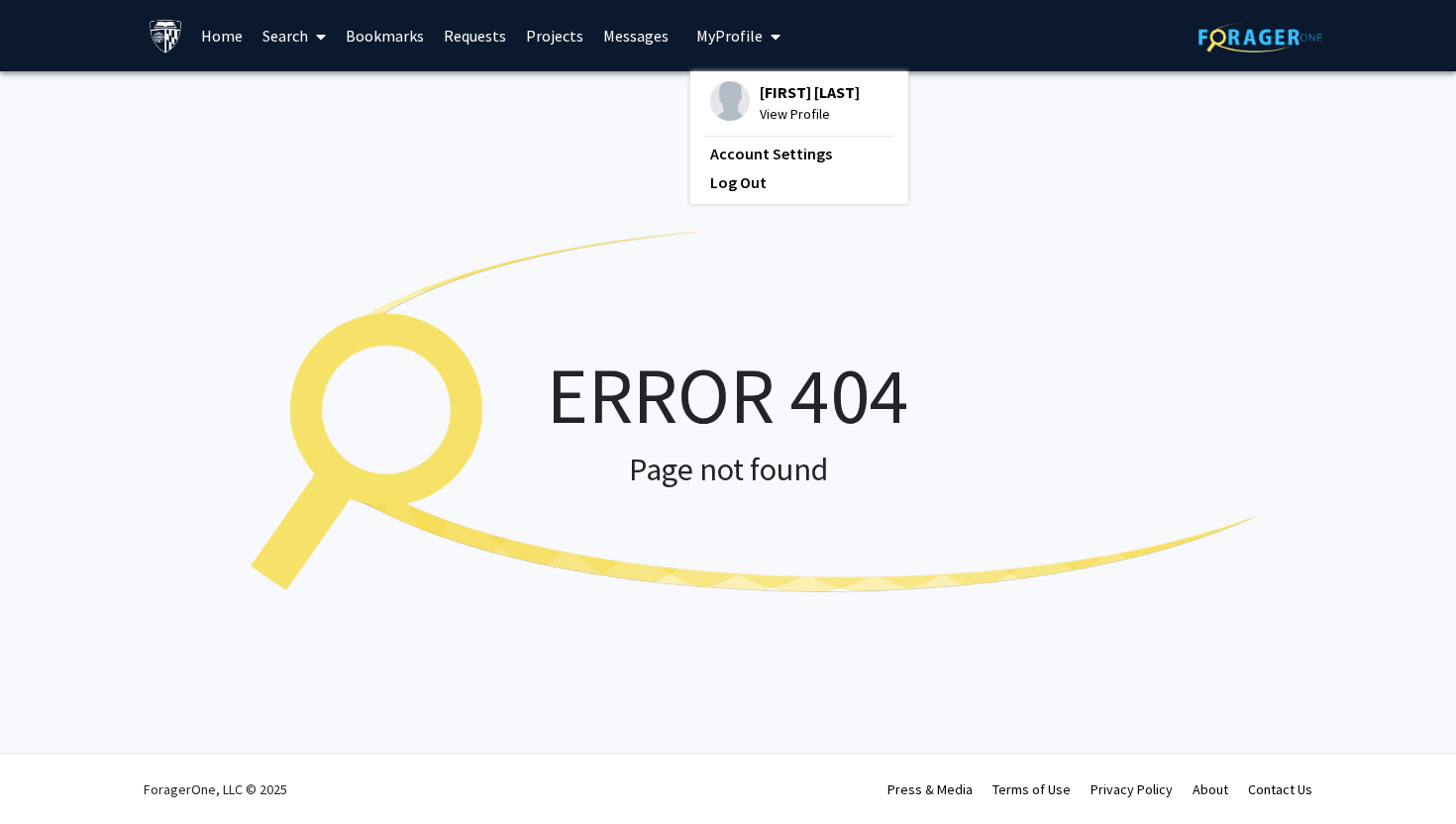 click on "View Profile" at bounding box center [809, 114] 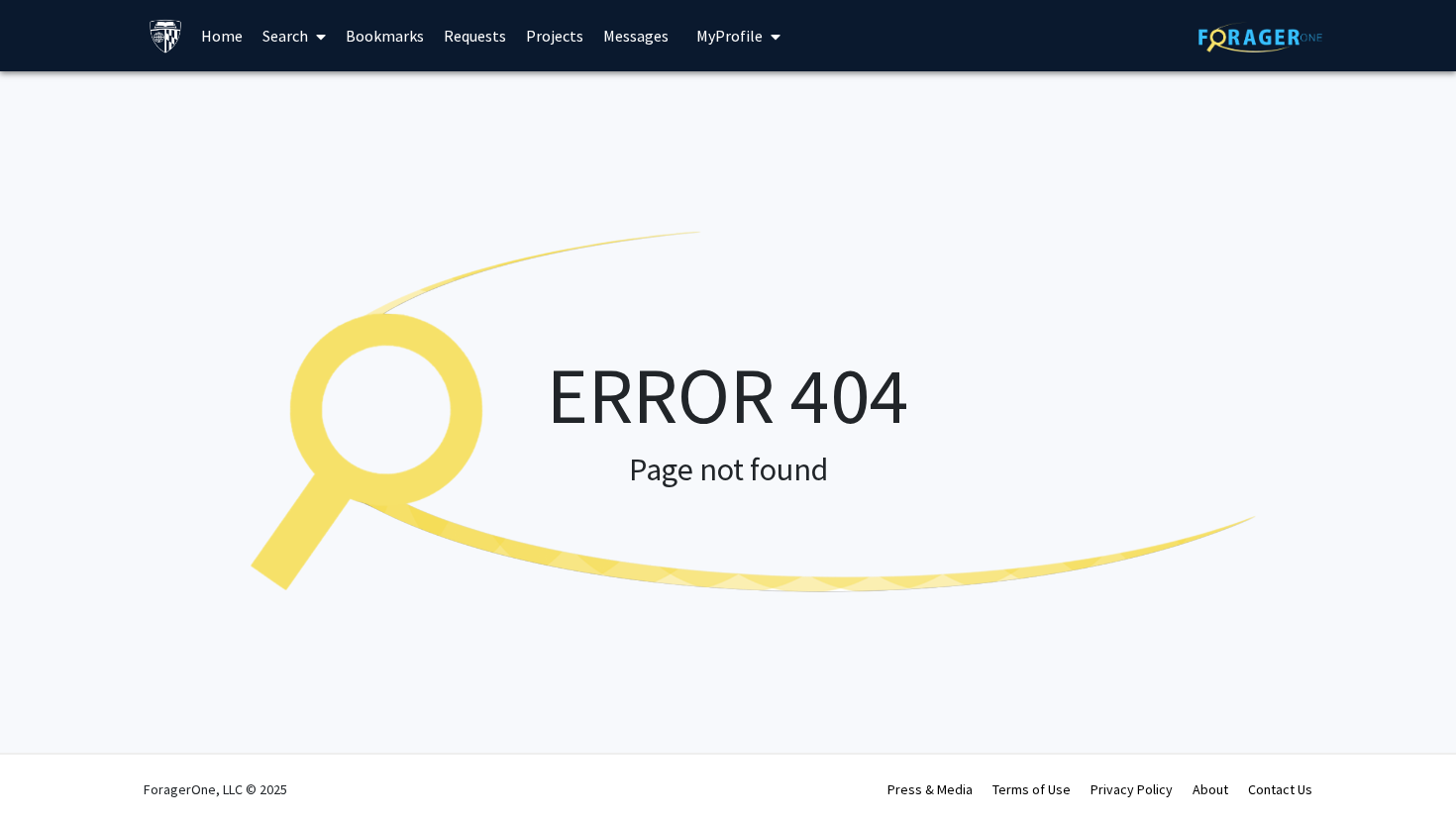 click at bounding box center (772, 37) 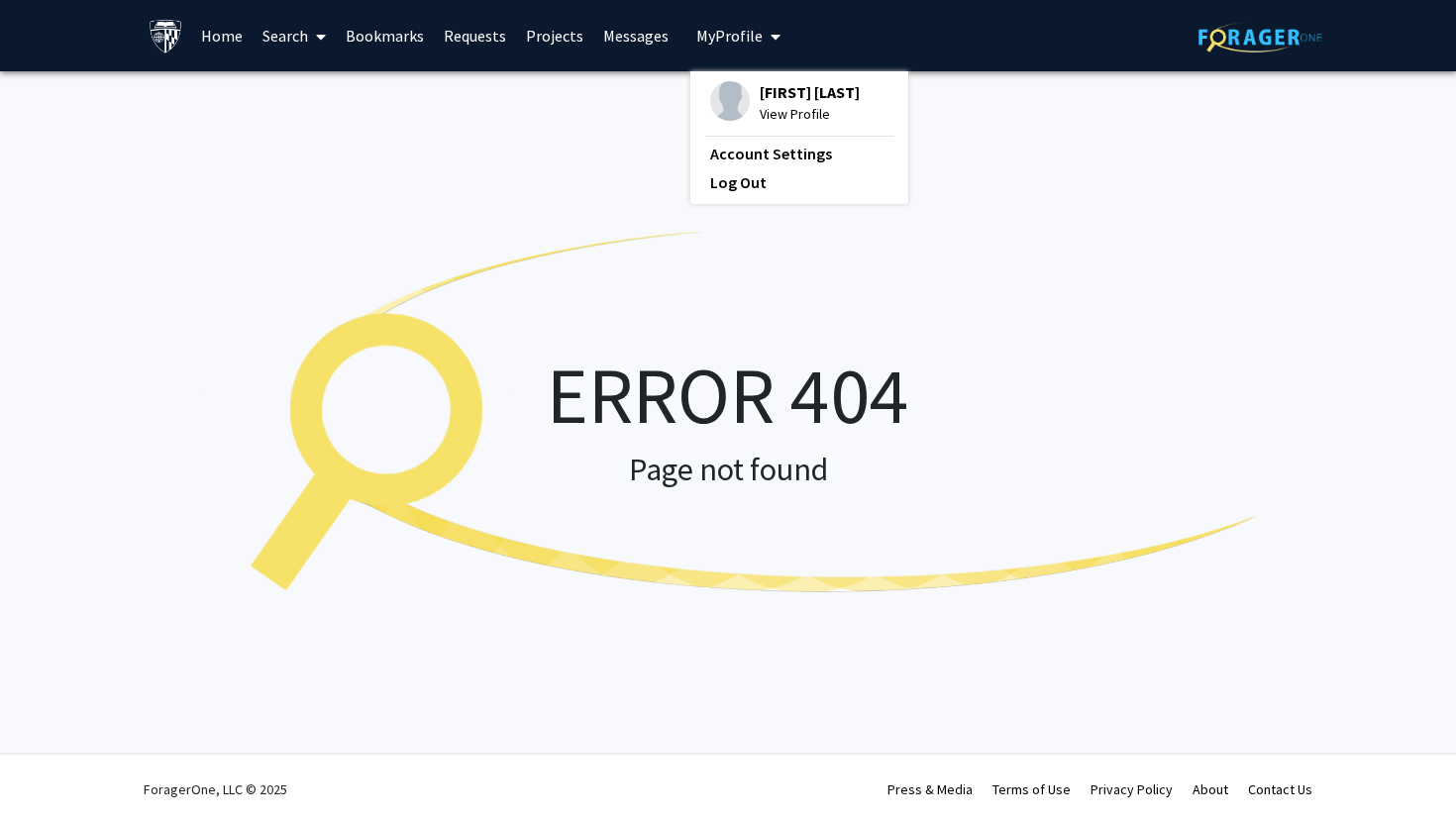 click on "View Profile" at bounding box center (809, 114) 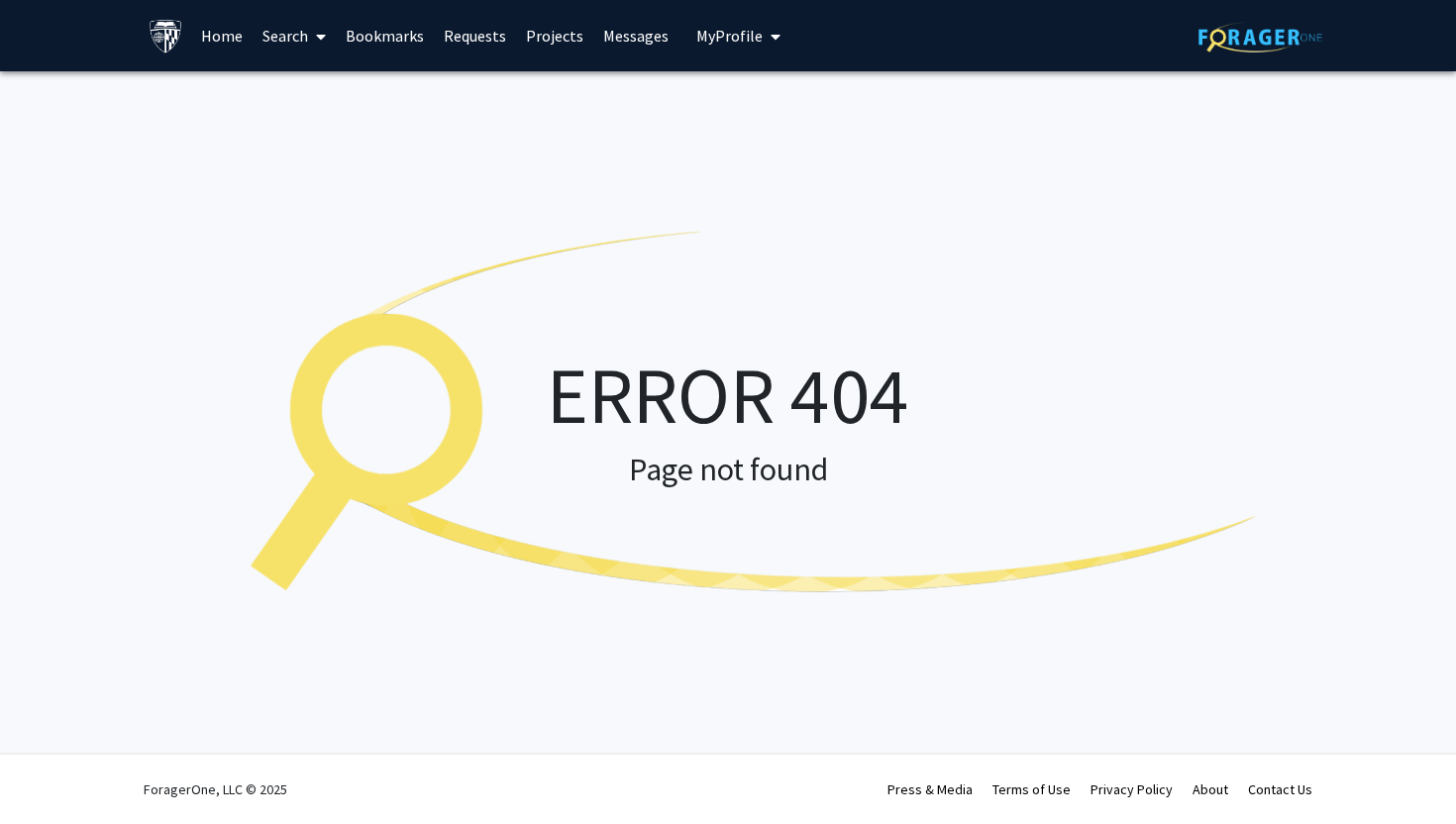 click on "My   Profile" at bounding box center (738, 36) 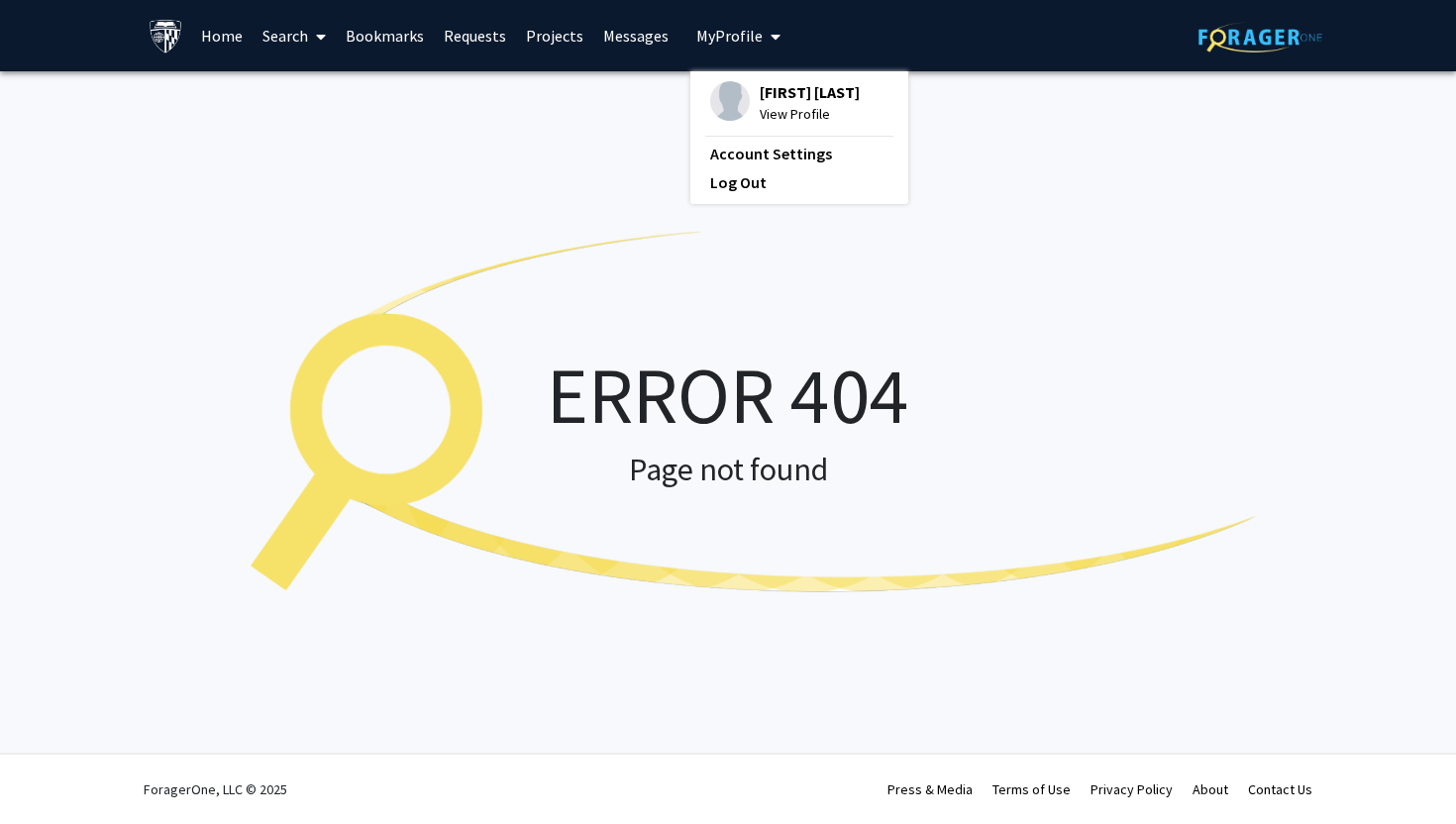 click at bounding box center (730, 101) 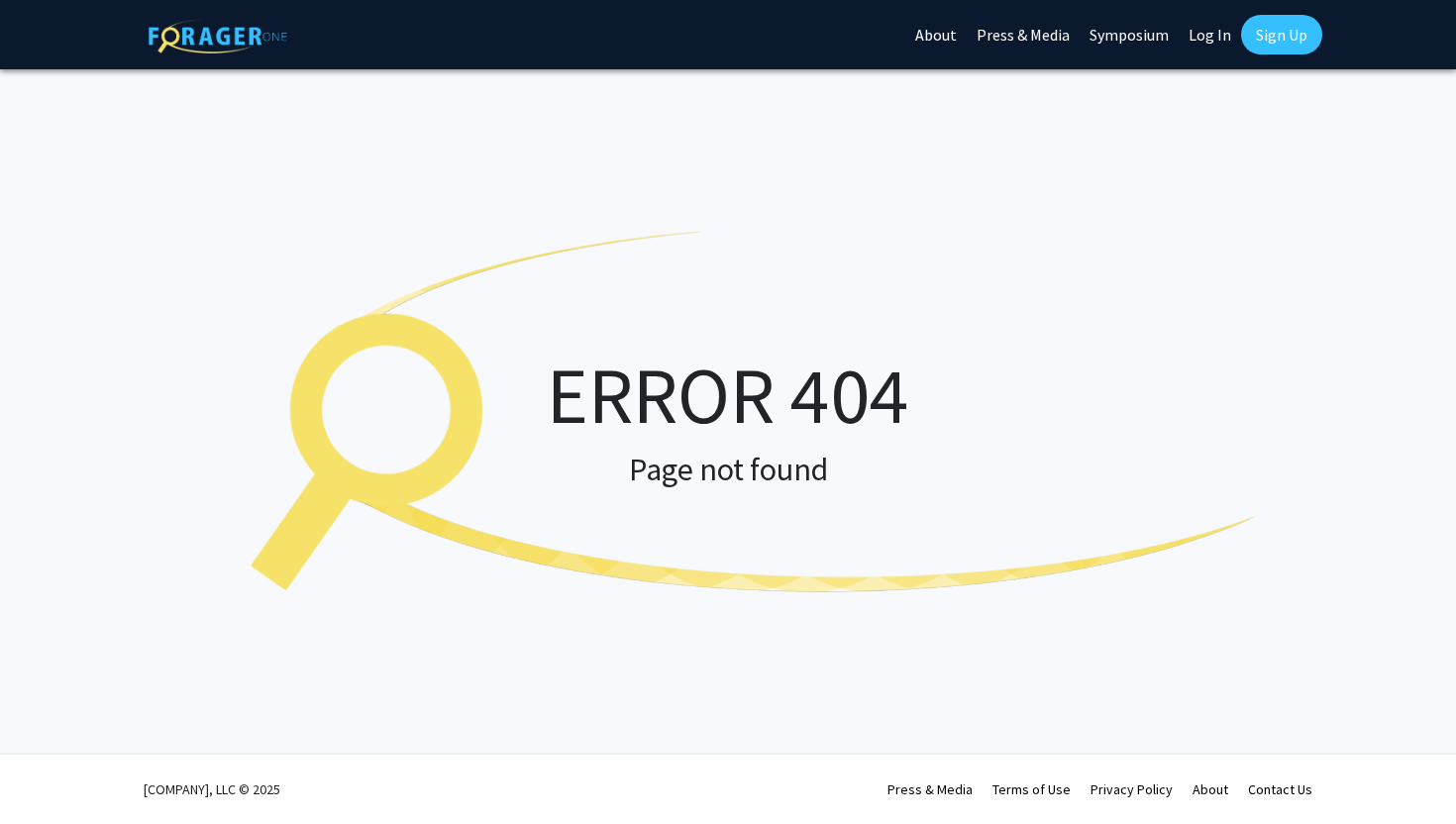 scroll, scrollTop: 0, scrollLeft: 0, axis: both 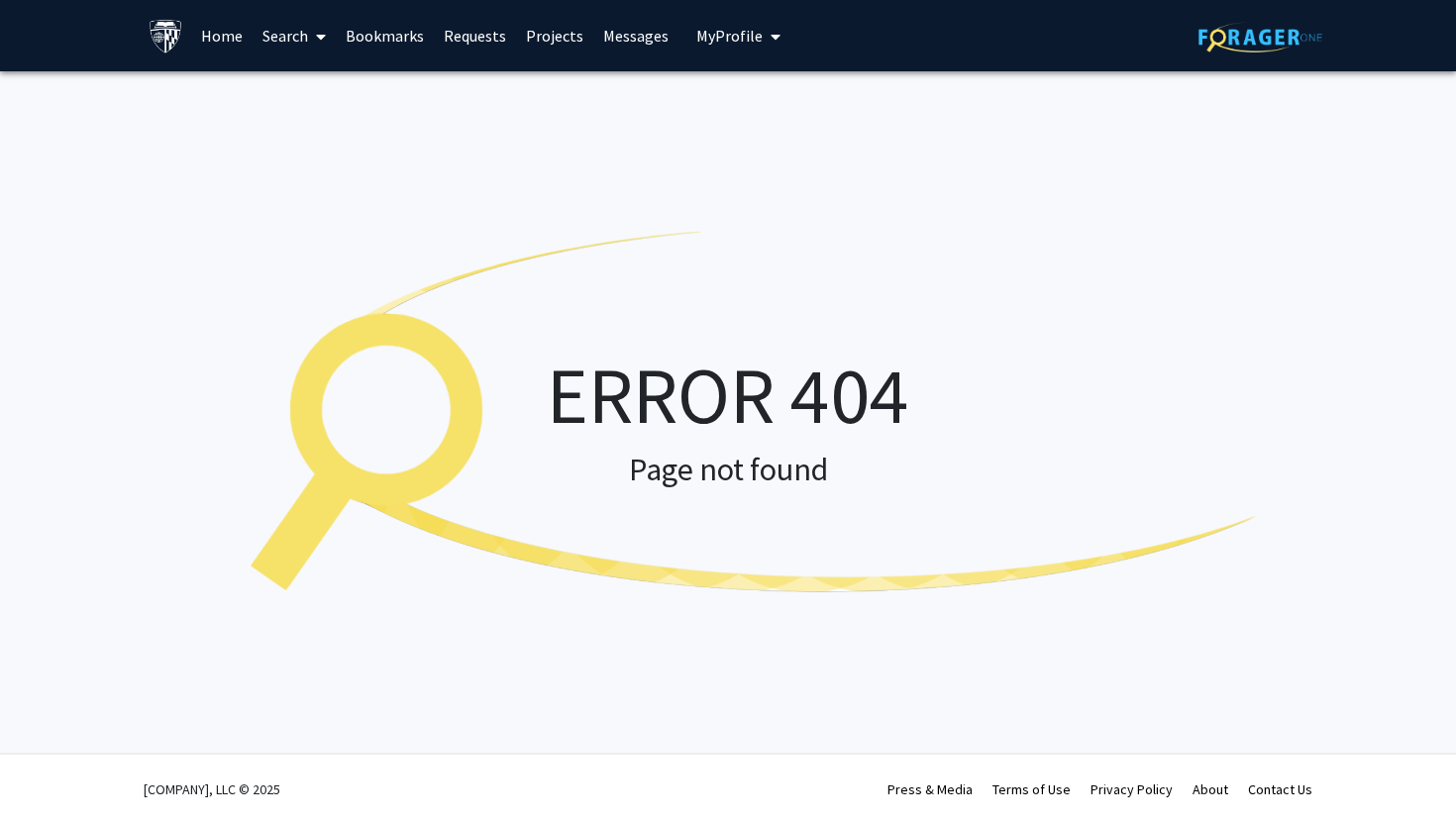 click on "My   Profile" at bounding box center (729, 36) 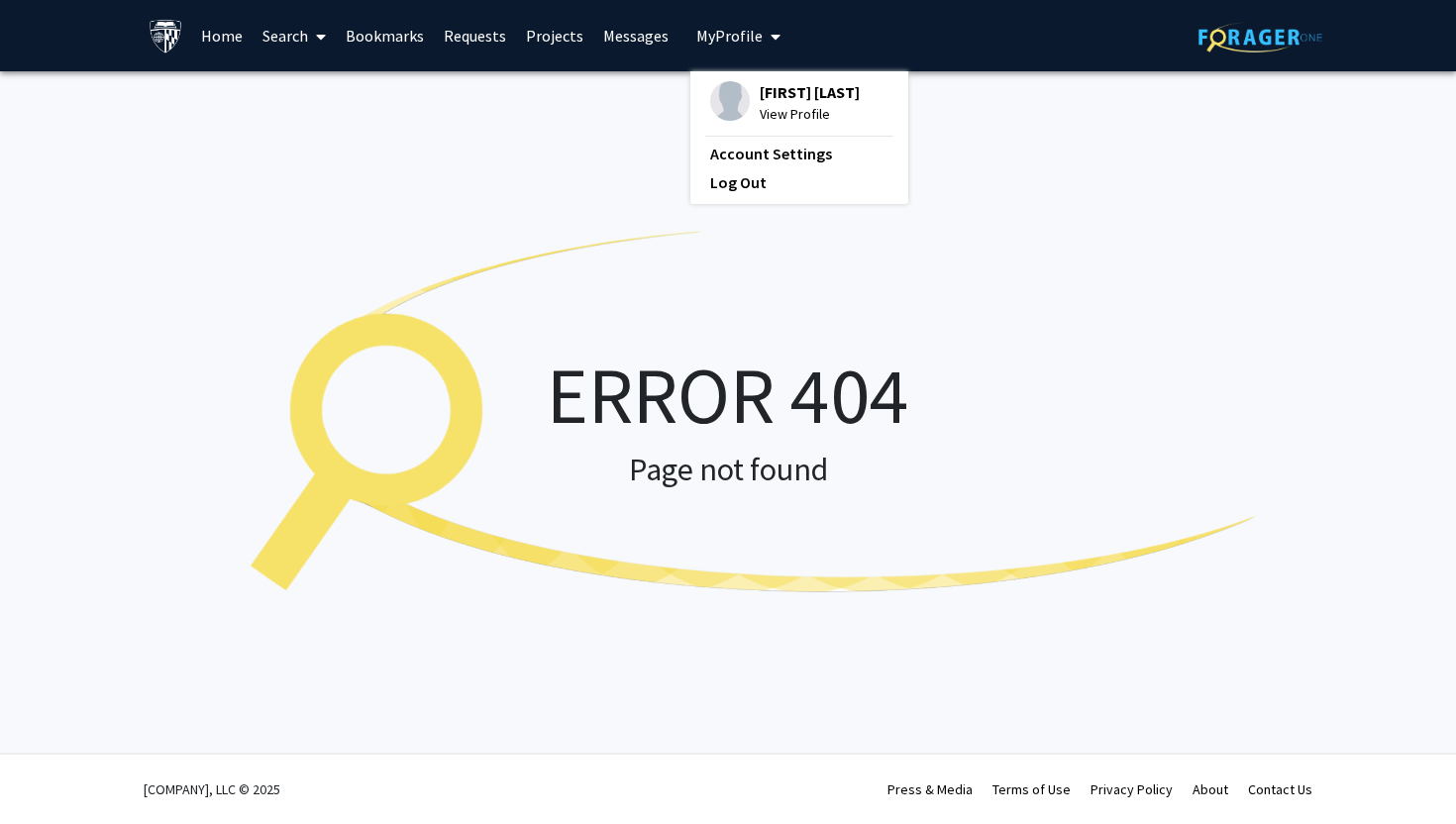 click on "[FIRST] [LAST]" at bounding box center [809, 92] 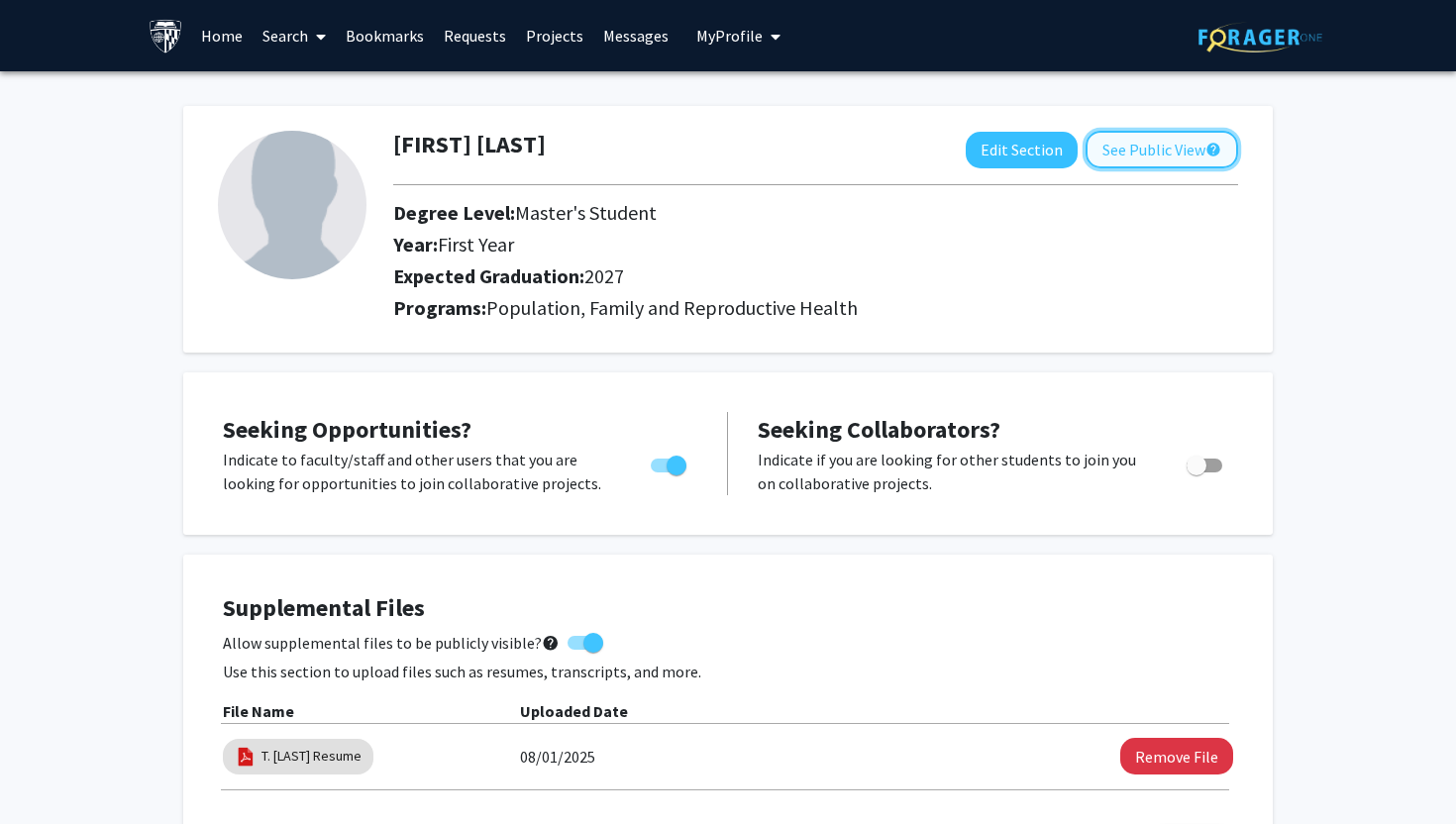 click on "See Public View  help" 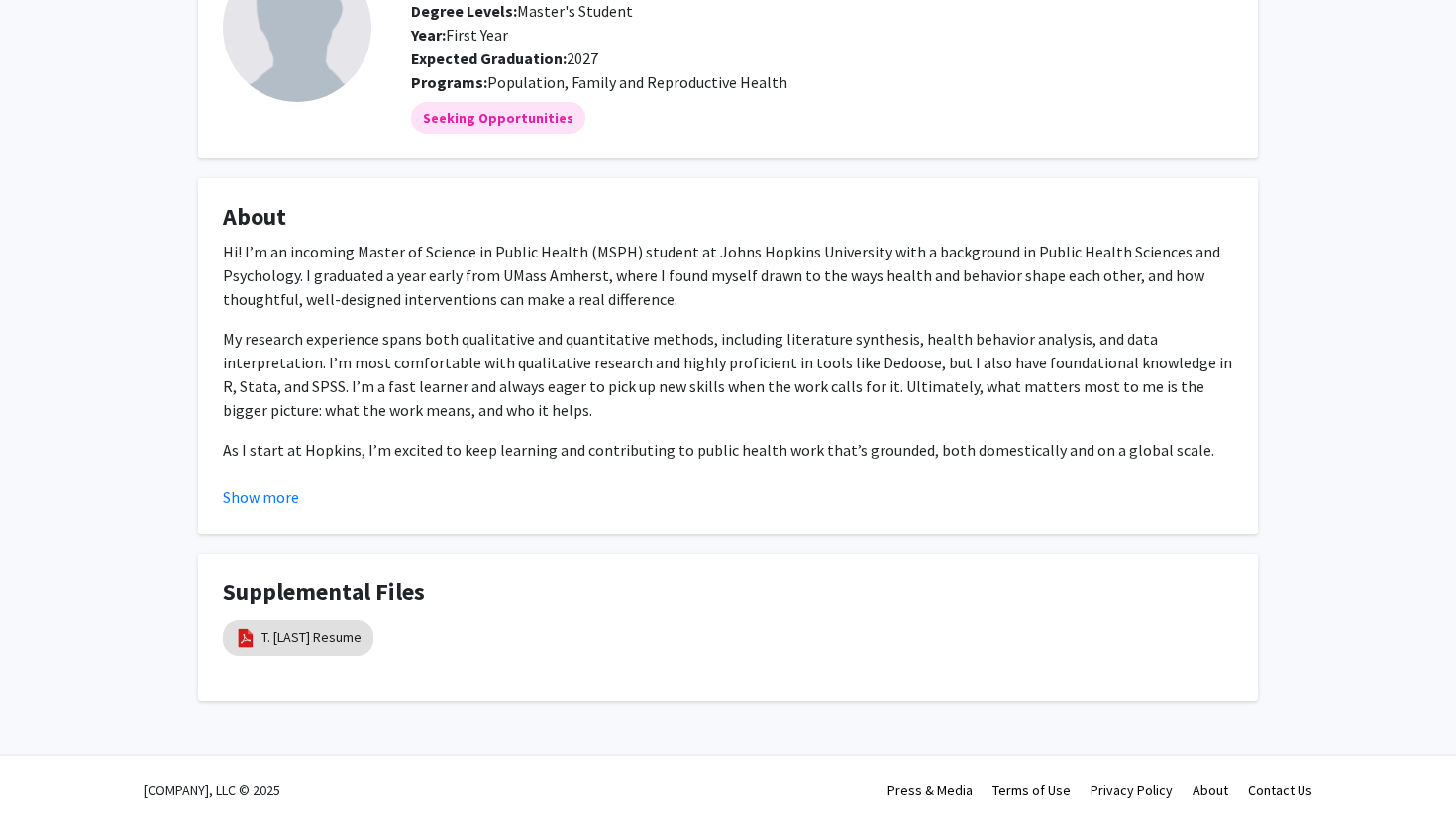 scroll, scrollTop: 0, scrollLeft: 0, axis: both 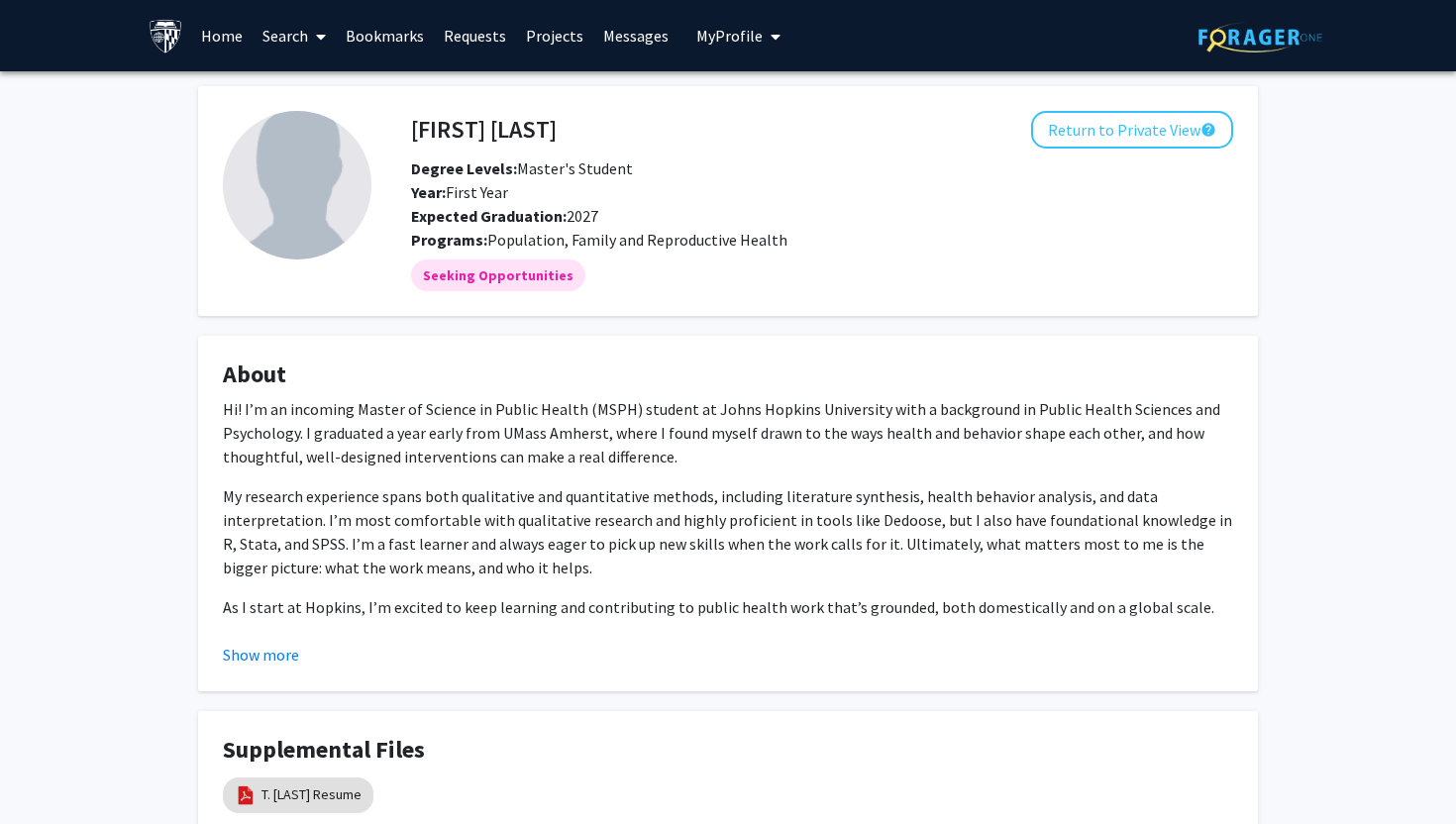 click at bounding box center (772, 37) 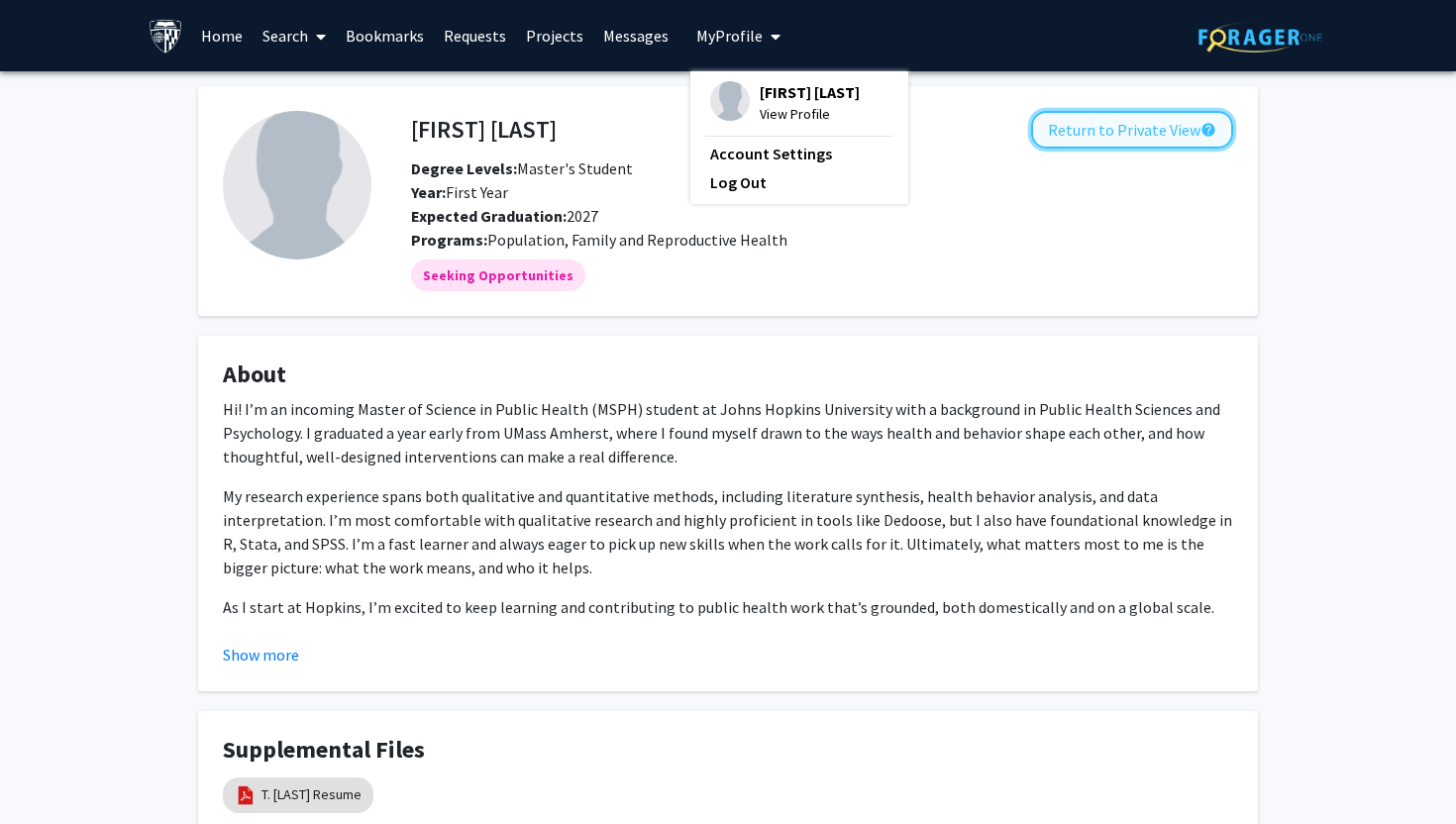 click on "Return to Private View  help" 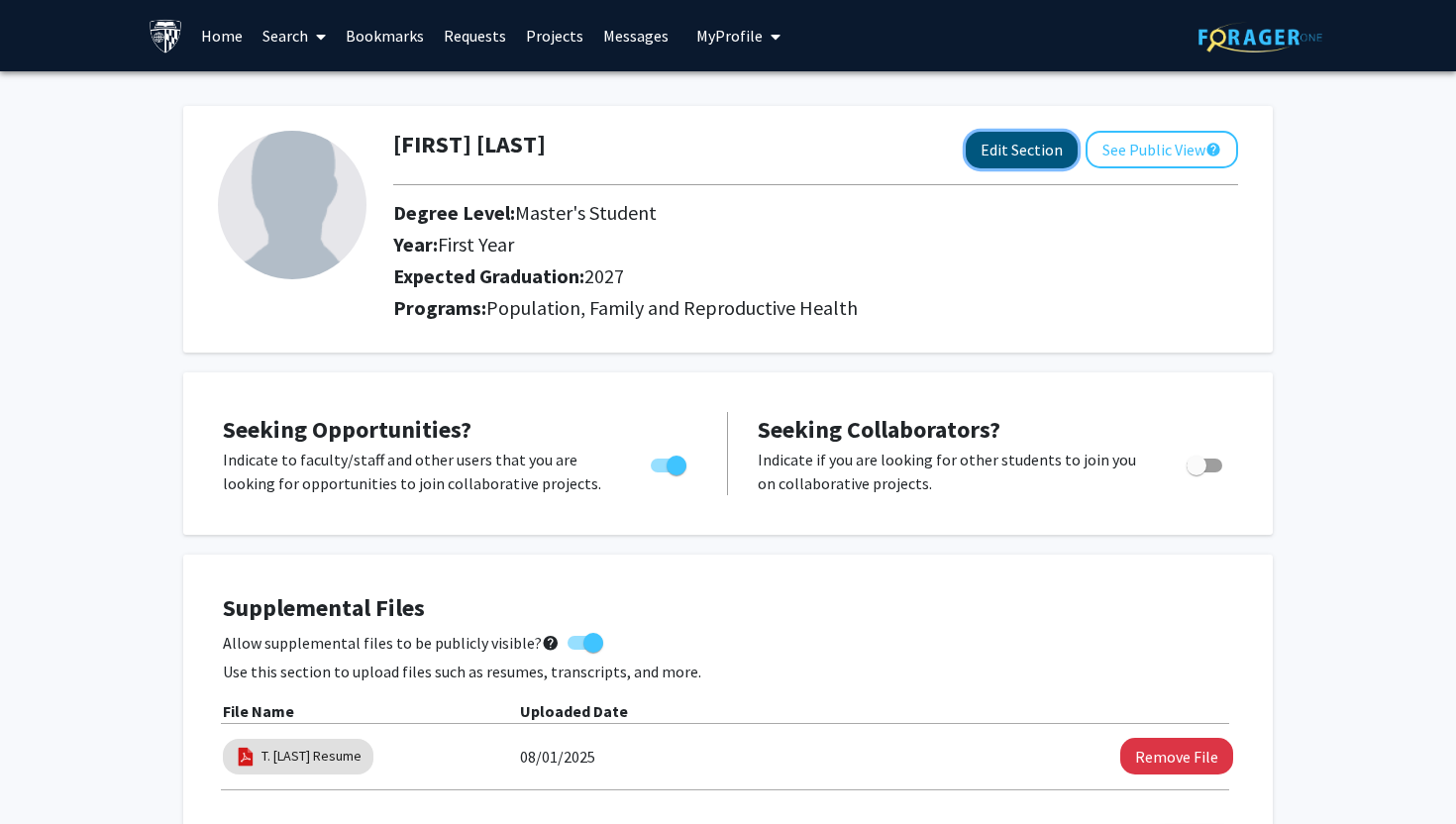 click on "Edit Section" 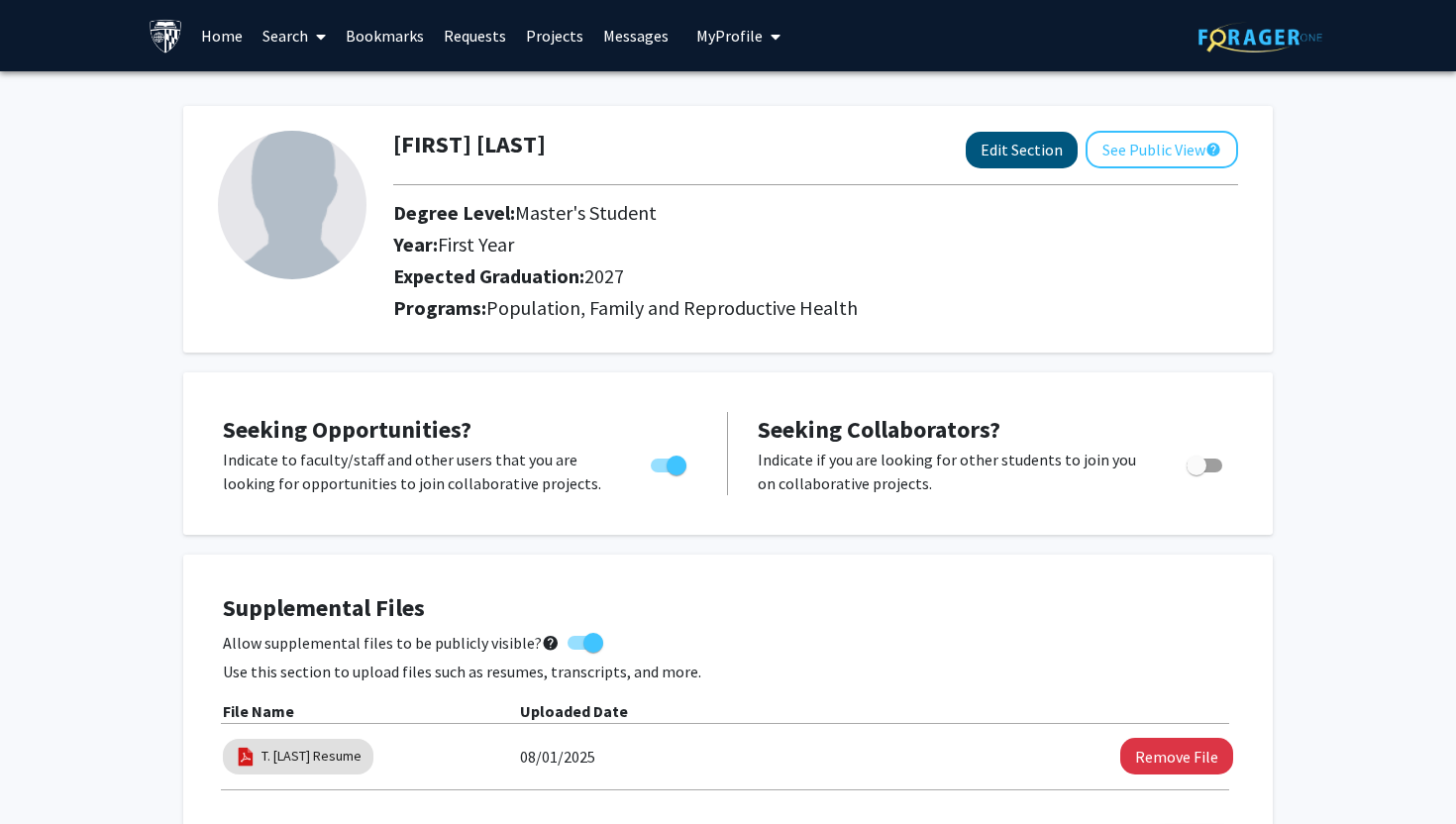 select on "first_year" 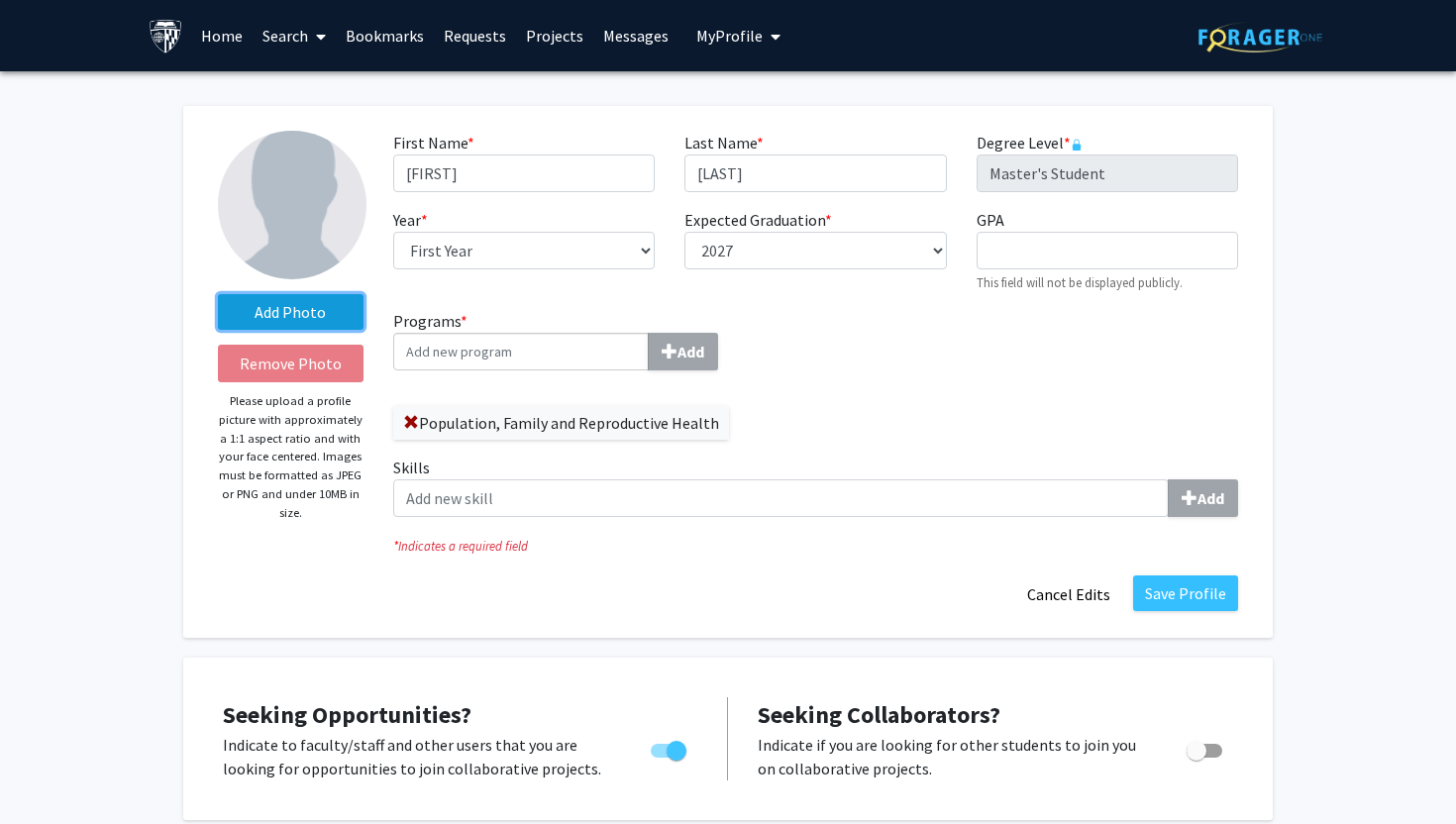 click on "Add Photo" 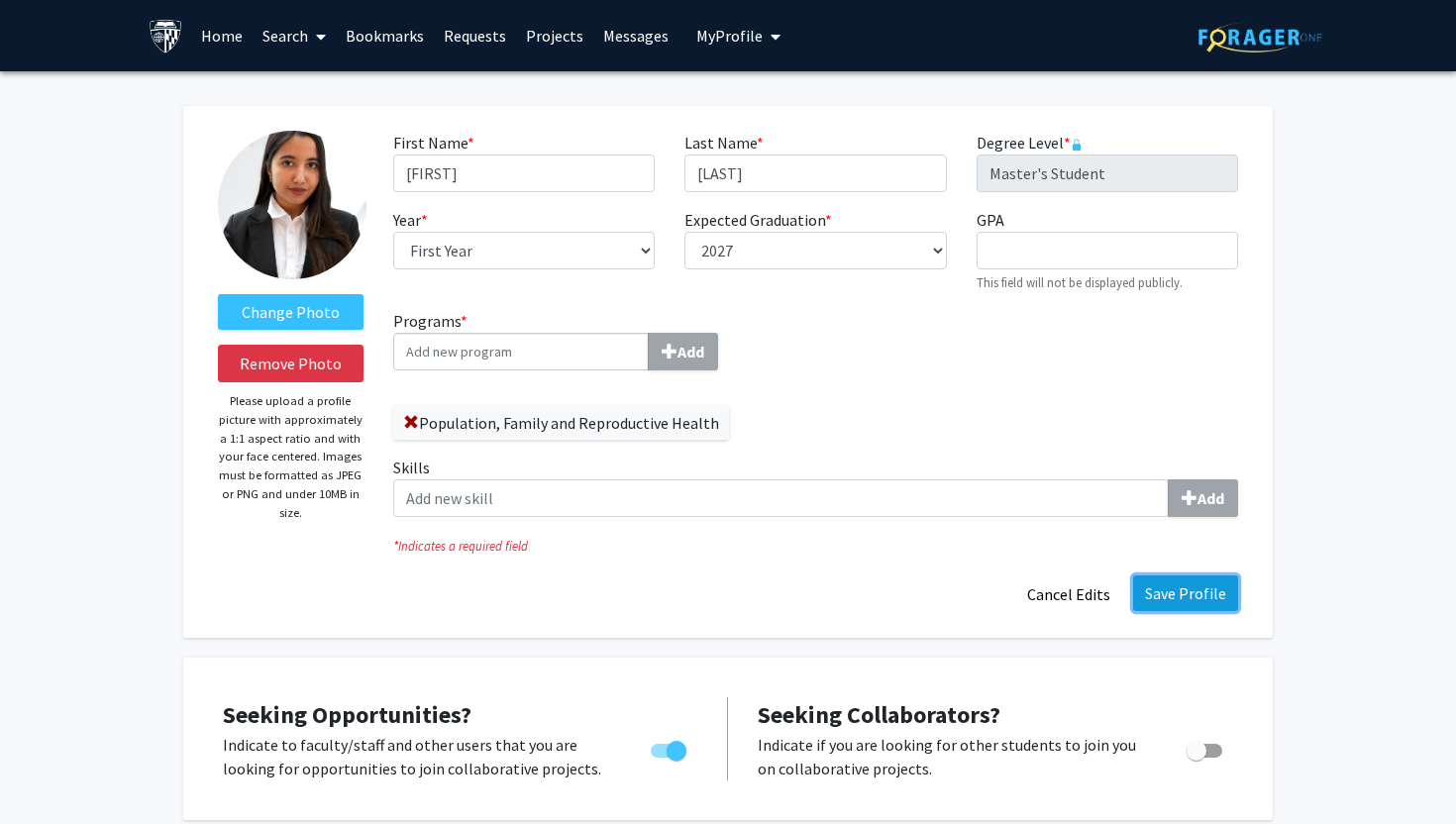 click on "Save Profile" 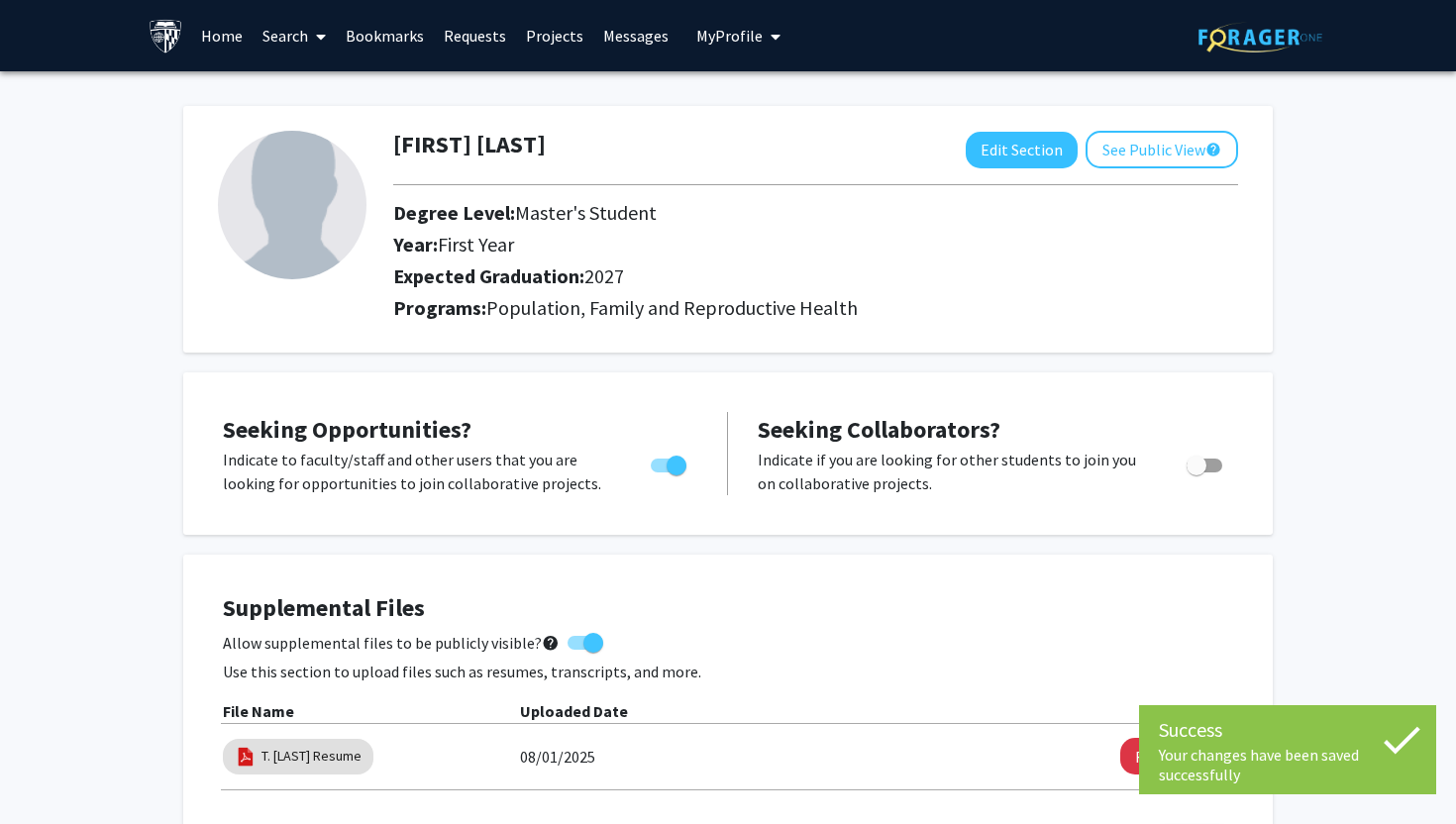 click at bounding box center [317, 37] 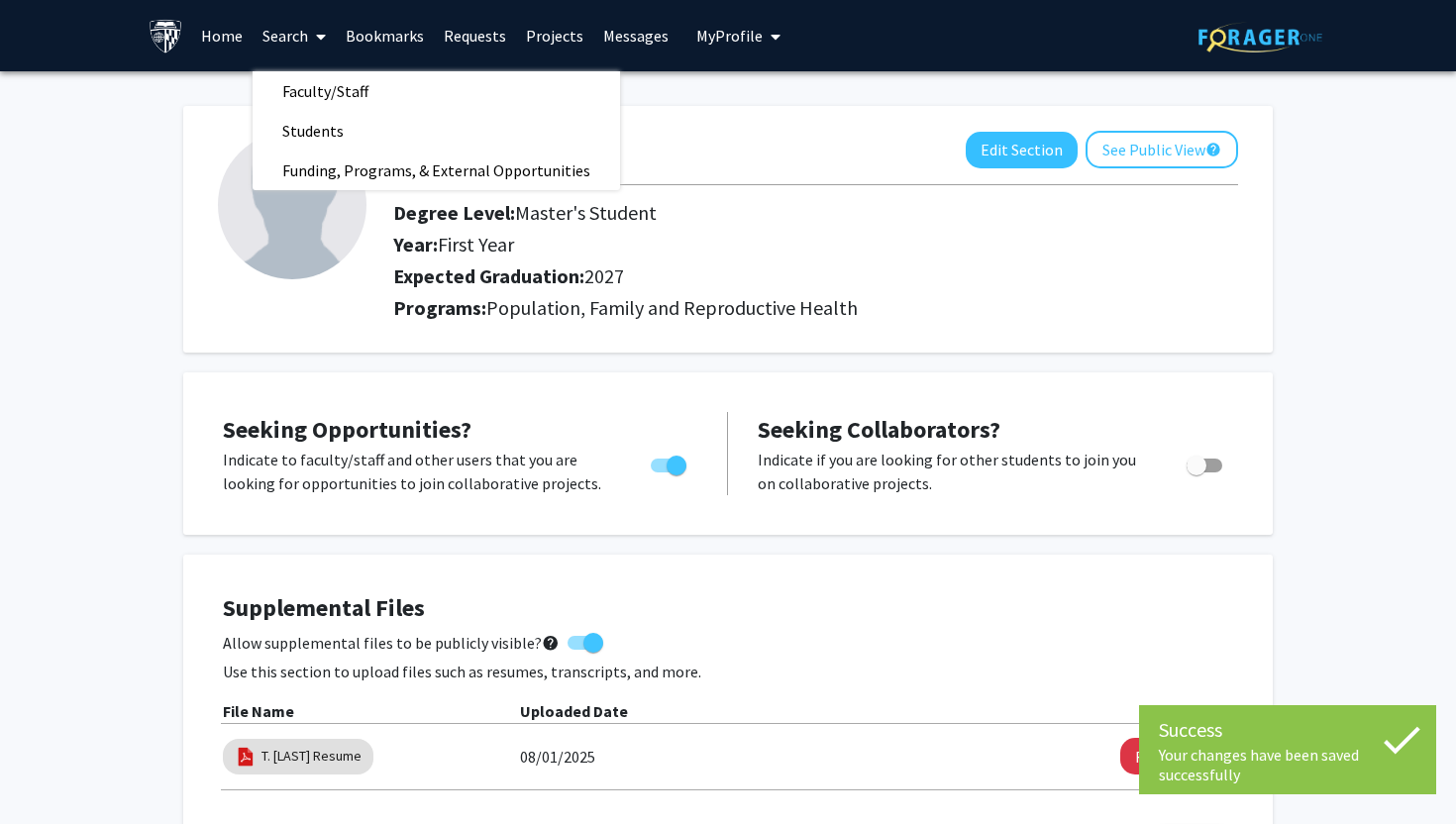 click on "Tarunima Agarwal  Edit Section  See Public View  help  Degree Level:   Master's Student   Year:   First Year   Expected Graduation:   2027   Programs:  Population, Family and Reproductive Health Seeking Opportunities?  Indicate to faculty/staff and other users that you are looking for opportunities to join collaborative projects.    Seeking Collaborators?  Indicate if you are looking for other students to join you on collaborative projects.       Supplemental Files    Allow supplemental files to be publicly visible?  help  Use this section to upload files such as resumes, transcripts, and more. File Name Uploaded Date  T. Agarwal Resume   08/01/2025   Remove File   Add File  About  Edit Section  As I start at Hopkins, I’m excited to keep learning and contributing to public health work that’s grounded, both domestically and on a global scale. Please feel free to reach out at tagarwa7@jh.edu, I'd love to connect! Show more  You may write a maximum of 1,000 words:  Insert link Remove link Save Save Save" 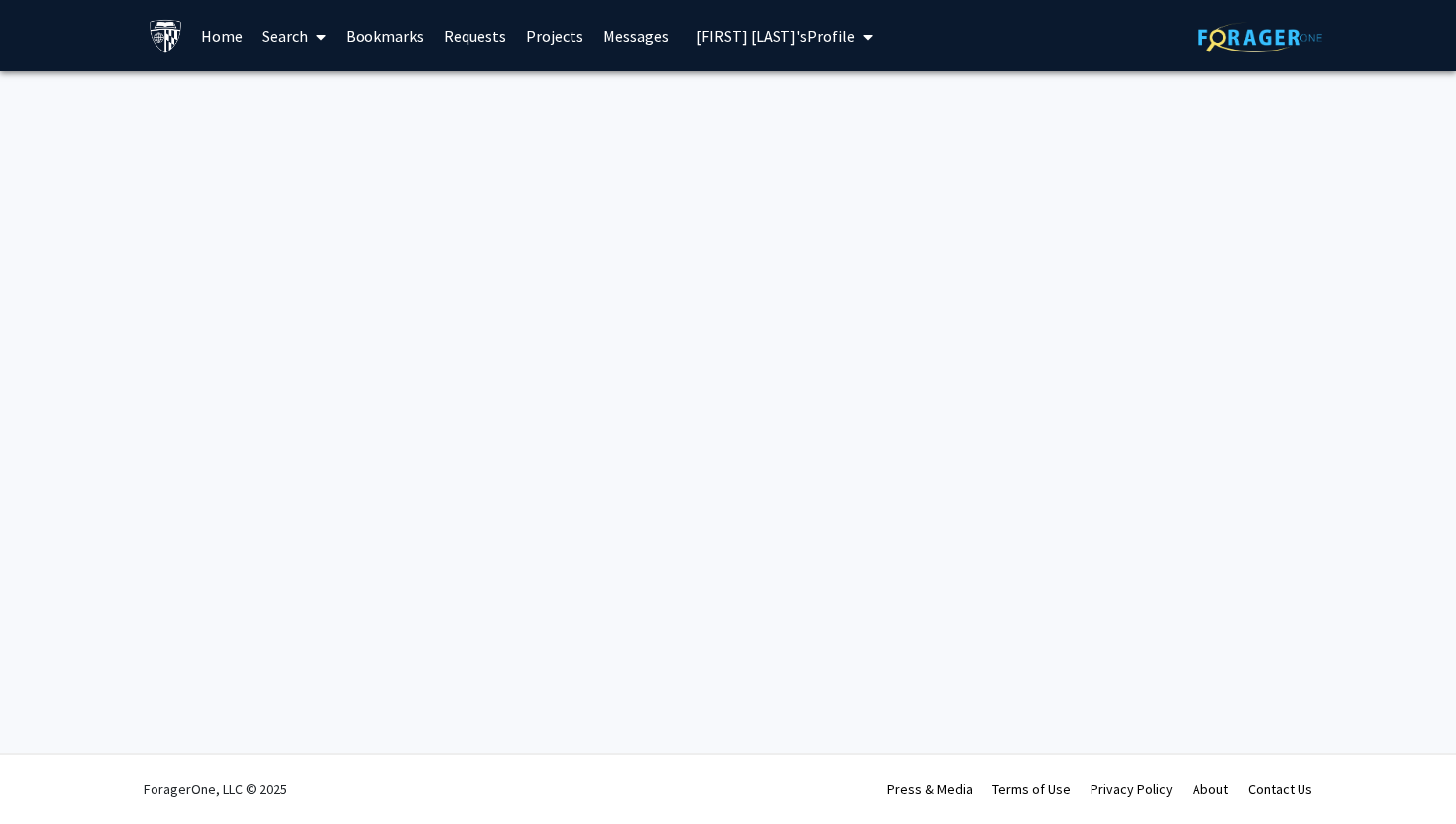 scroll, scrollTop: 0, scrollLeft: 0, axis: both 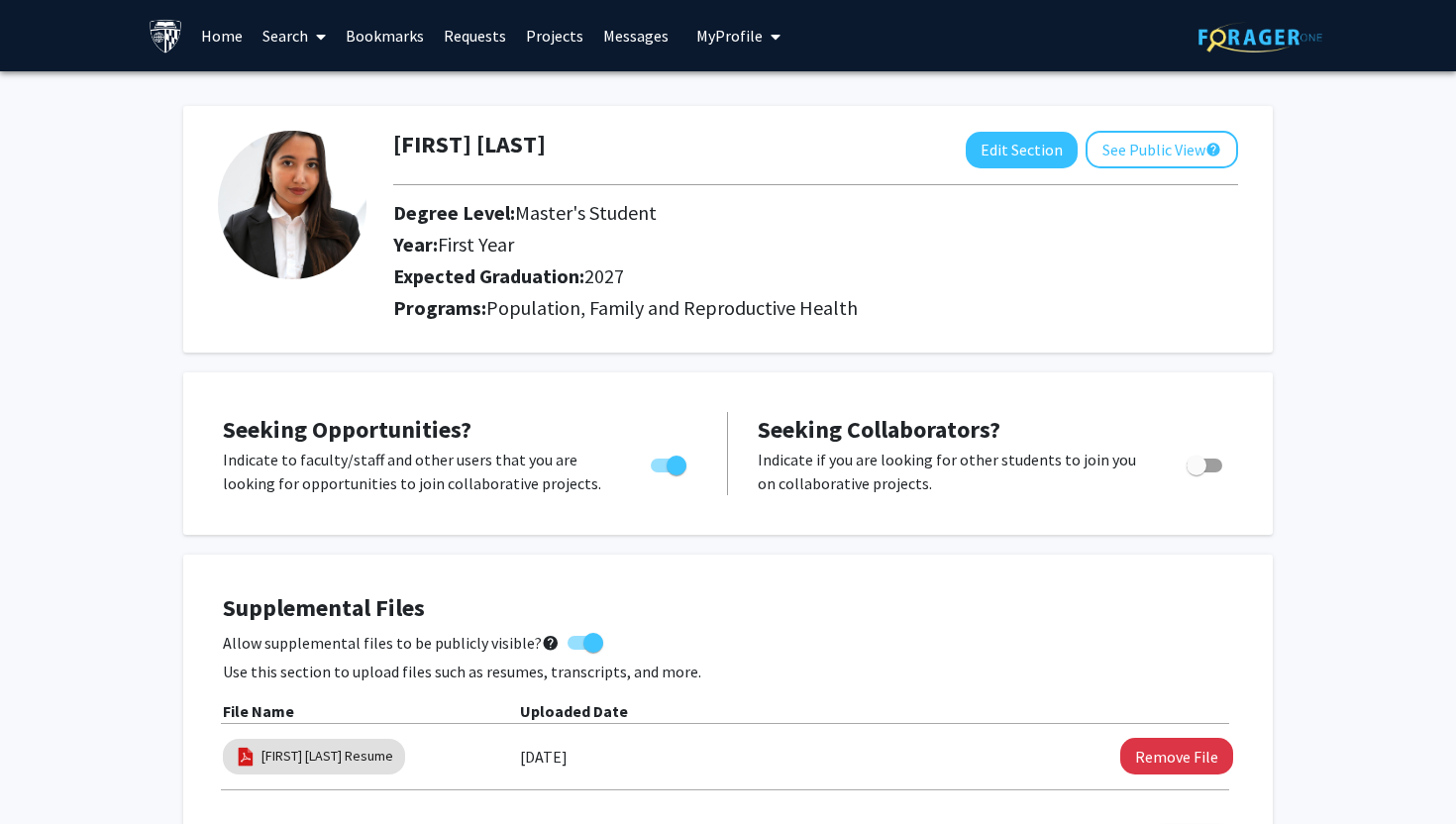 click on "Search" at bounding box center [294, 36] 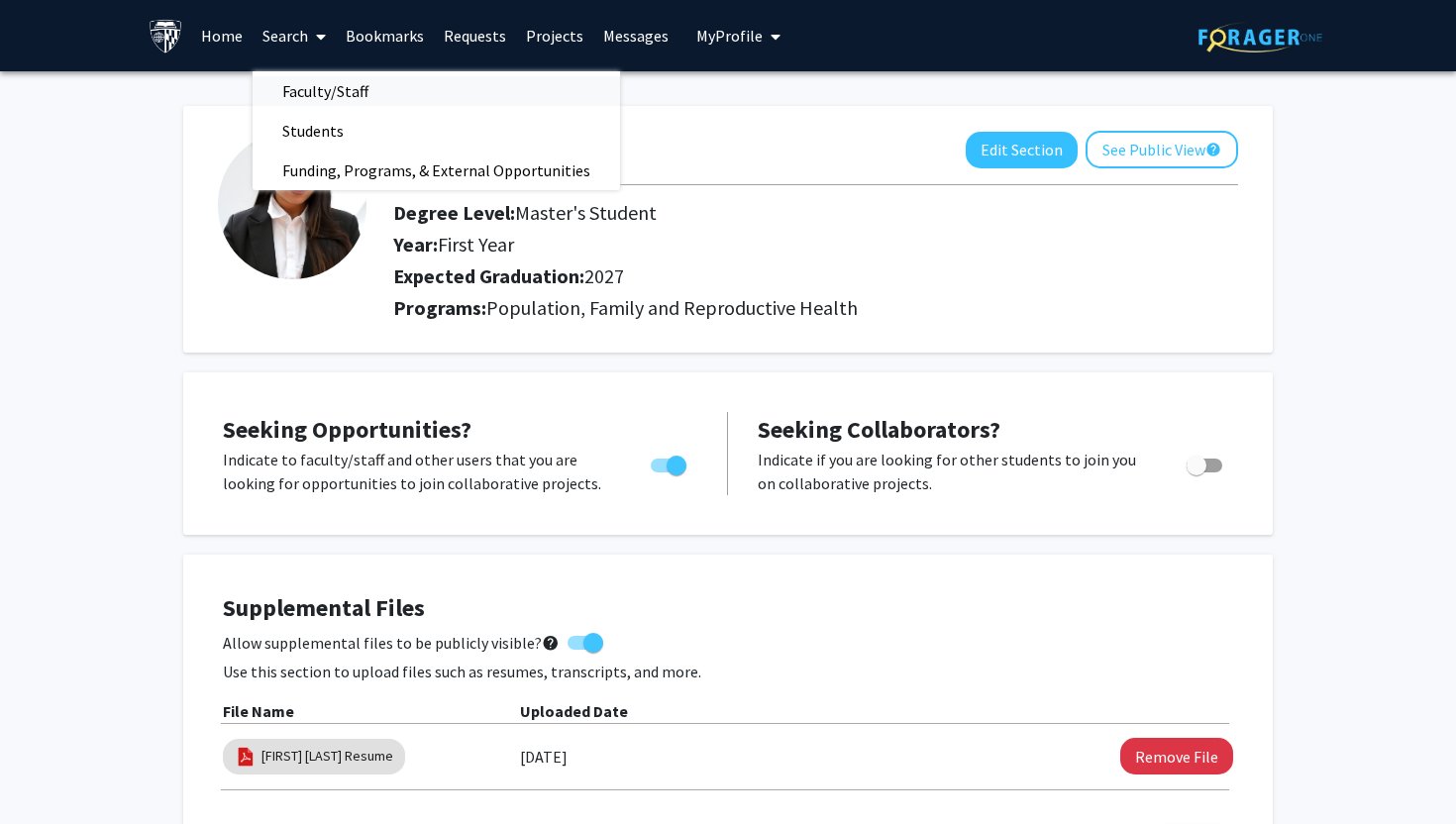 click on "Faculty/Staff" at bounding box center [325, 91] 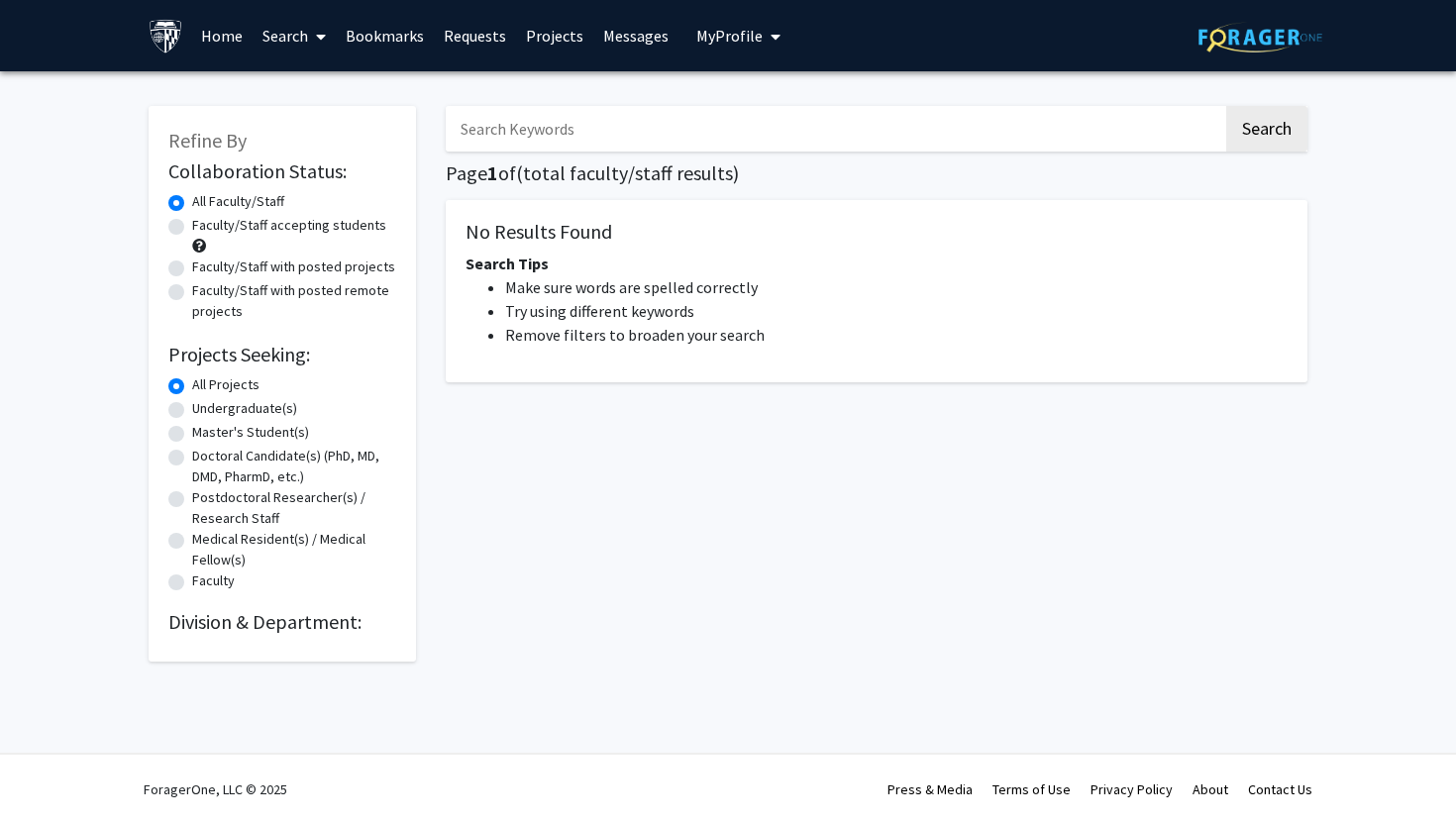 click on "Faculty/Staff accepting students" 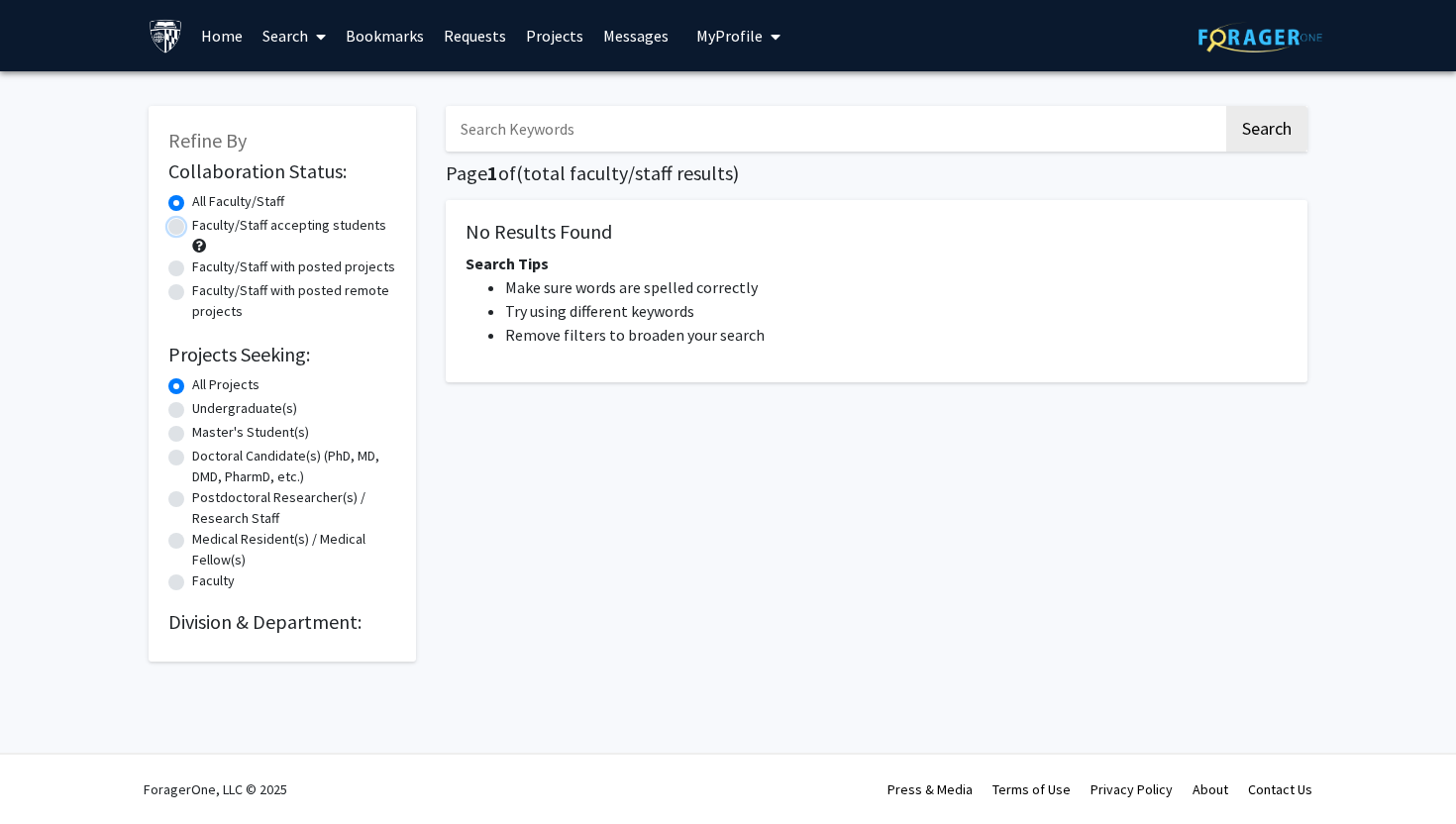 click on "Faculty/Staff accepting students" at bounding box center [198, 221] 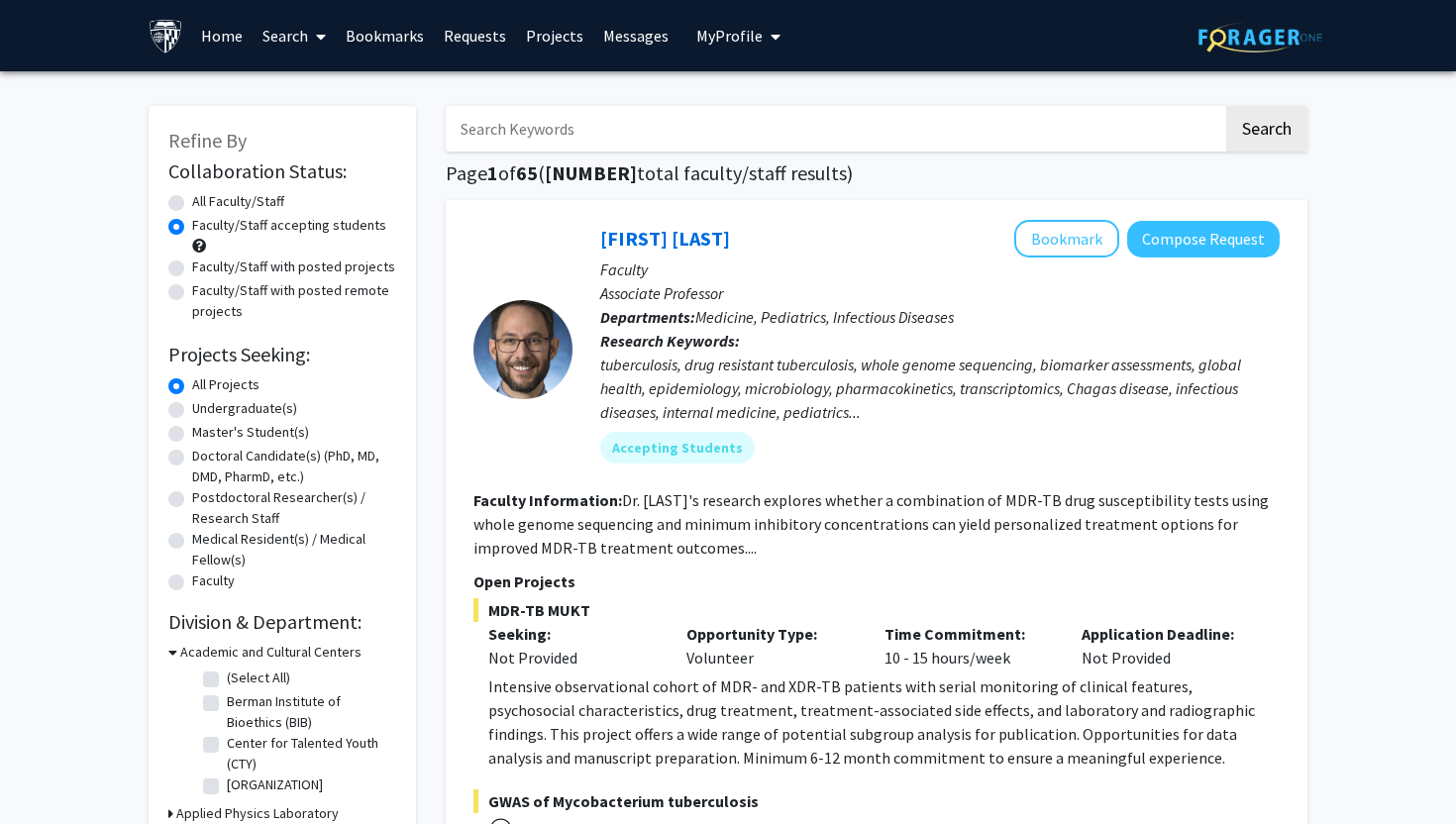 click on "Master's Student(s)" 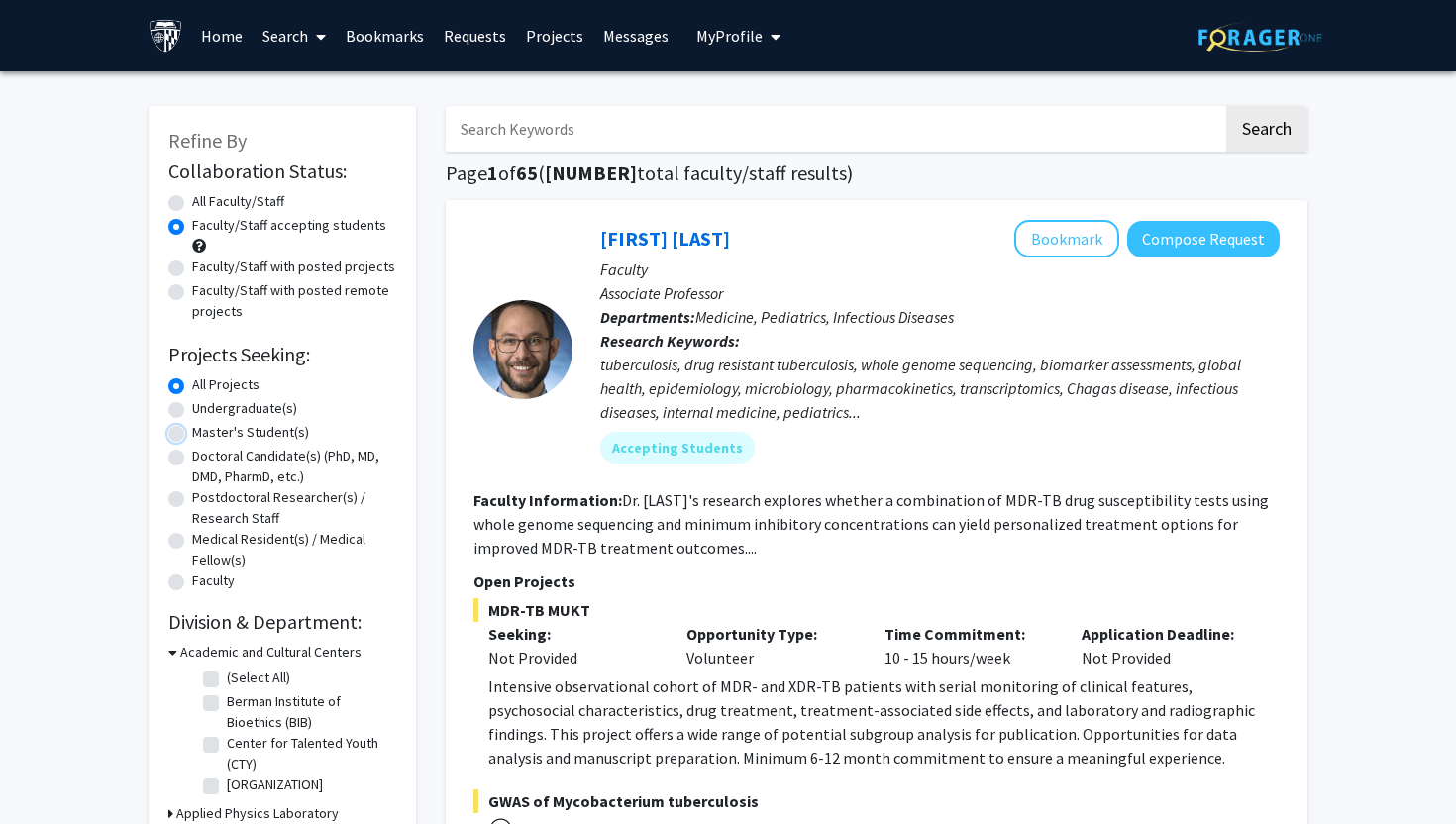 click on "Master's Student(s)" at bounding box center [198, 428] 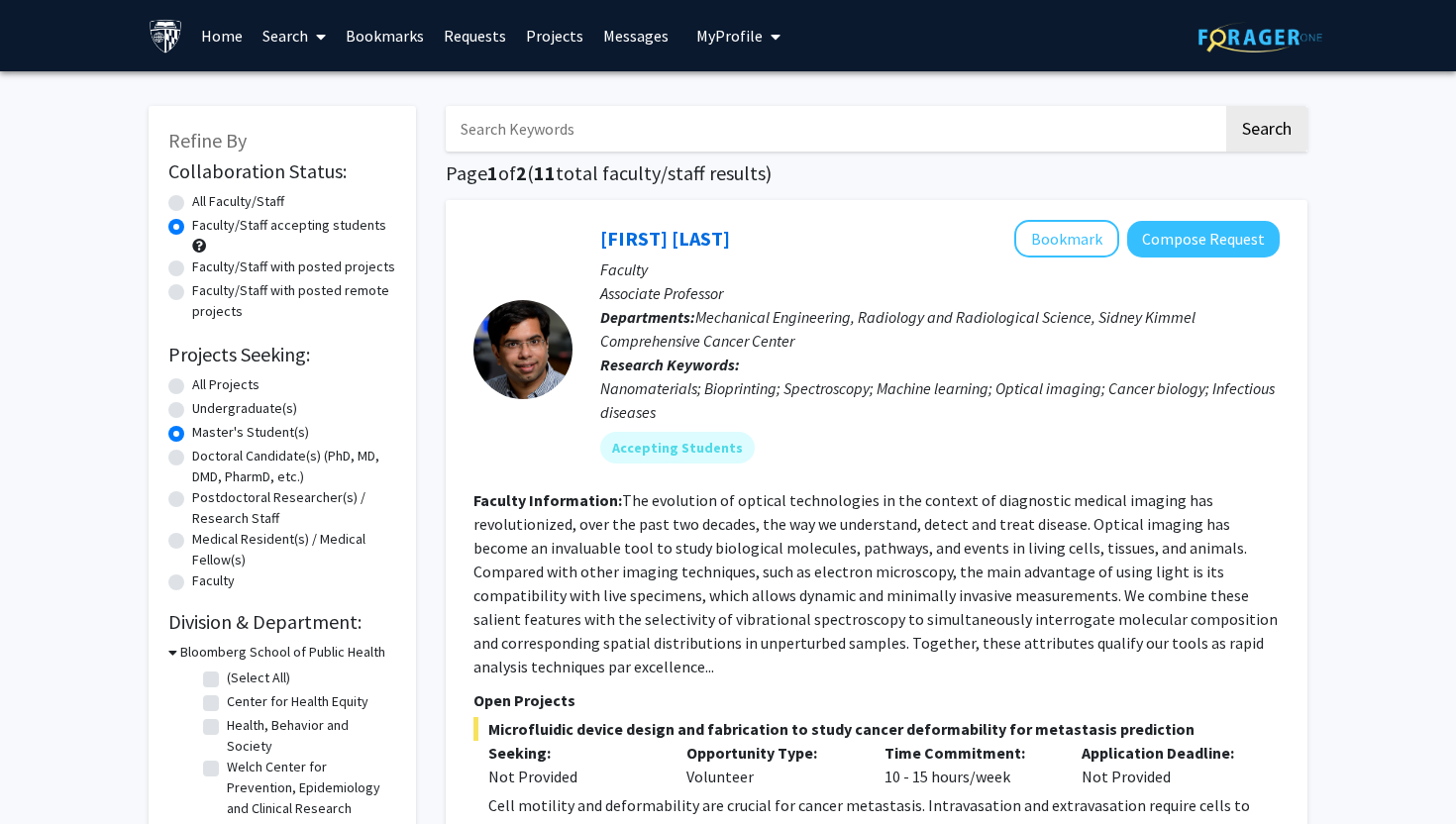 click on "Undergraduate(s)" 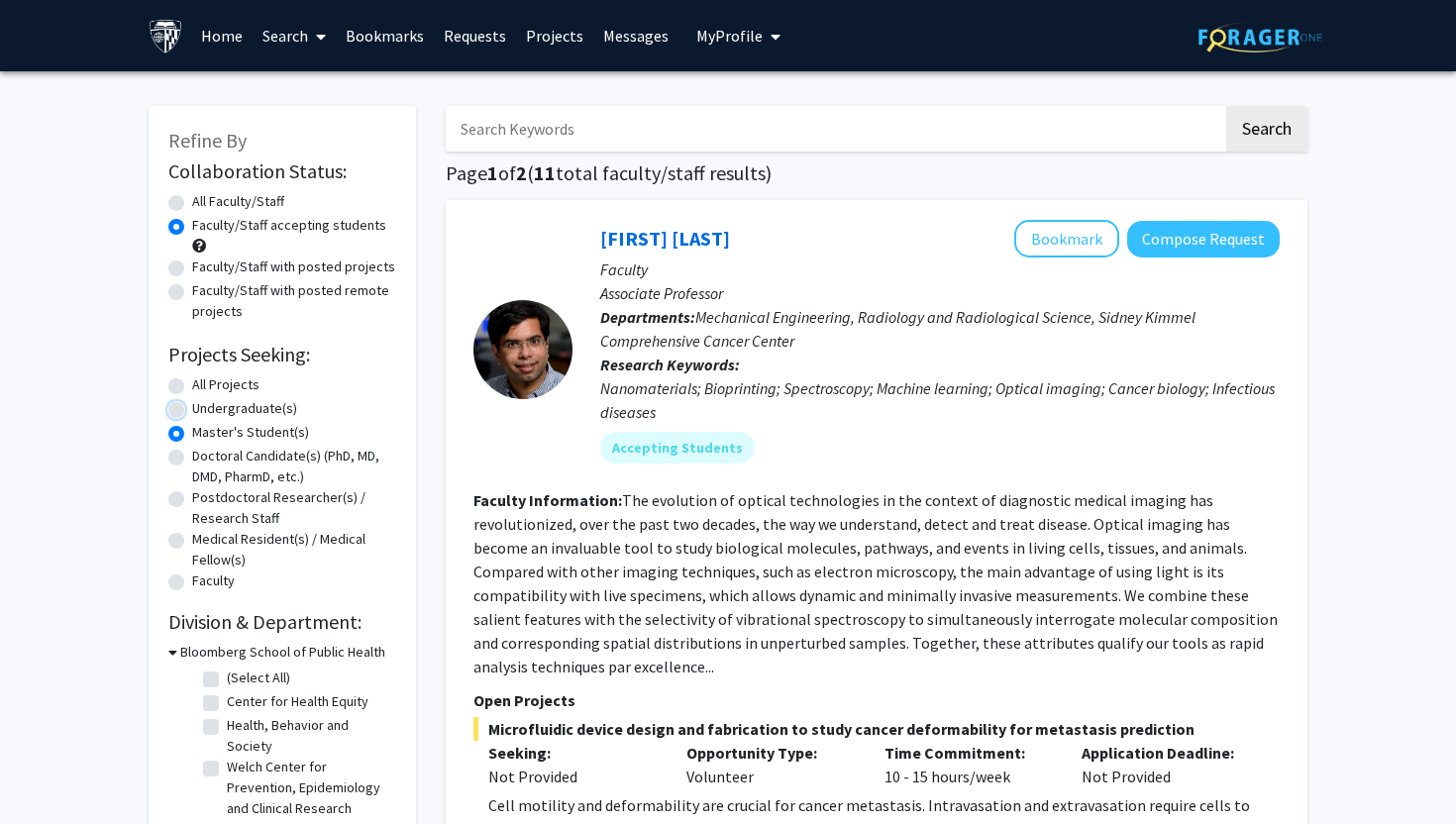 click on "Undergraduate(s)" at bounding box center [198, 404] 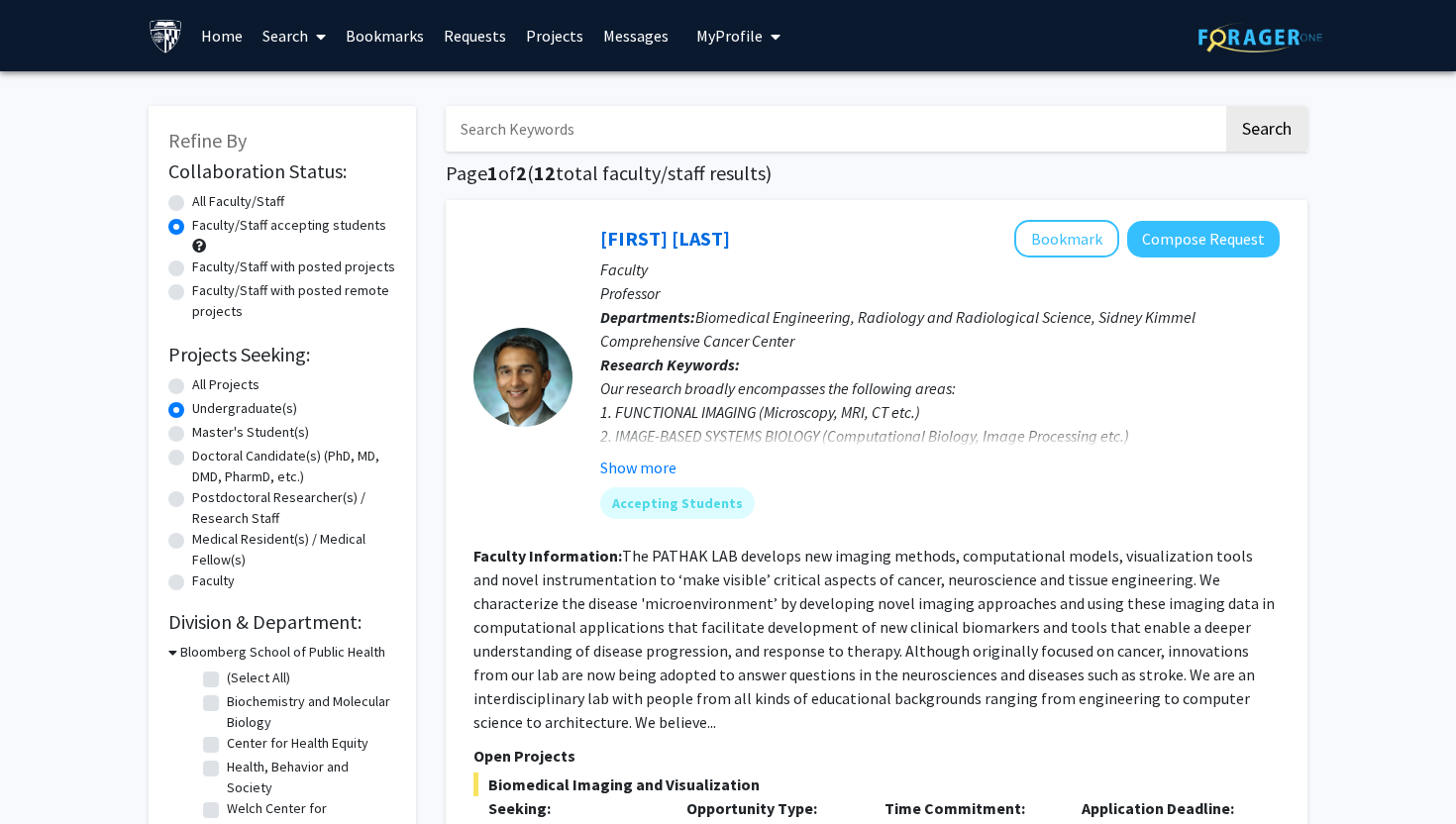 click on "Doctoral Candidate(s) (PhD, MD, DMD, PharmD, etc.)" 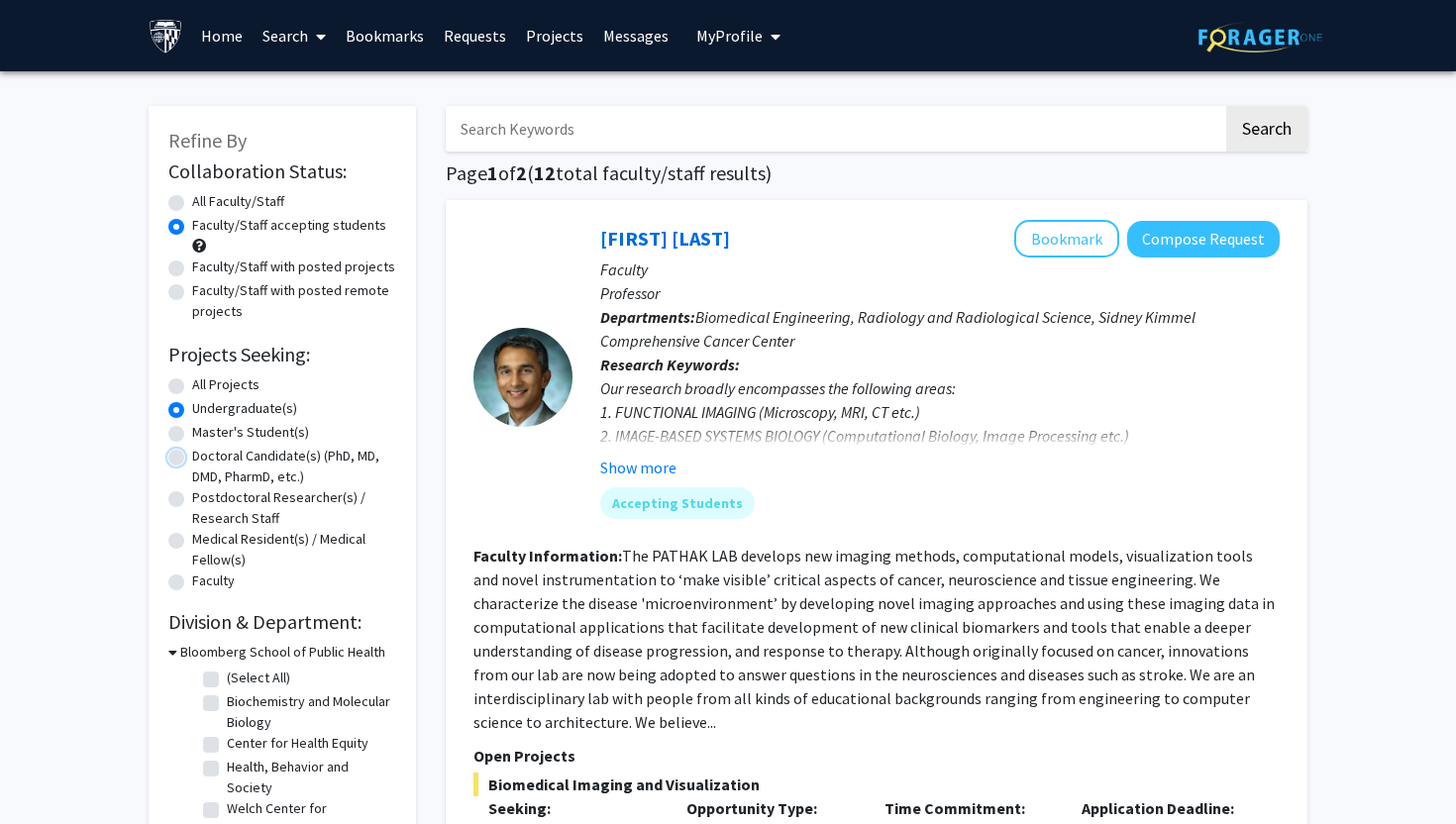 click on "Doctoral Candidate(s) (PhD, MD, DMD, PharmD, etc.)" at bounding box center (198, 452) 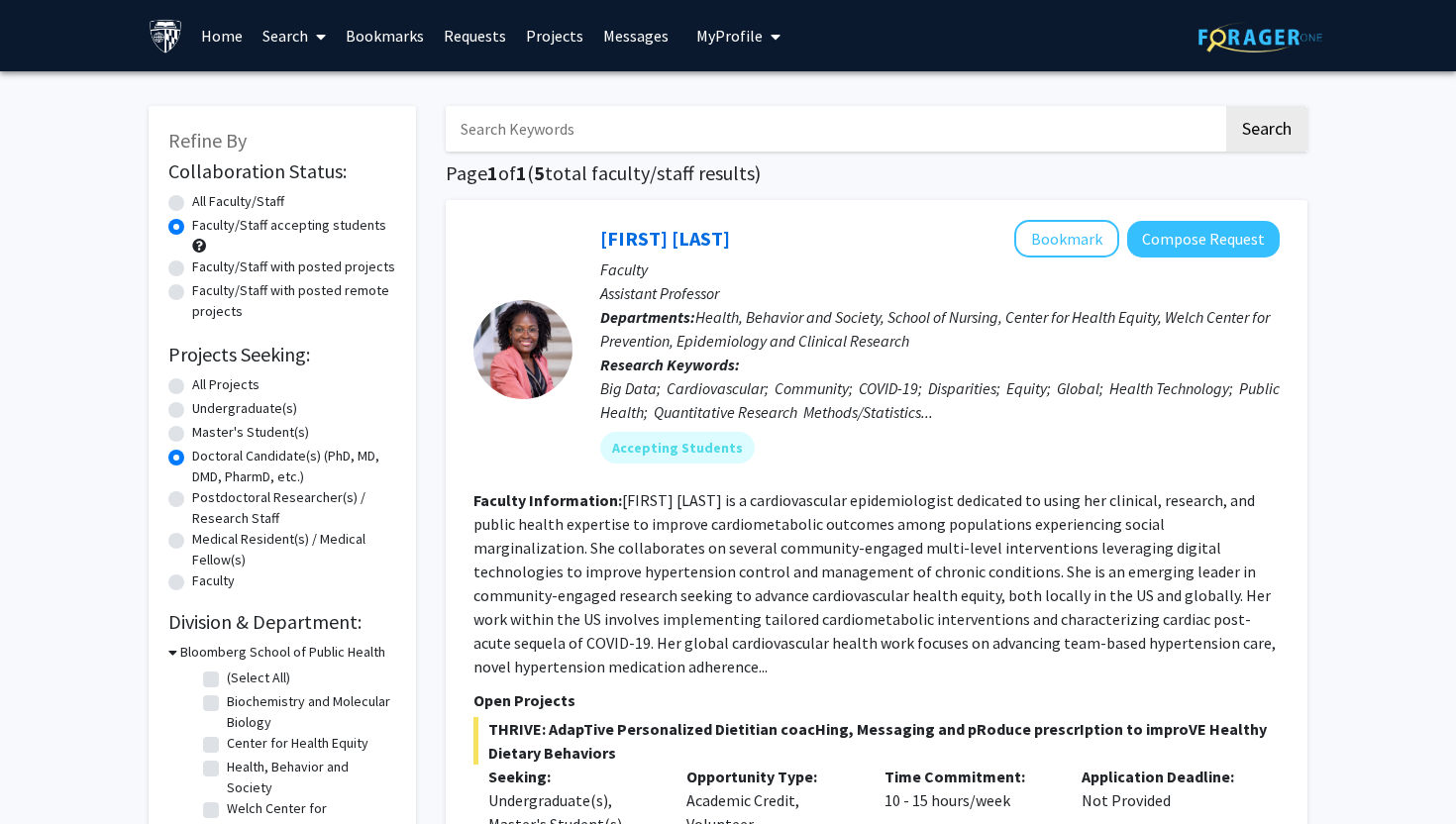 click on "Postdoctoral Researcher(s) / Research Staff" 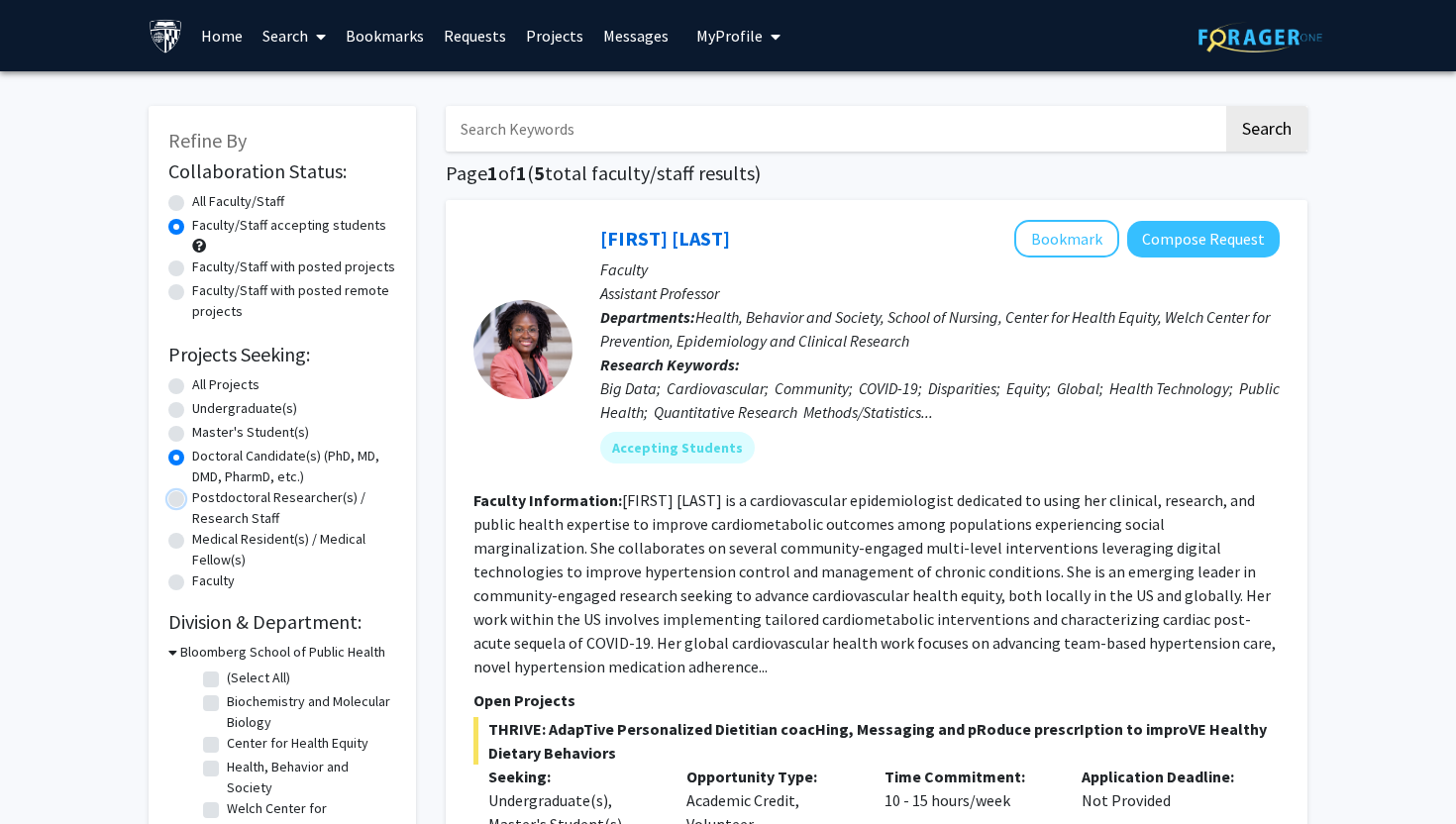 click on "Postdoctoral Researcher(s) / Research Staff" at bounding box center (198, 493) 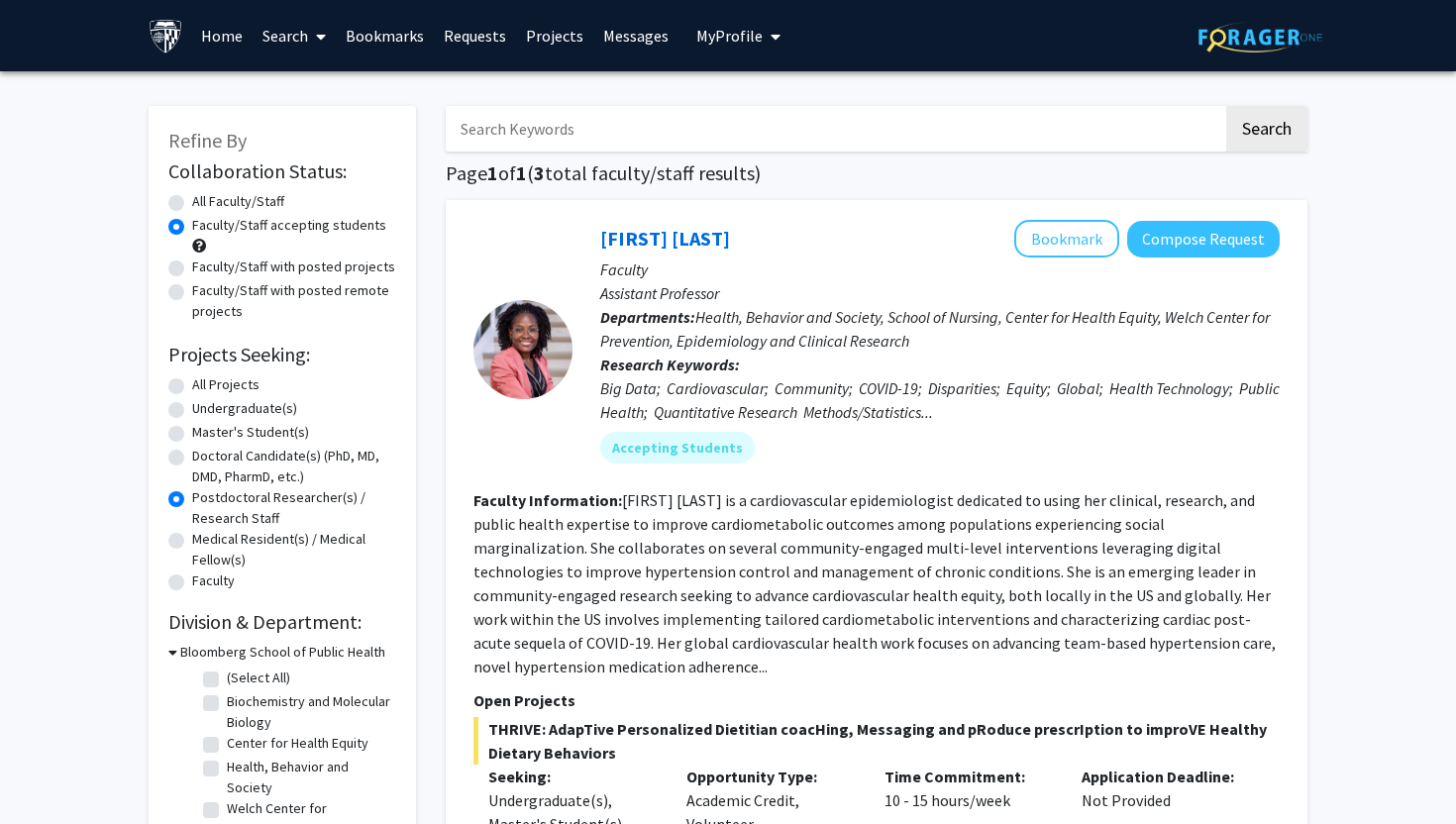 click on "Master's Student(s)" 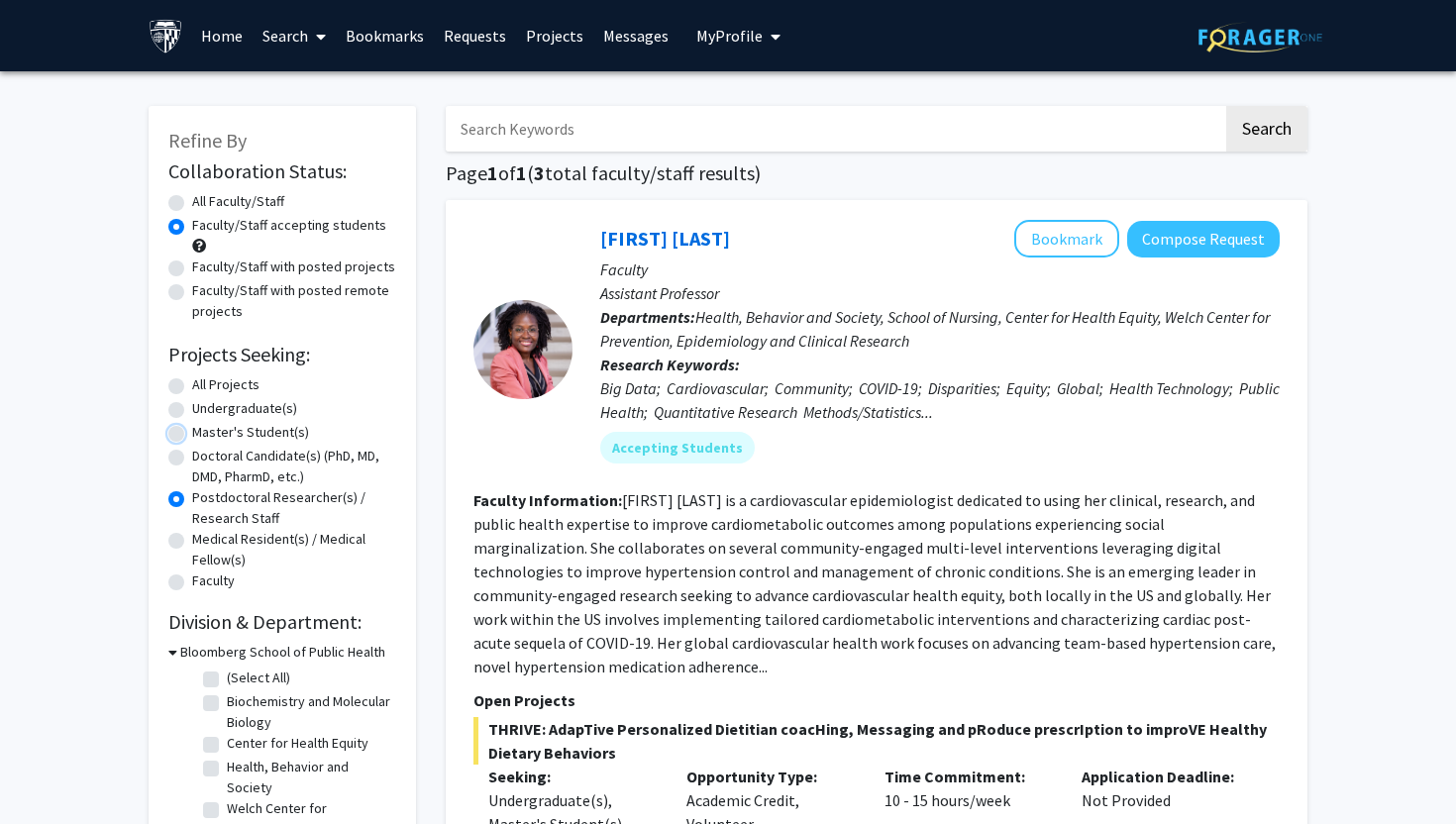 click on "Master's Student(s)" at bounding box center (198, 428) 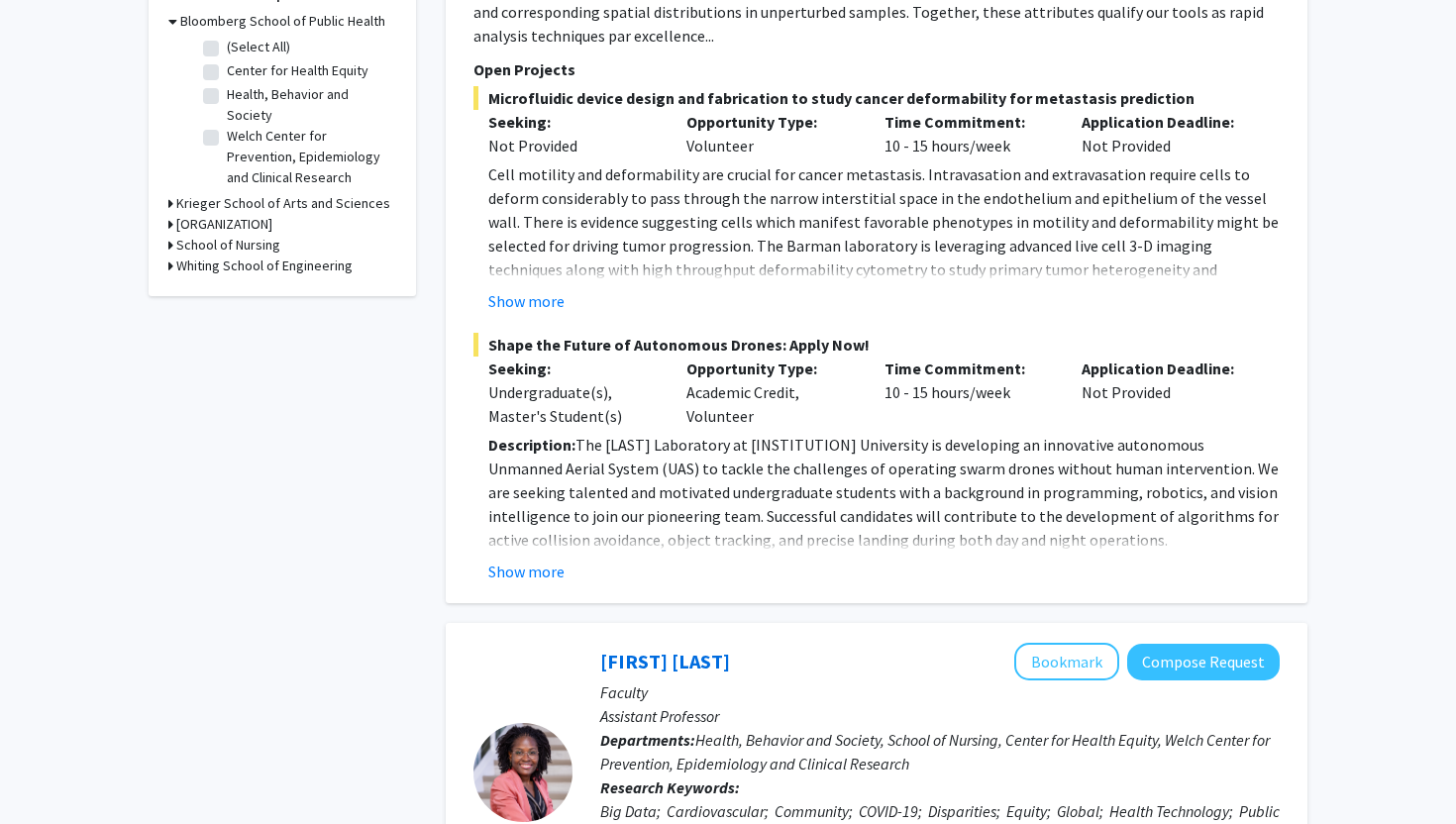 scroll, scrollTop: 0, scrollLeft: 0, axis: both 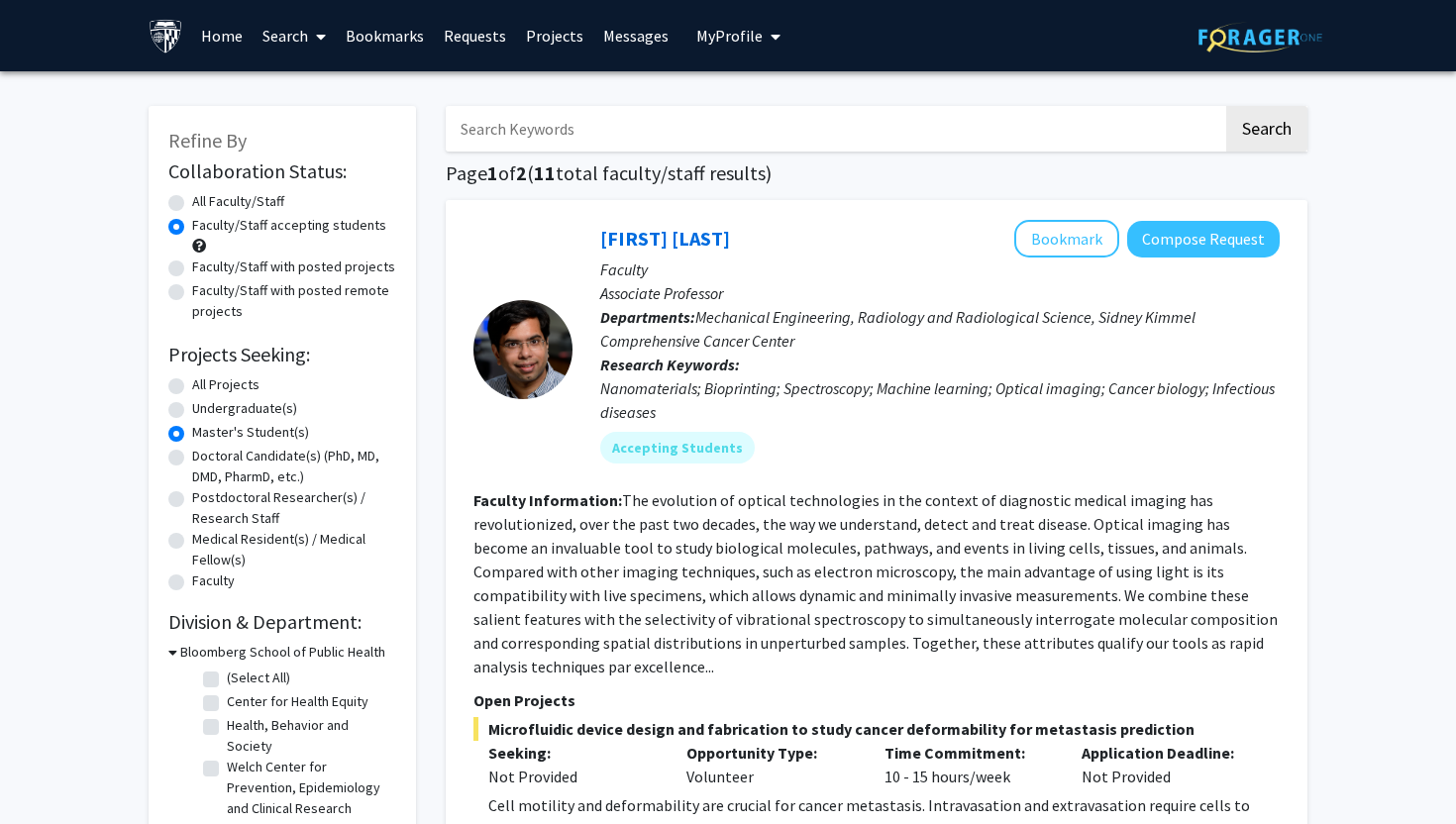click on "All Projects" 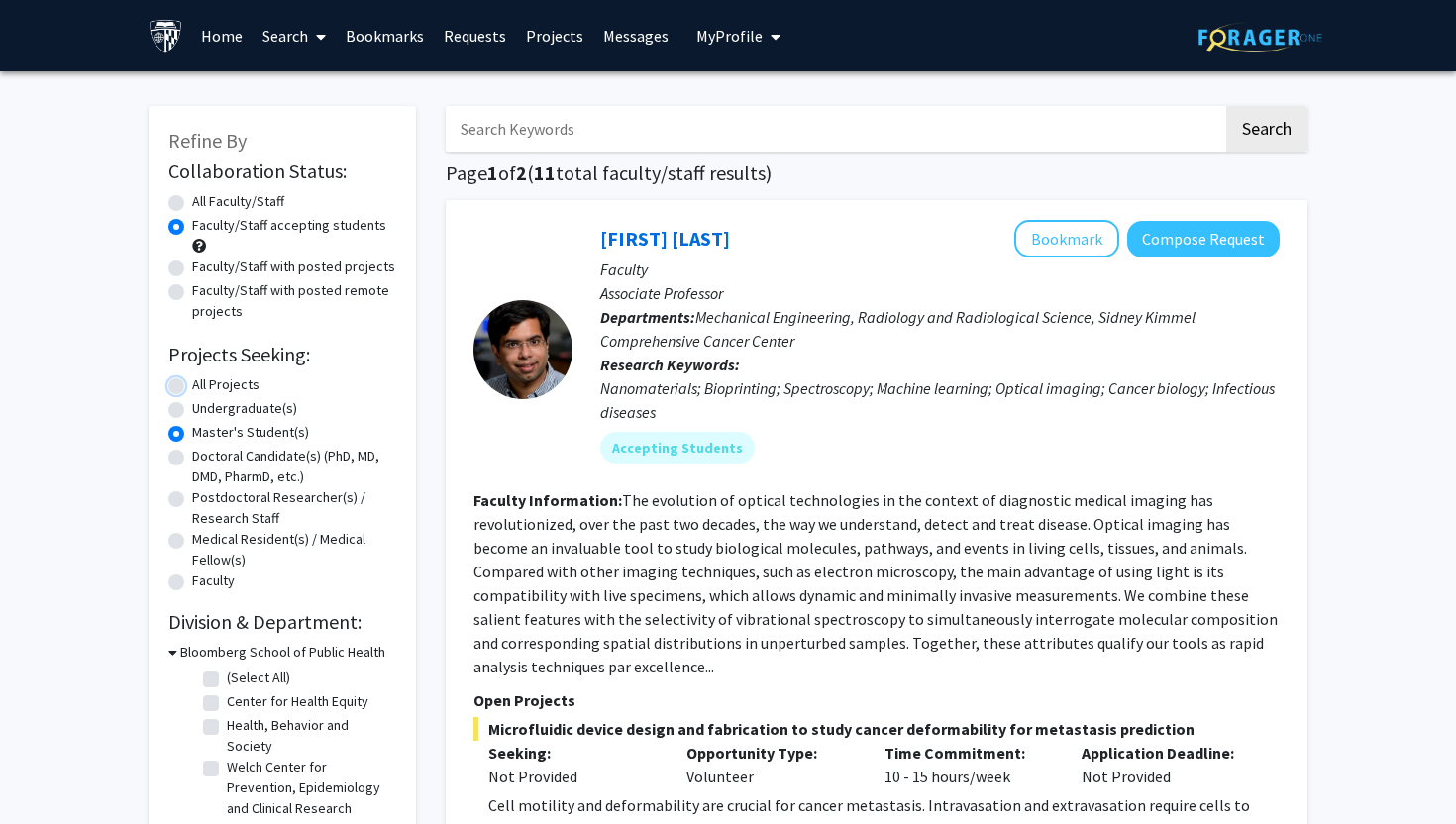 click on "All Projects" at bounding box center (198, 380) 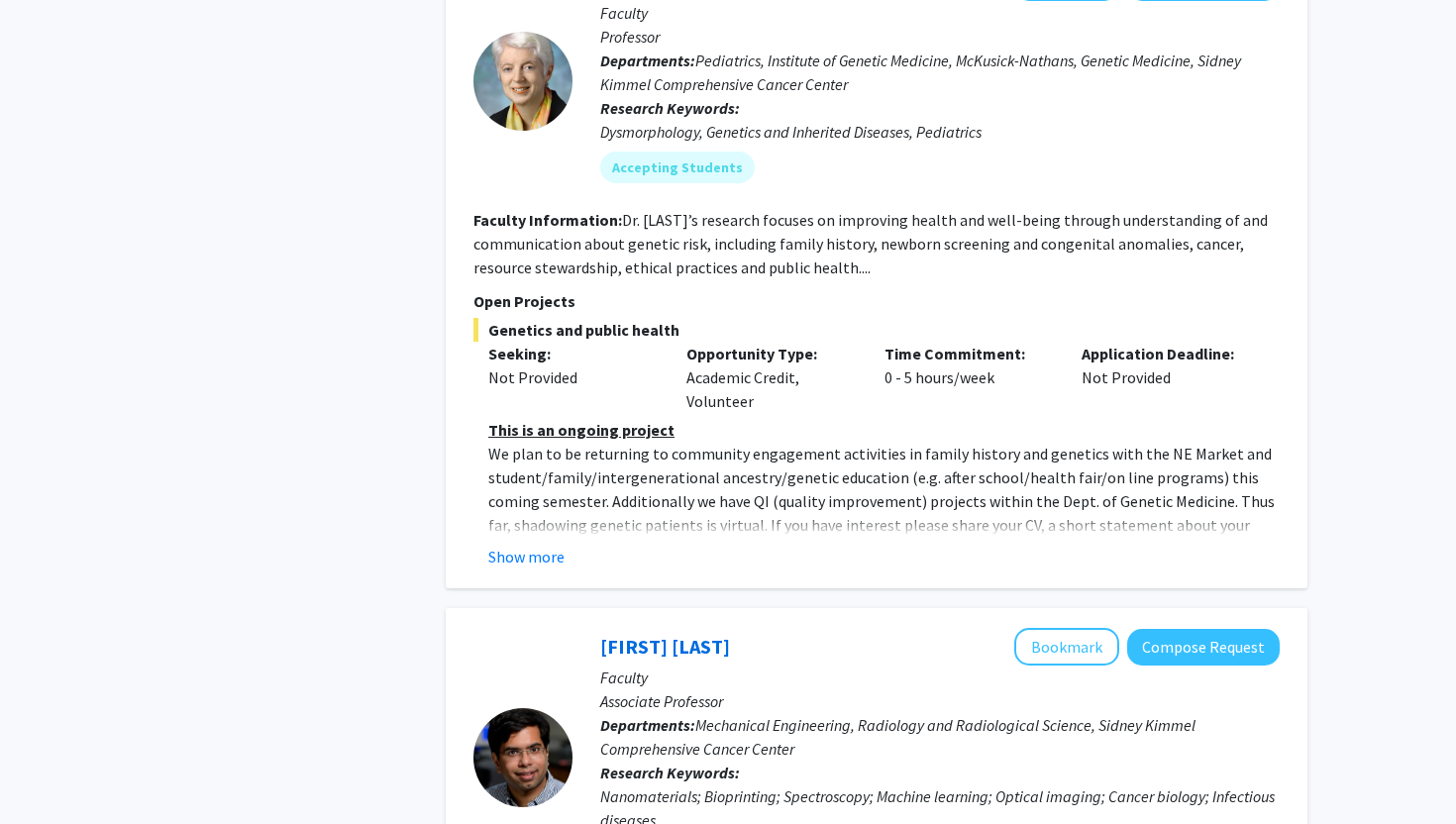 scroll, scrollTop: 4587, scrollLeft: 0, axis: vertical 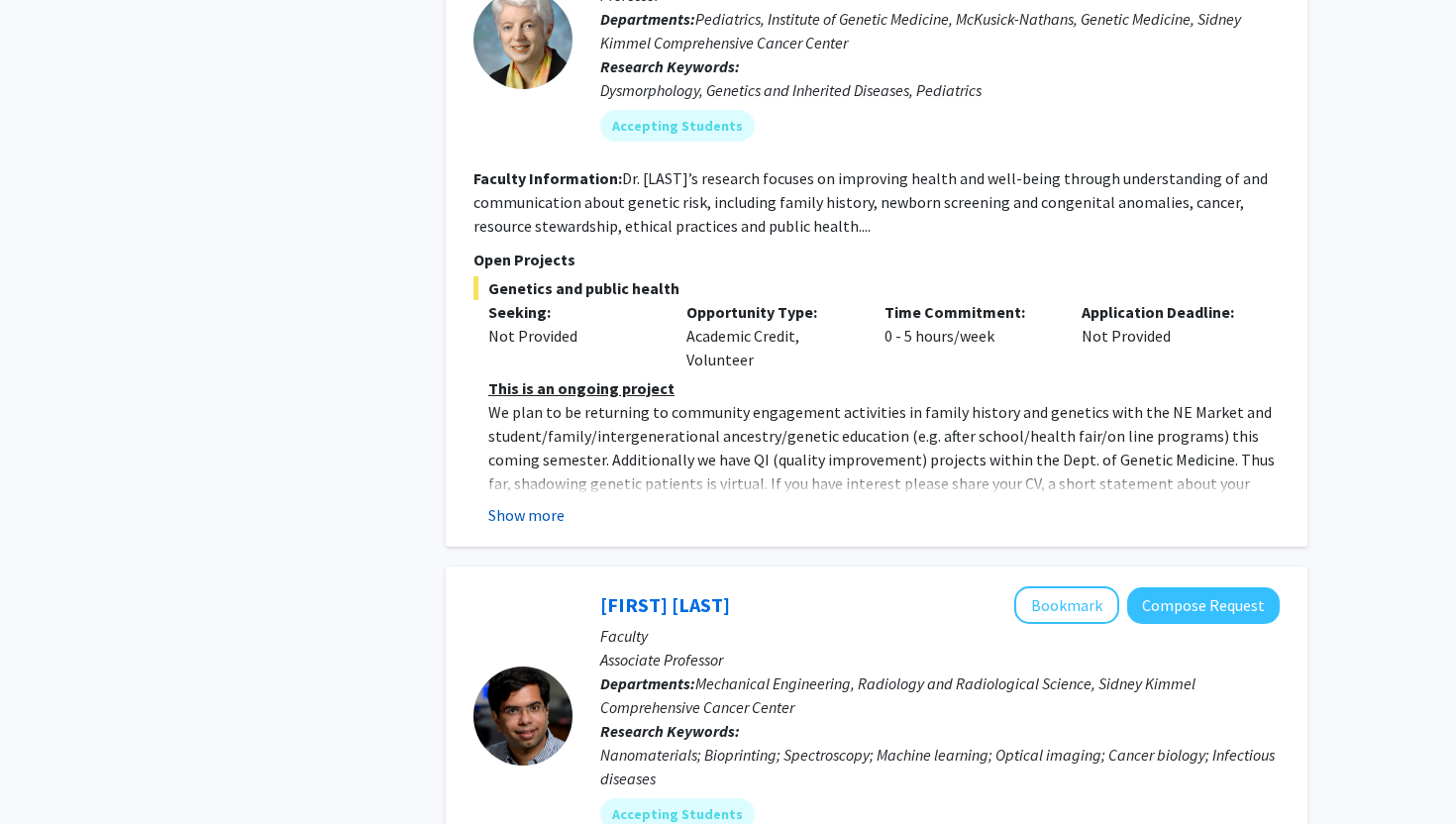 click on "Show more" 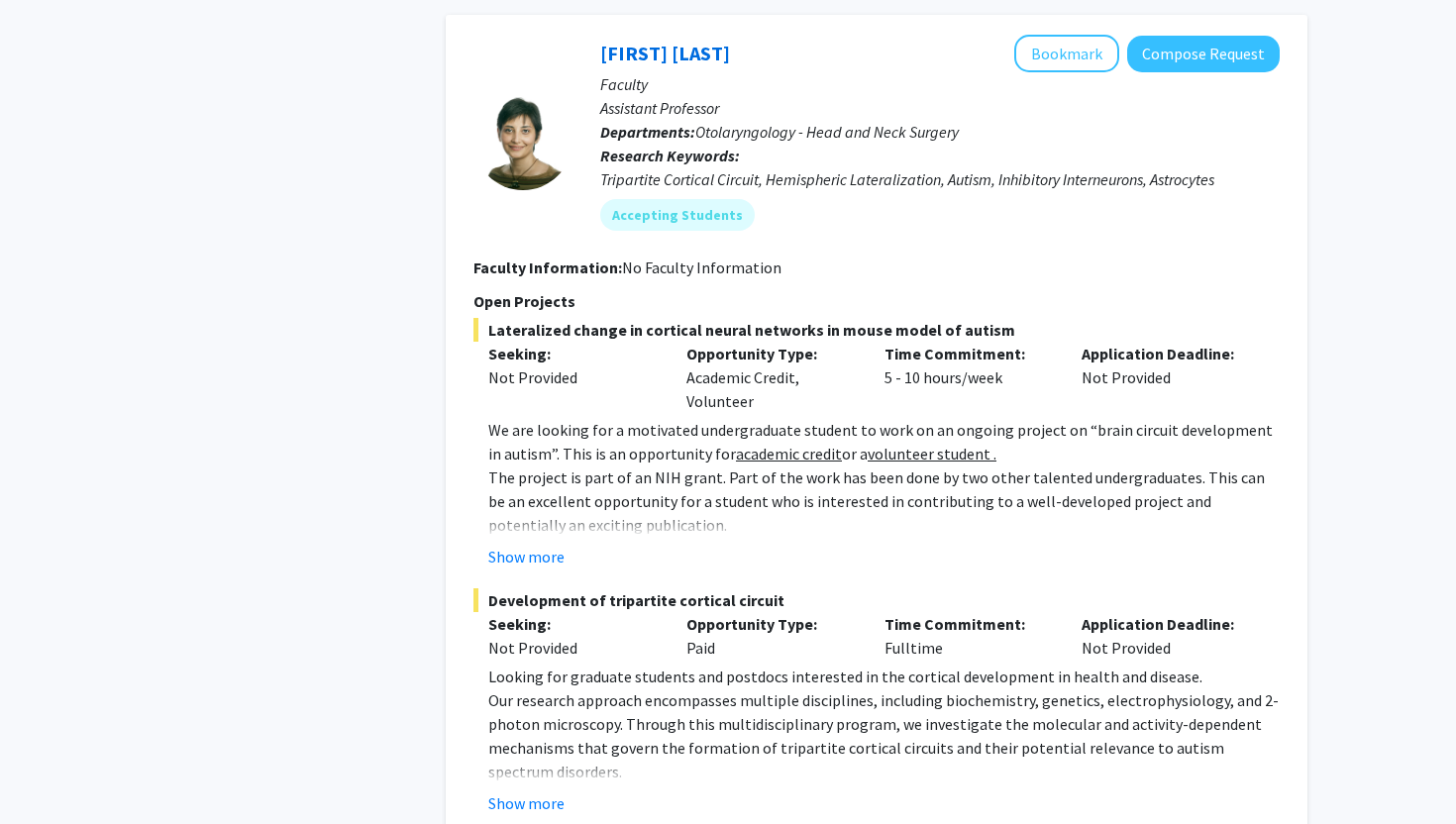 scroll, scrollTop: 6233, scrollLeft: 0, axis: vertical 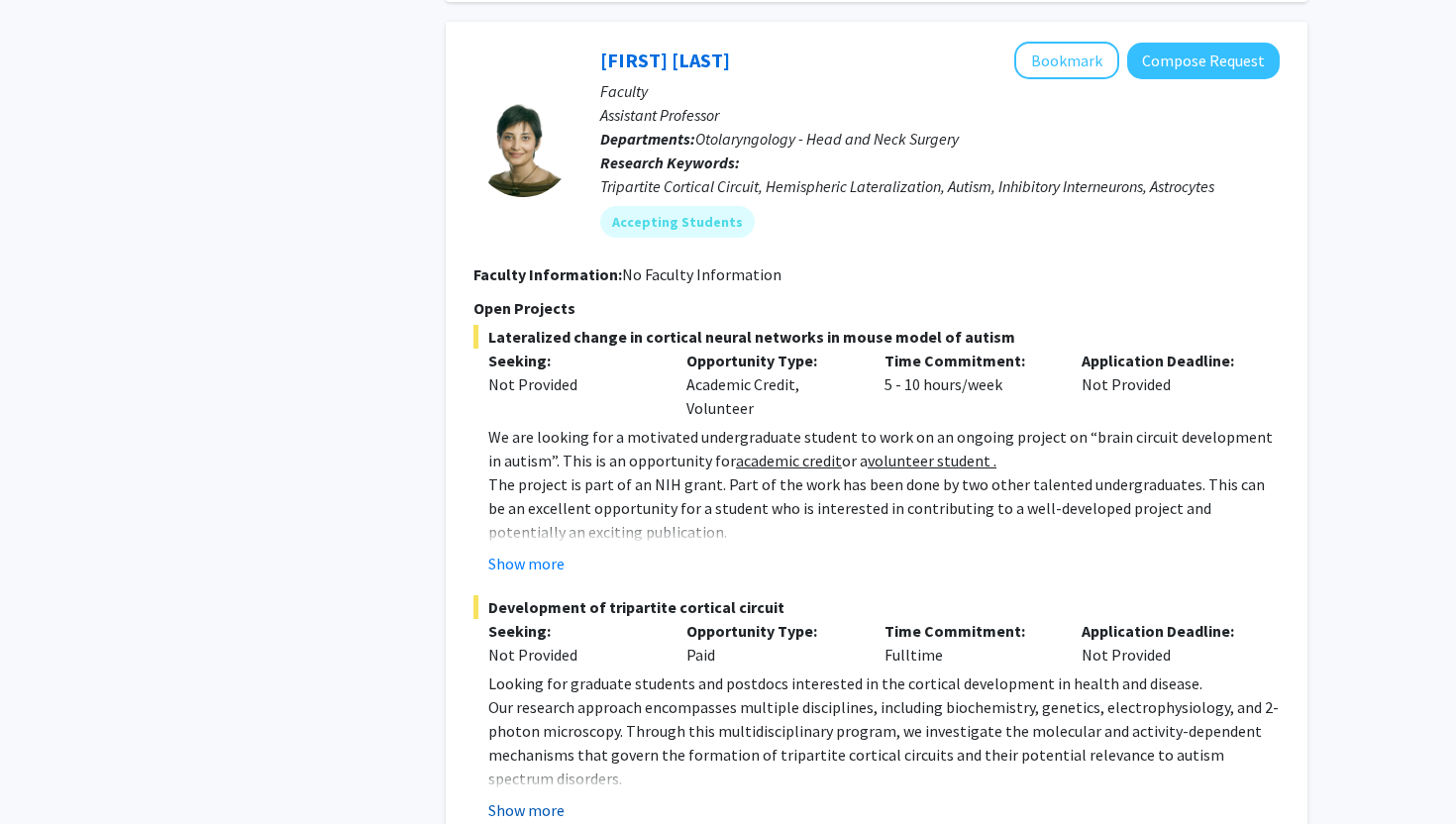 click on "Show more" 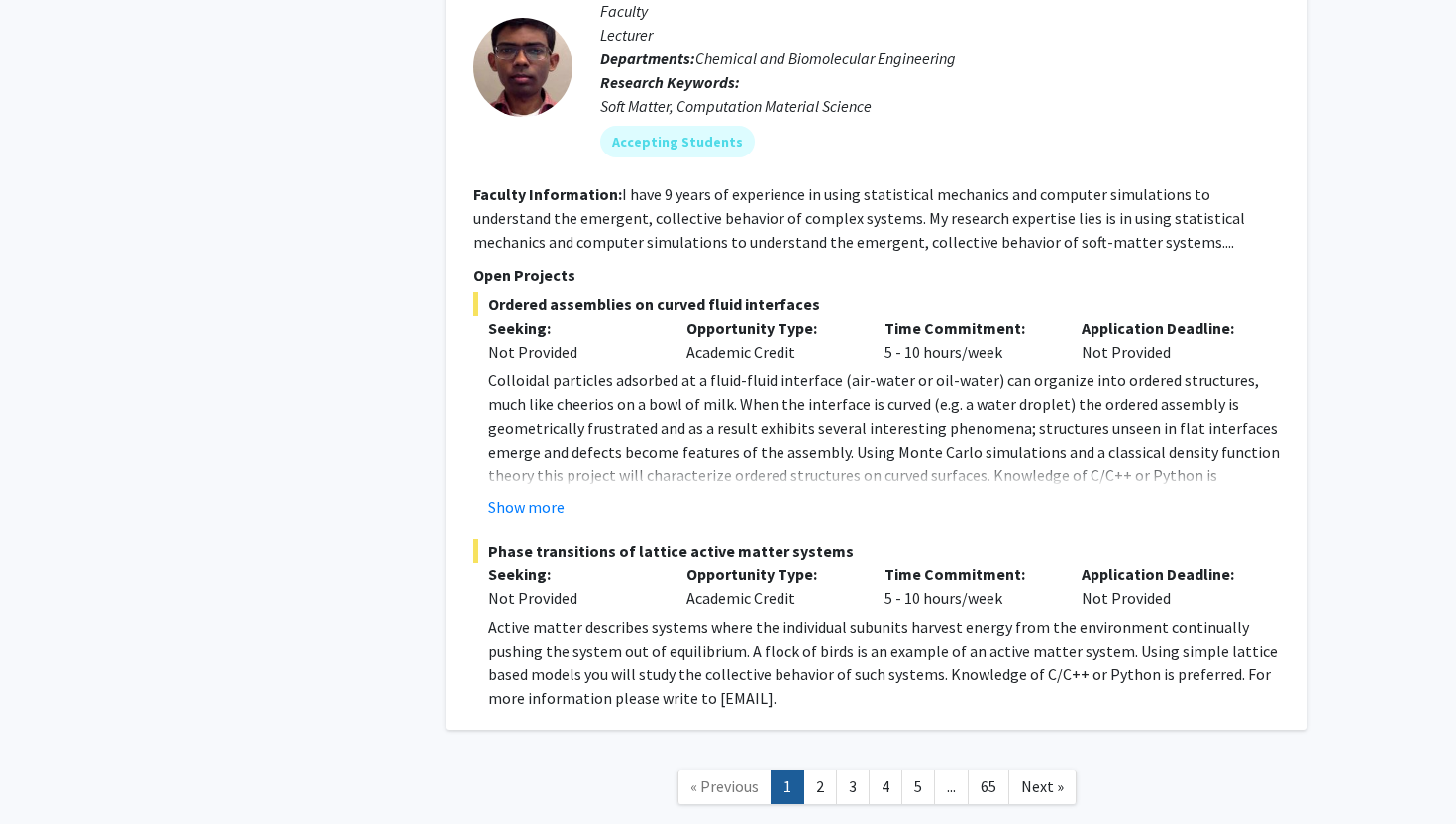 scroll, scrollTop: 9176, scrollLeft: 0, axis: vertical 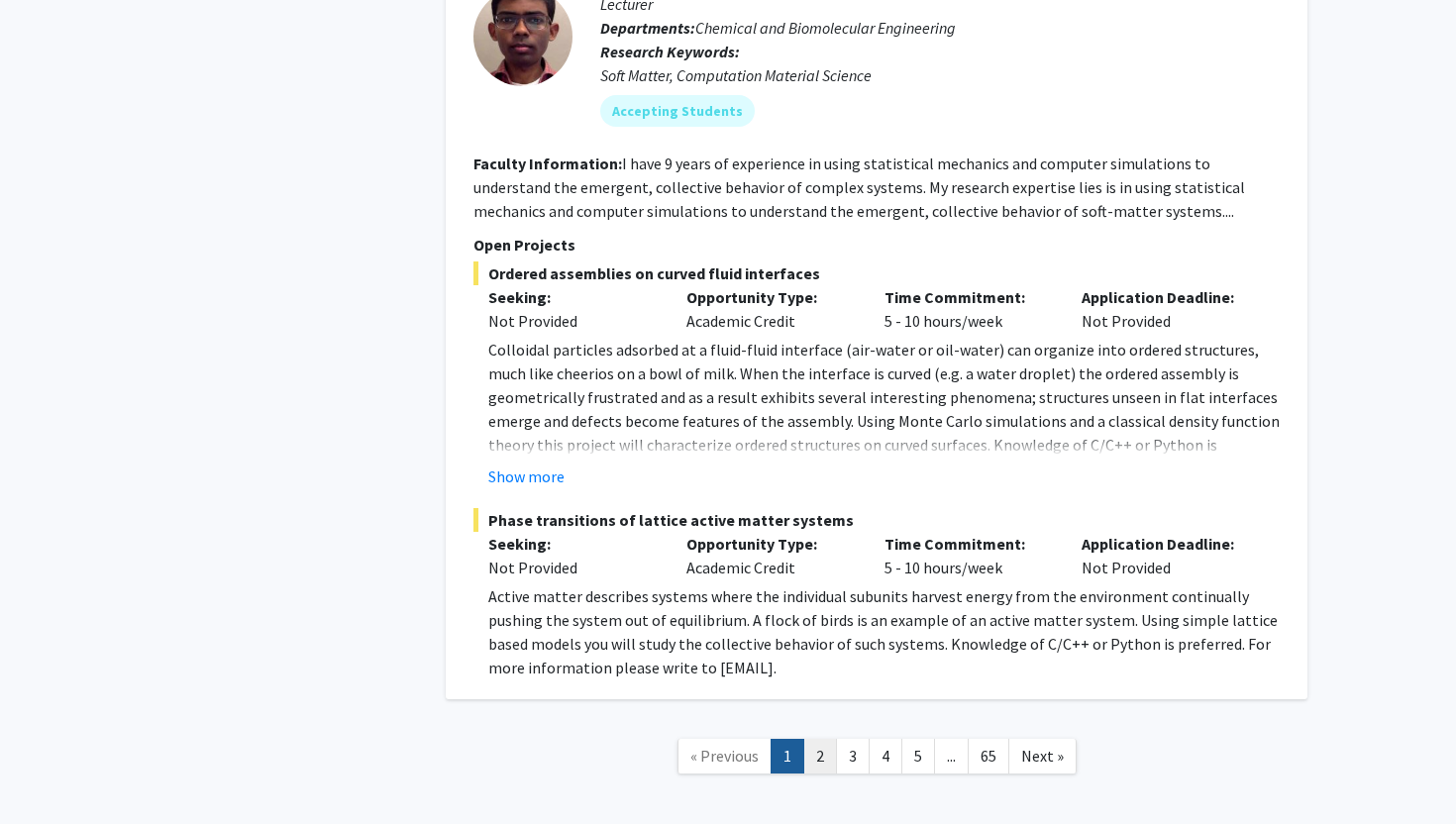 click on "2" 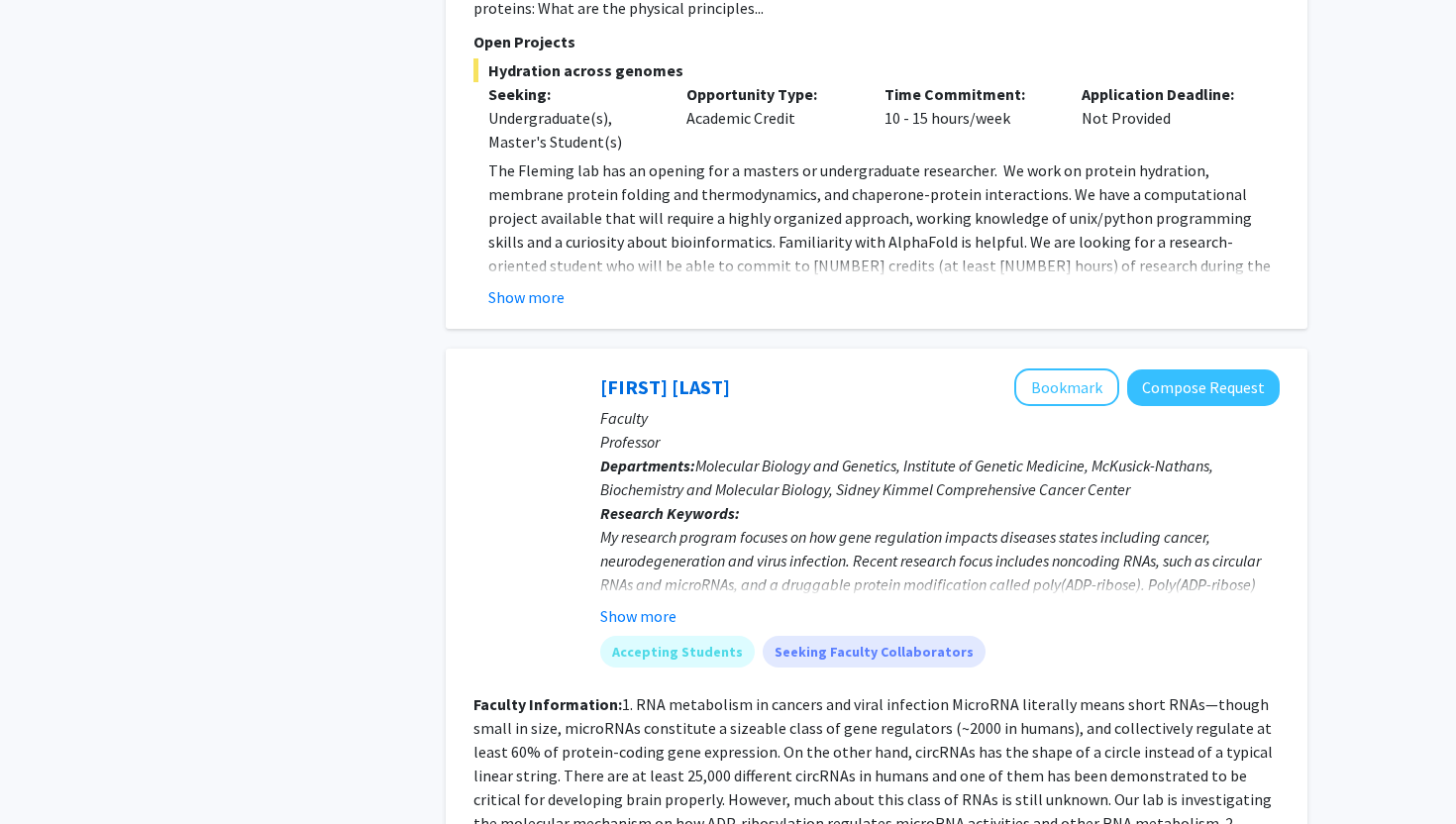 scroll, scrollTop: 1505, scrollLeft: 0, axis: vertical 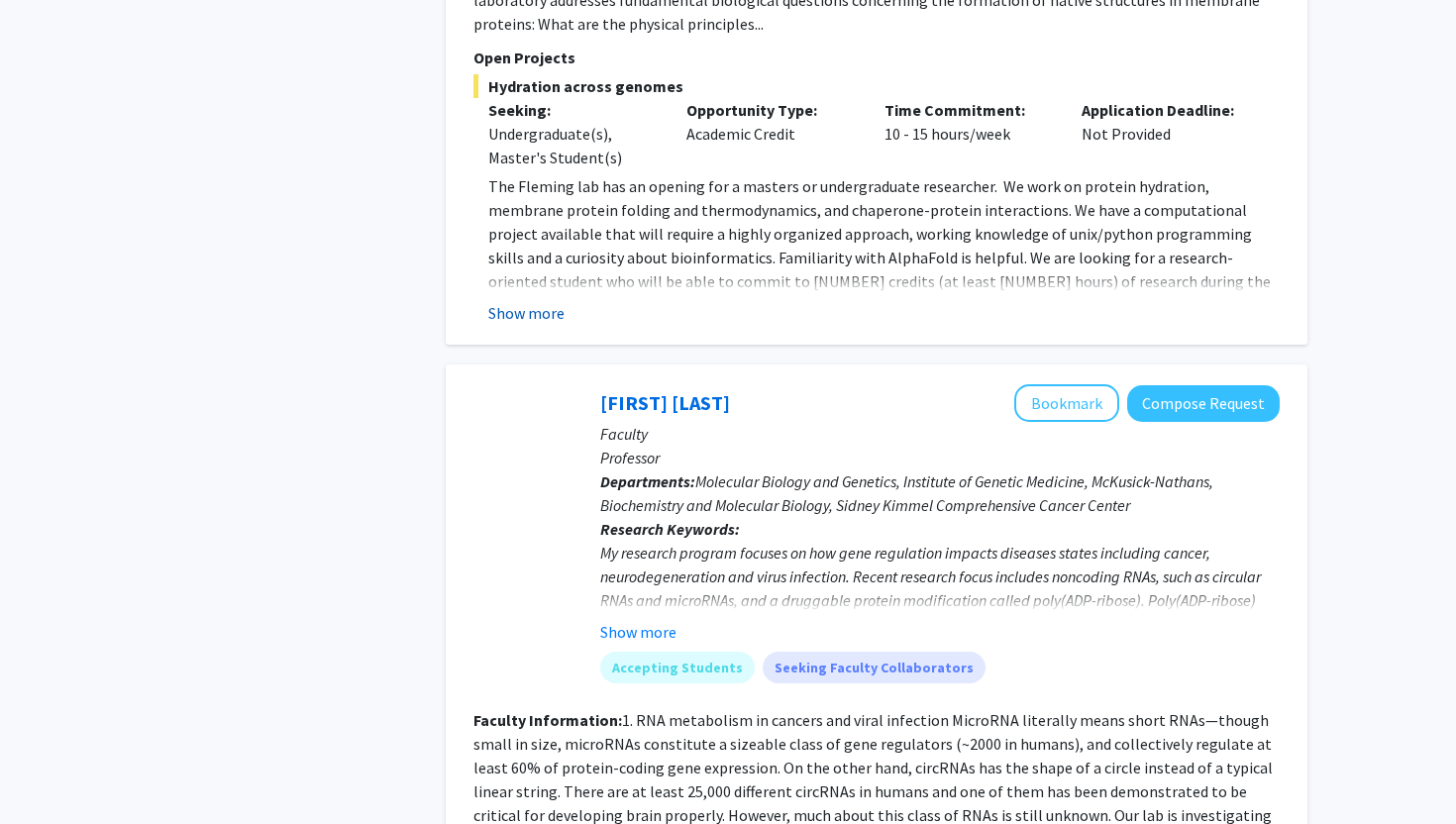 click on "Show more" 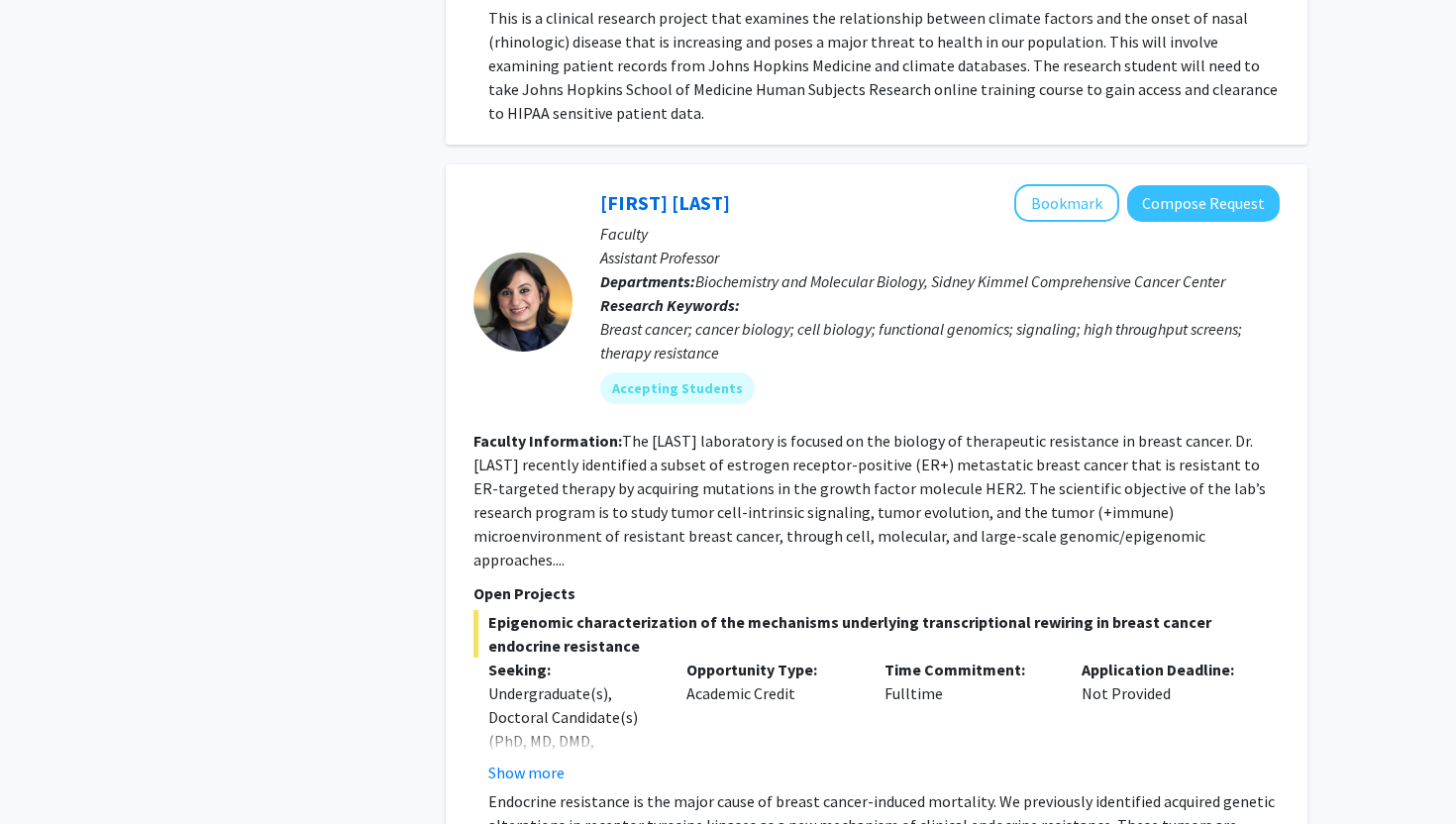 scroll, scrollTop: 6591, scrollLeft: 0, axis: vertical 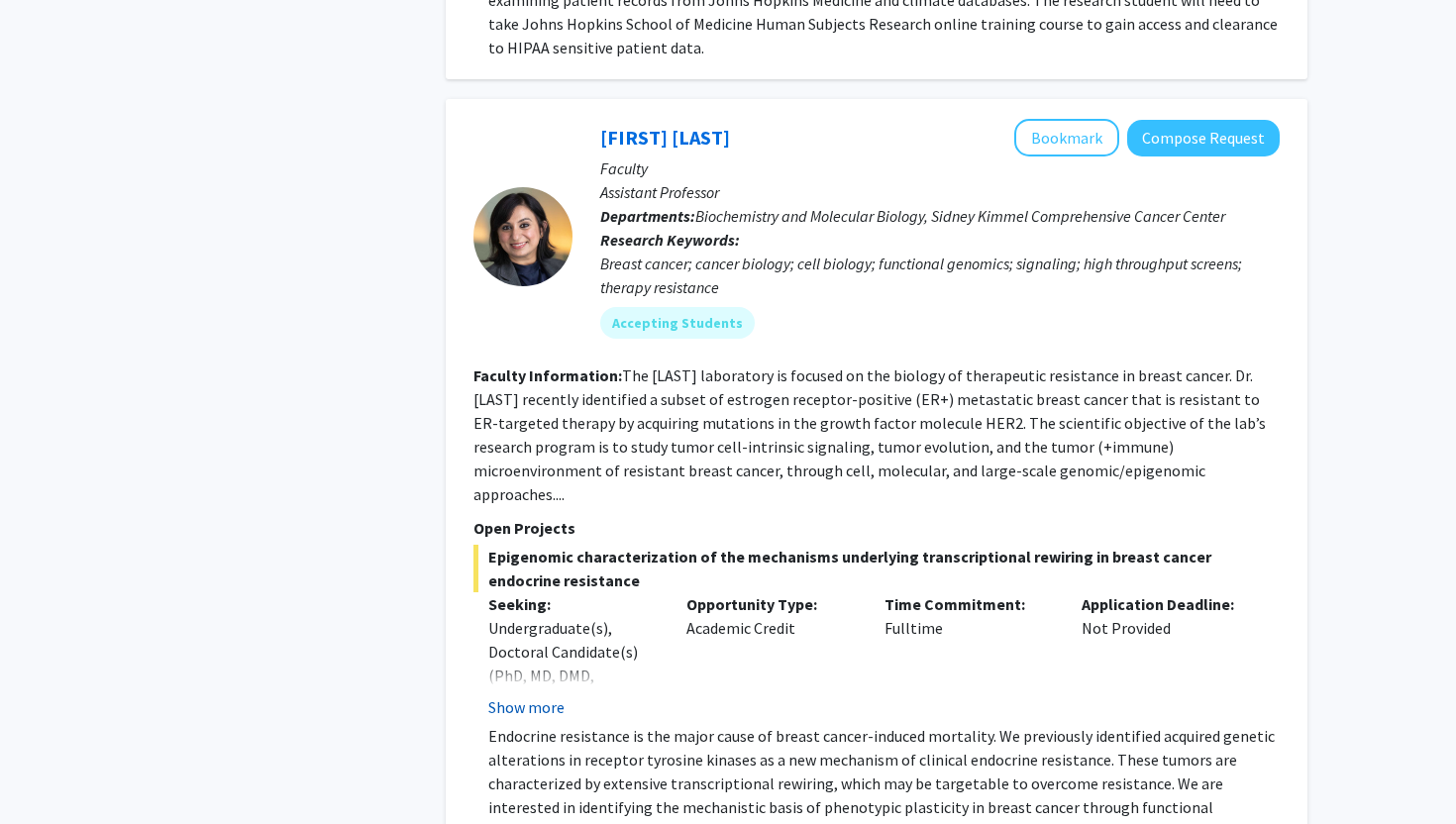 click on "Show more" 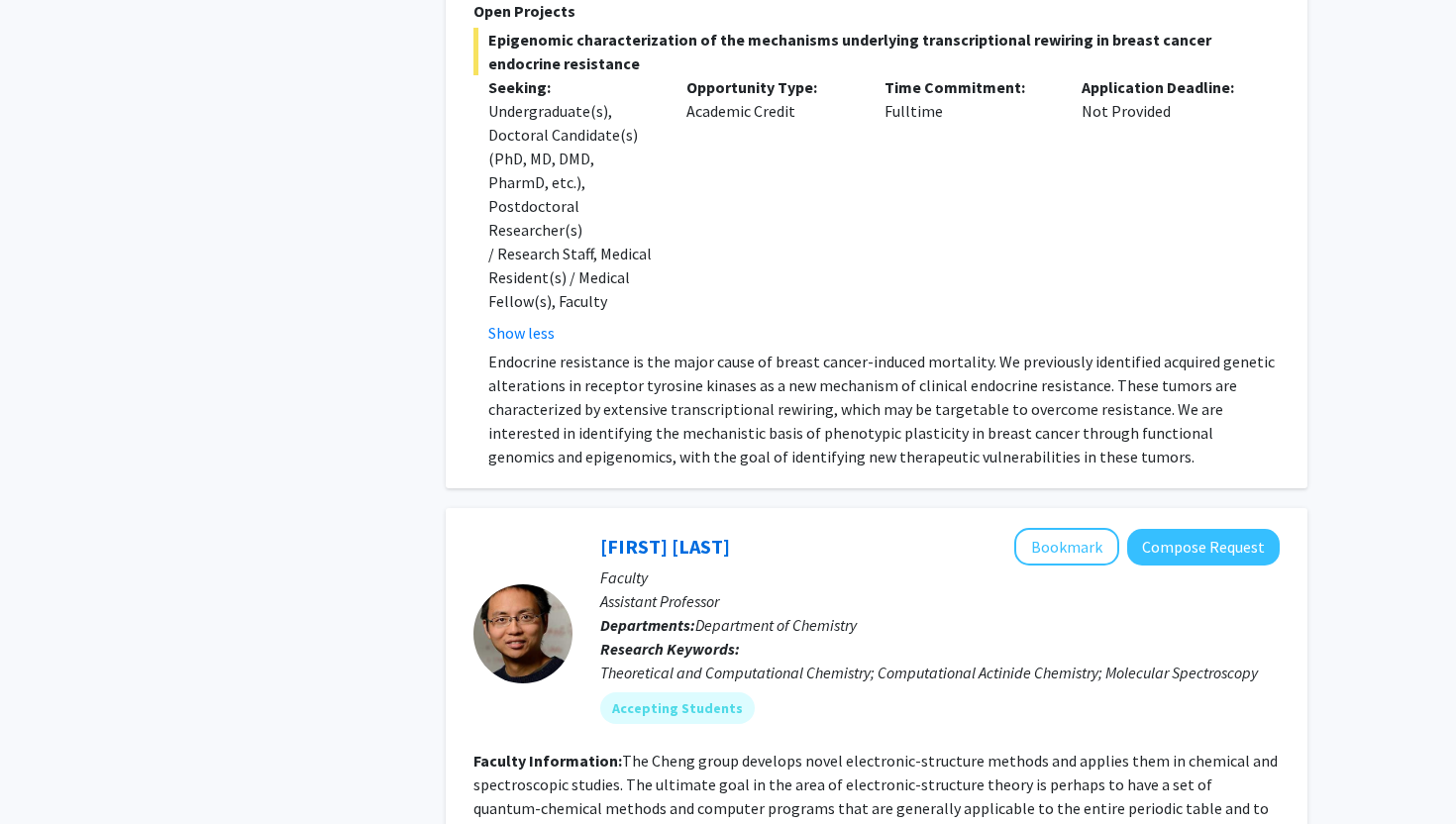 scroll, scrollTop: 7632, scrollLeft: 0, axis: vertical 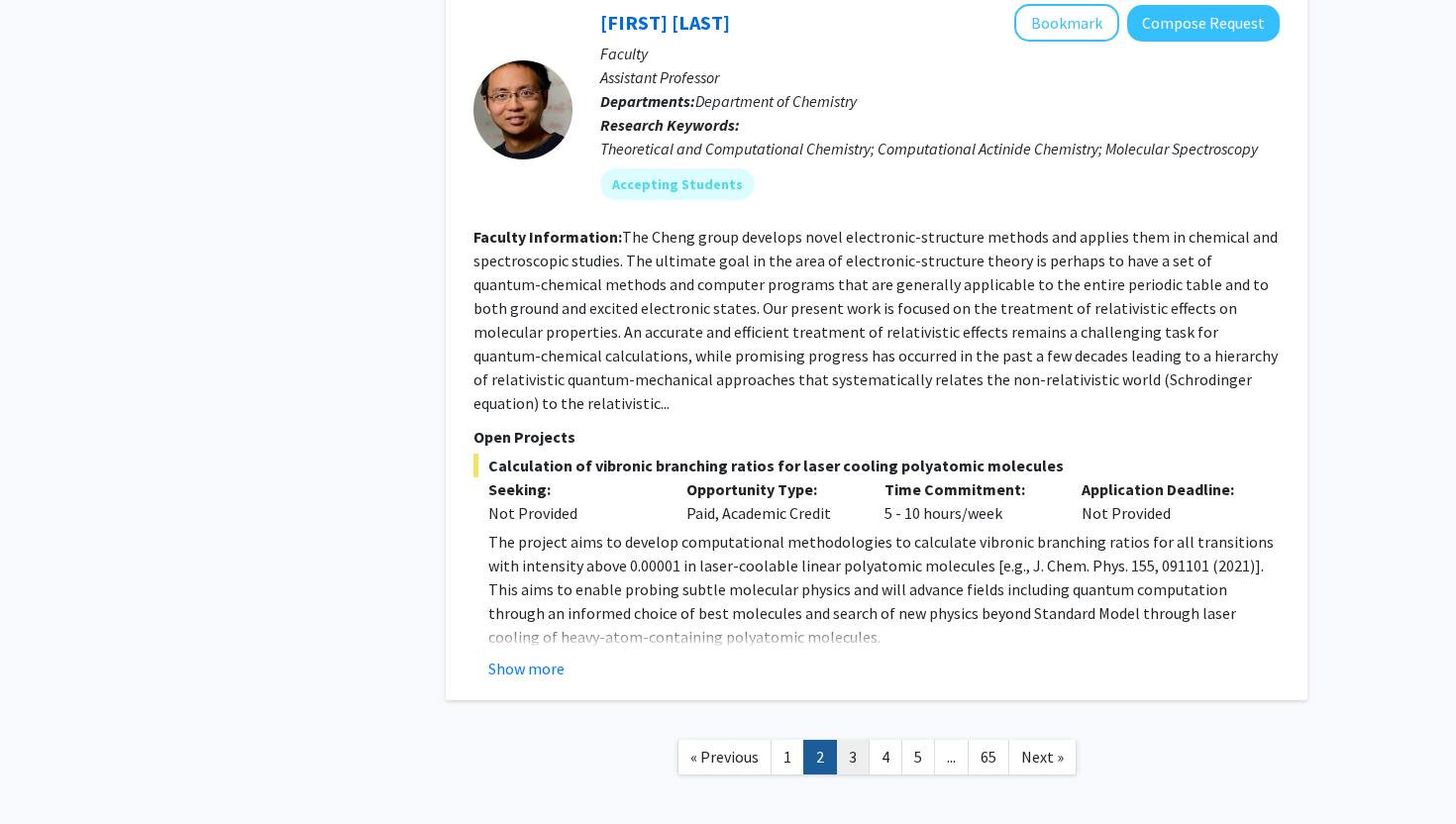 click on "3" 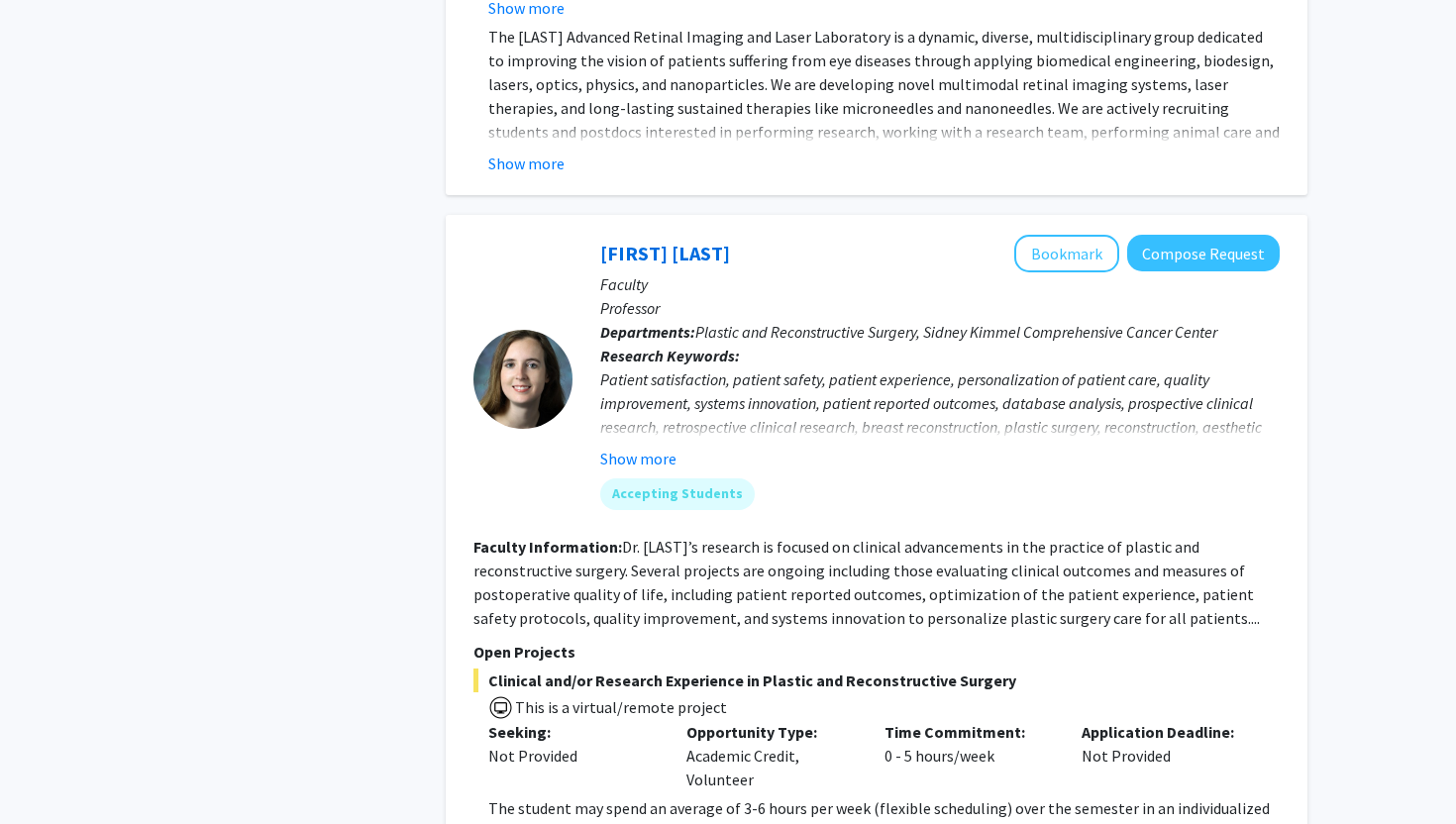scroll, scrollTop: 6919, scrollLeft: 0, axis: vertical 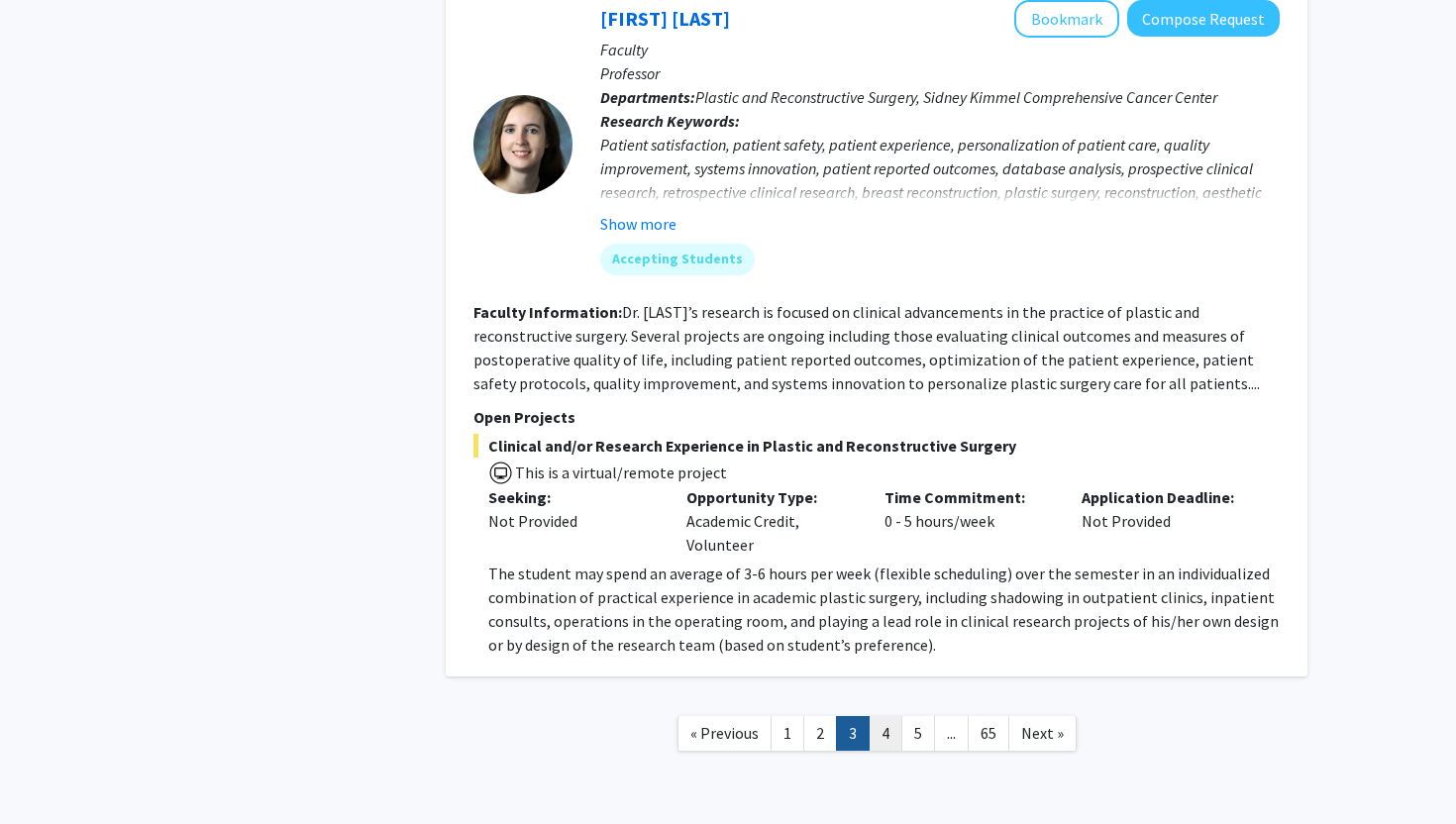 click on "4" 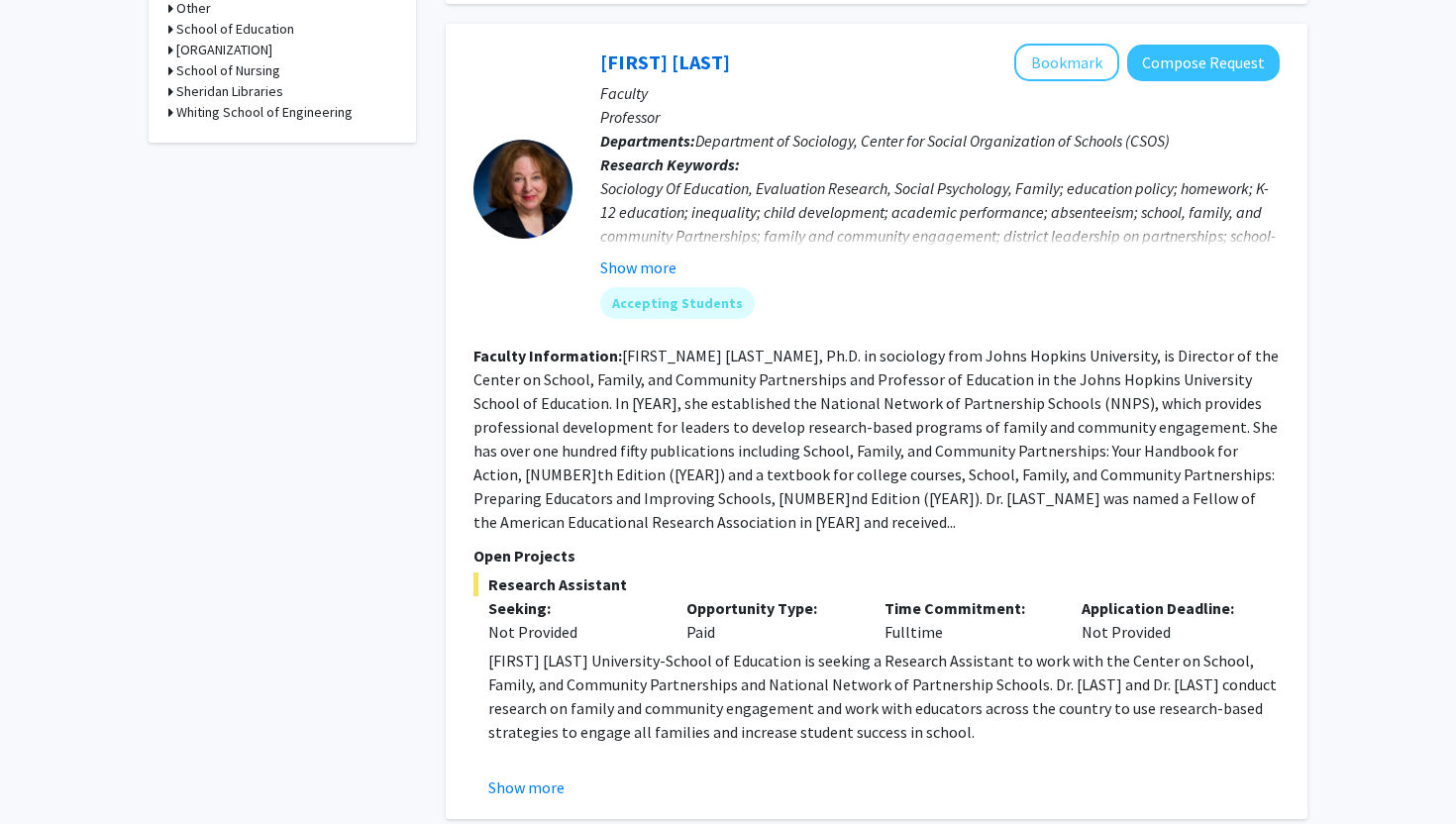 scroll, scrollTop: 889, scrollLeft: 0, axis: vertical 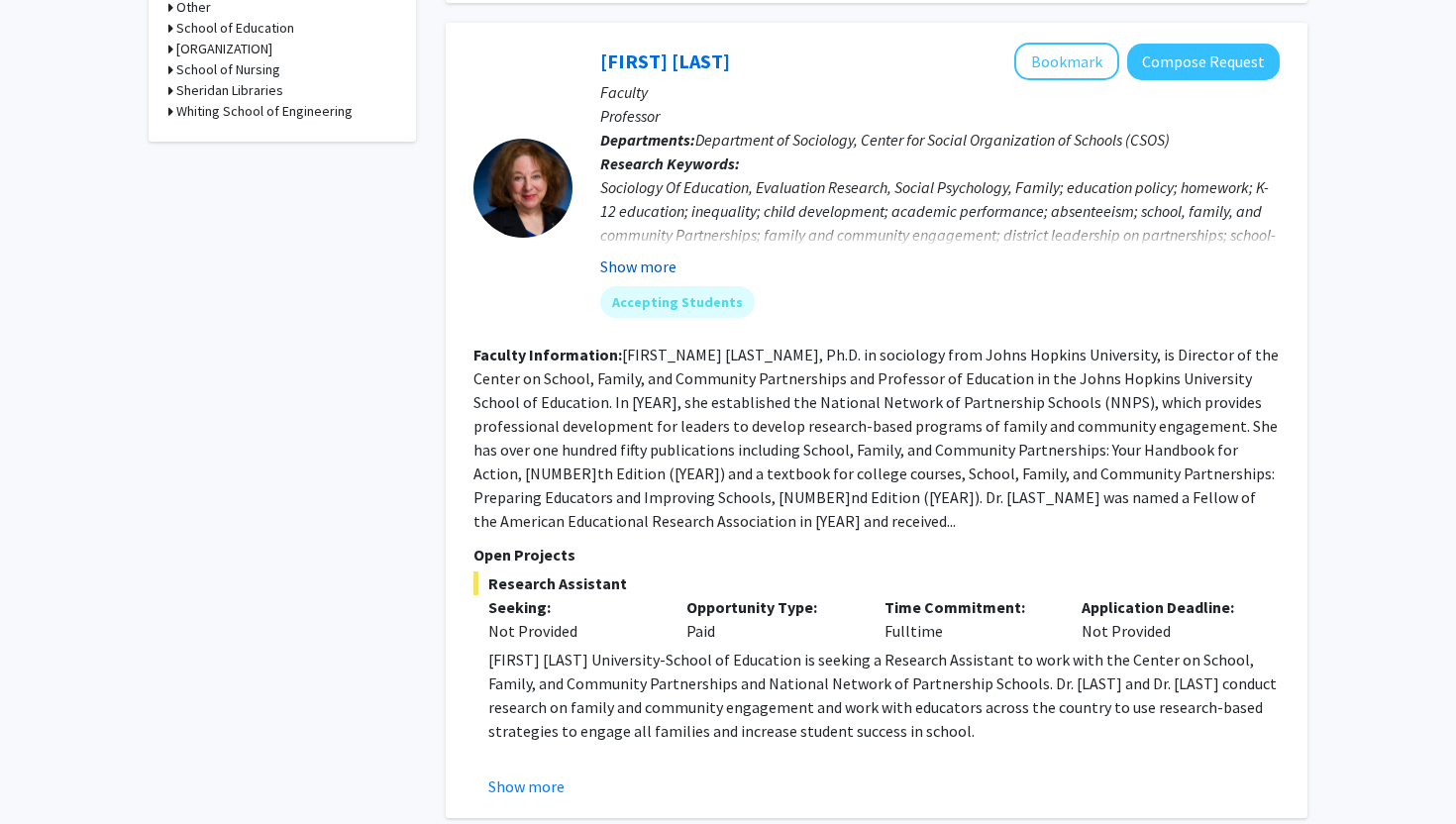 click on "Show more" 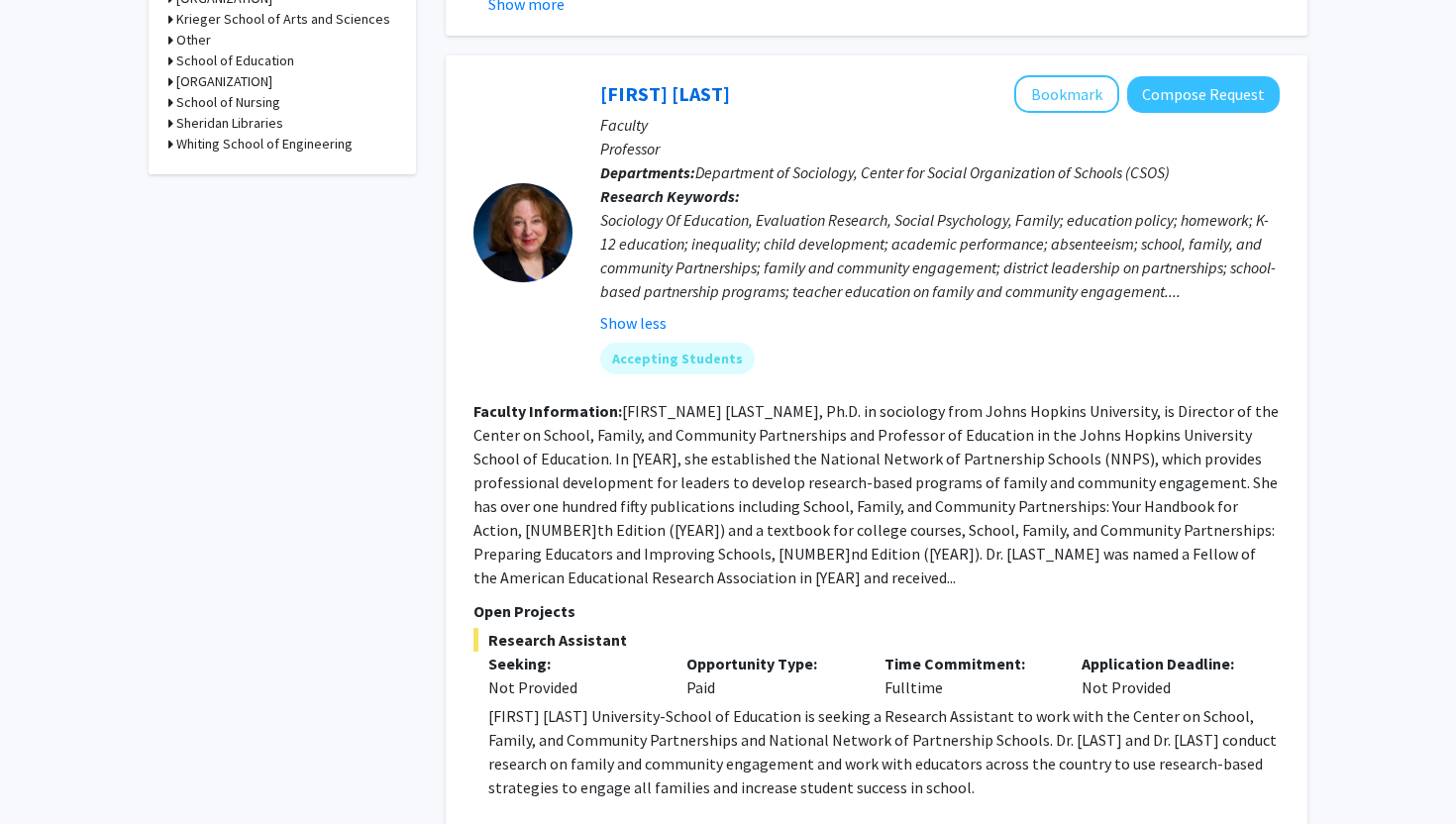scroll, scrollTop: 845, scrollLeft: 0, axis: vertical 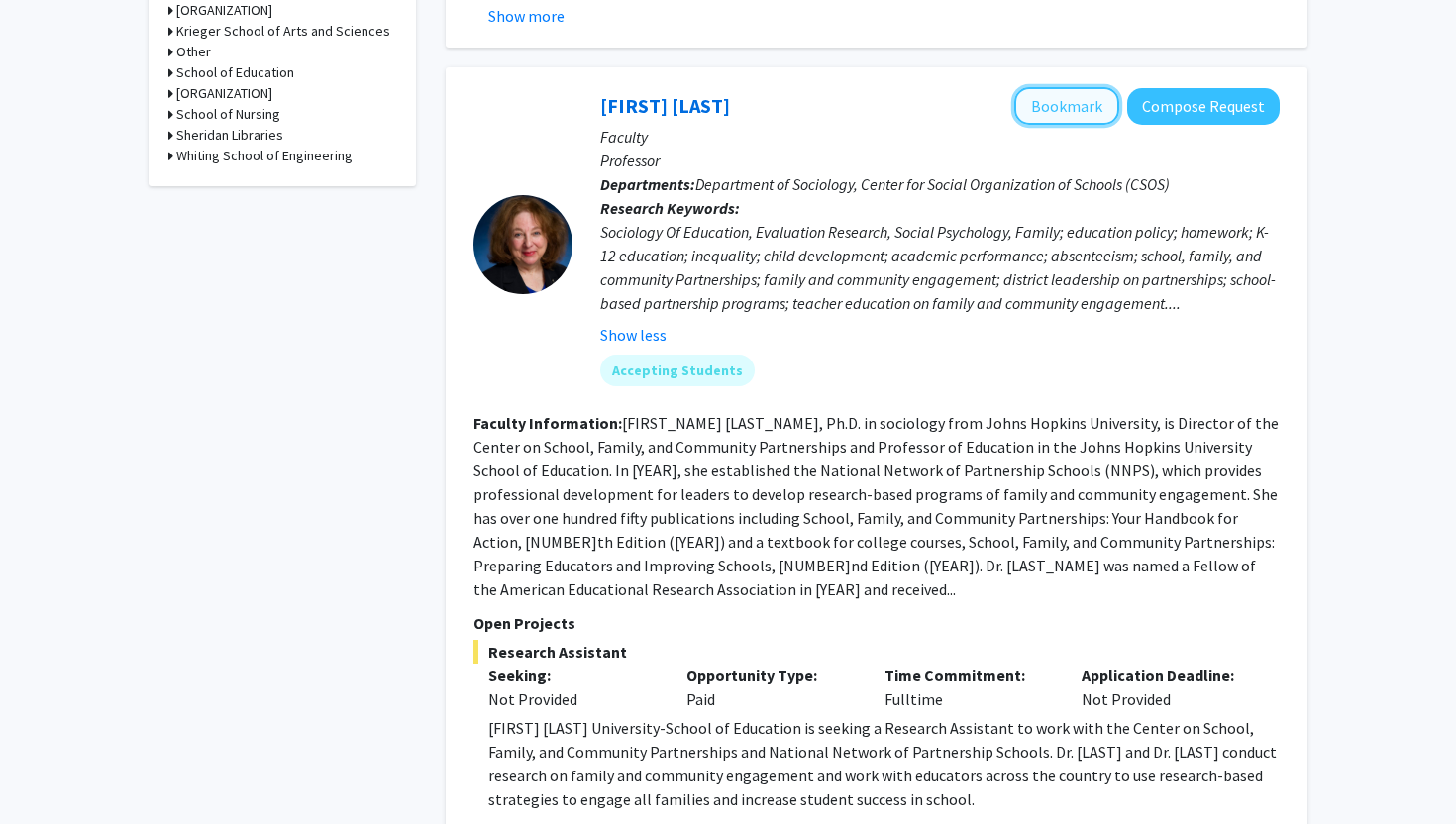 click on "Bookmark" 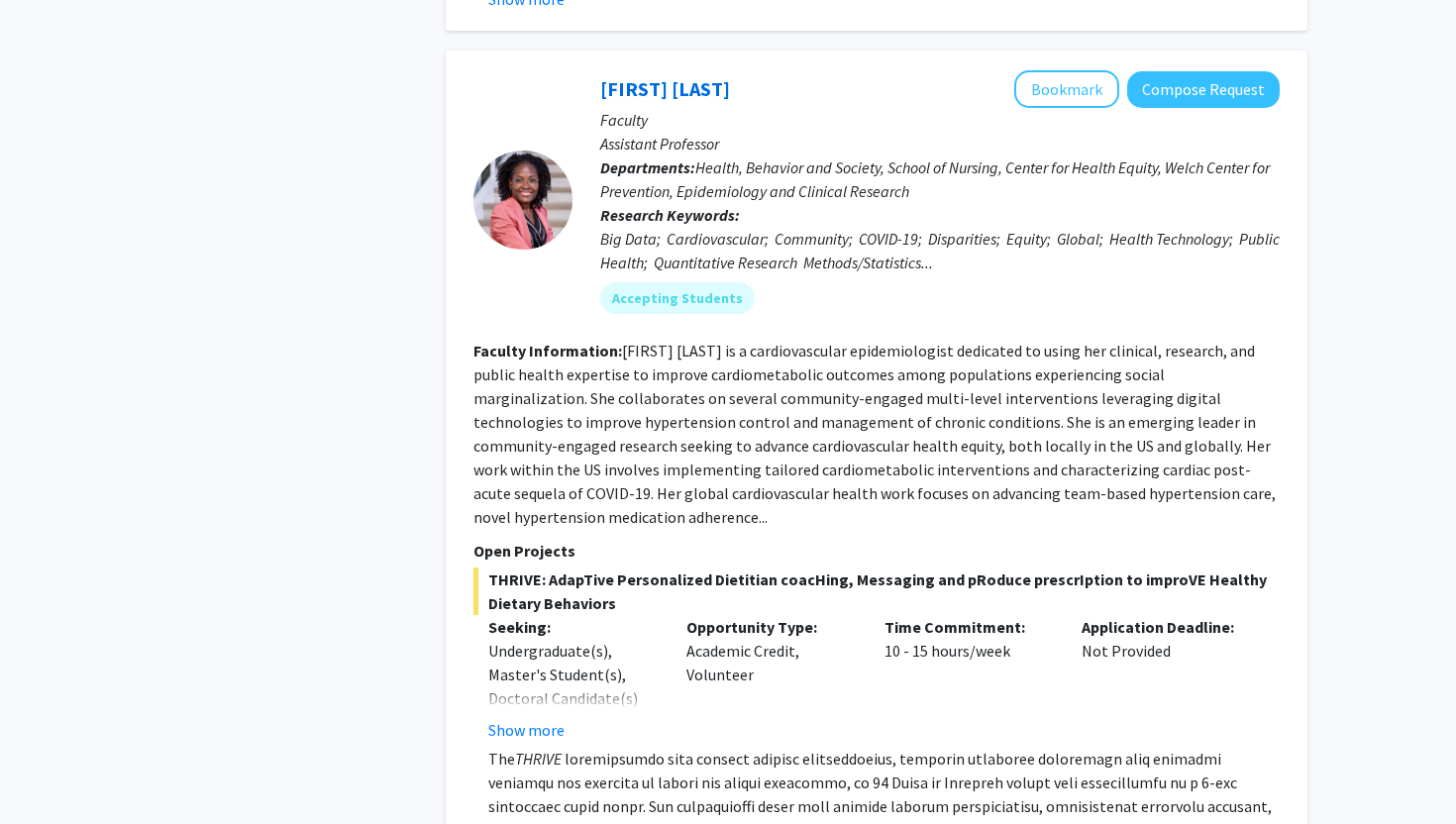 scroll, scrollTop: 4806, scrollLeft: 0, axis: vertical 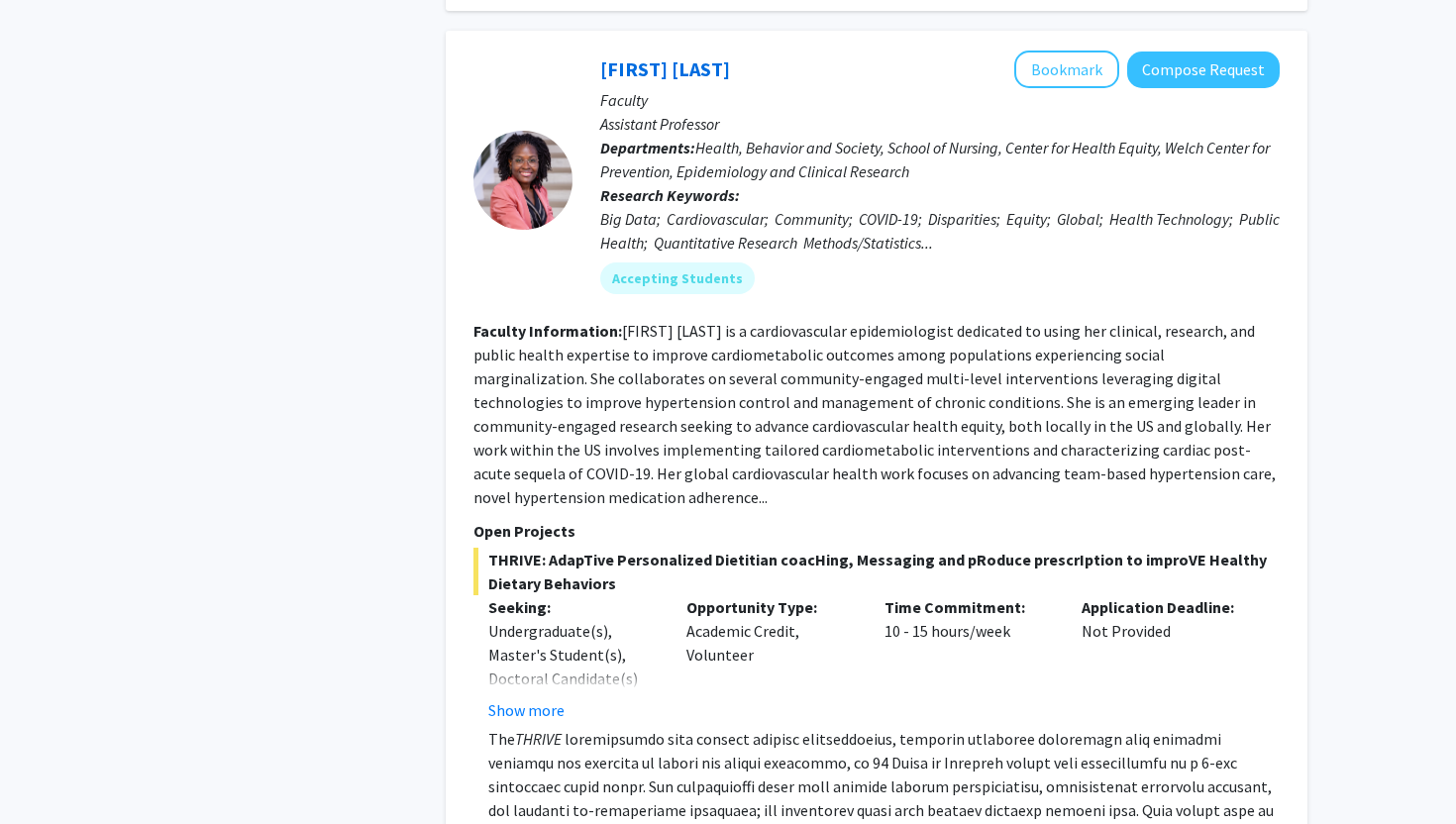 click on "Show more" 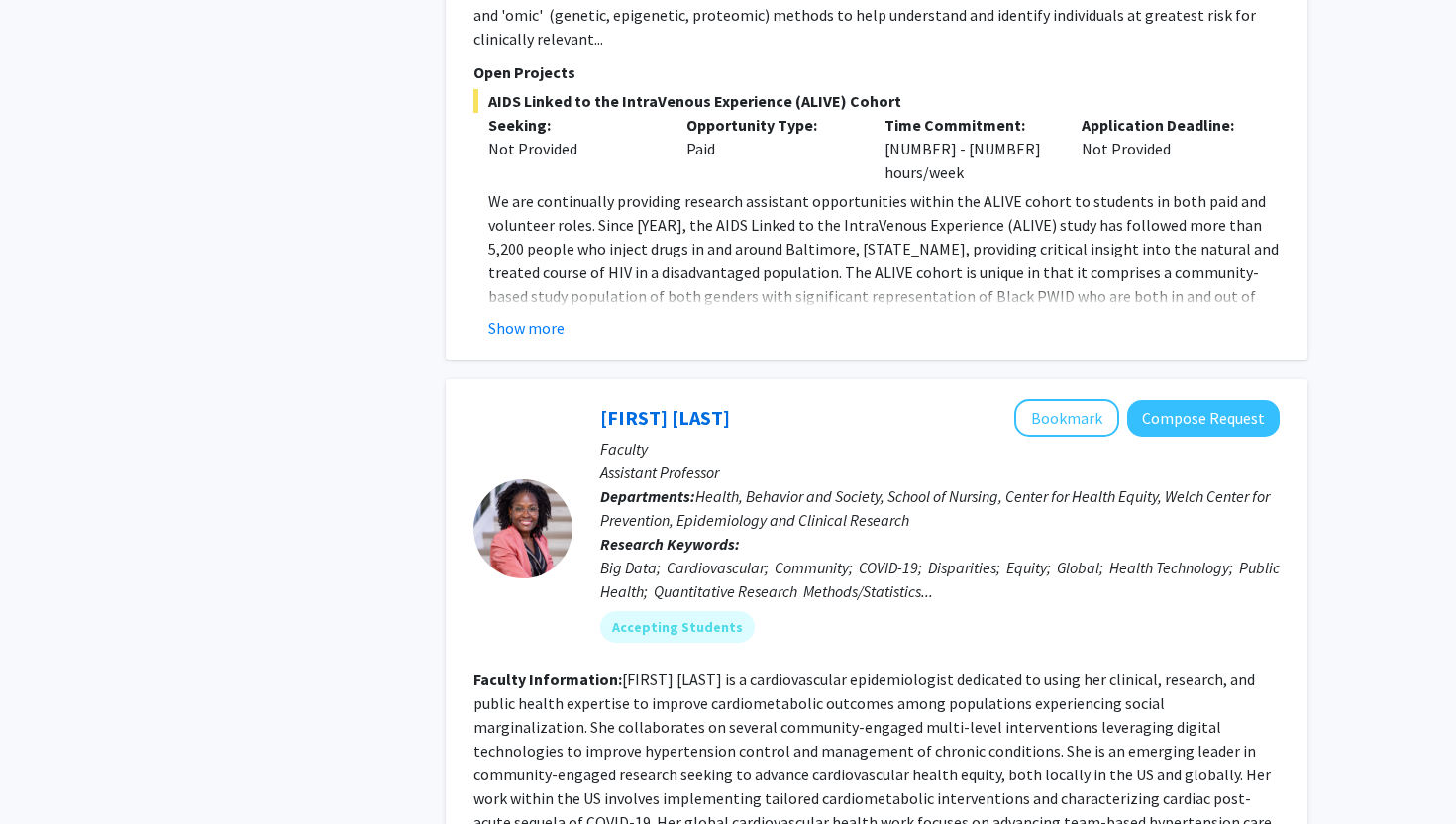 scroll, scrollTop: 4413, scrollLeft: 0, axis: vertical 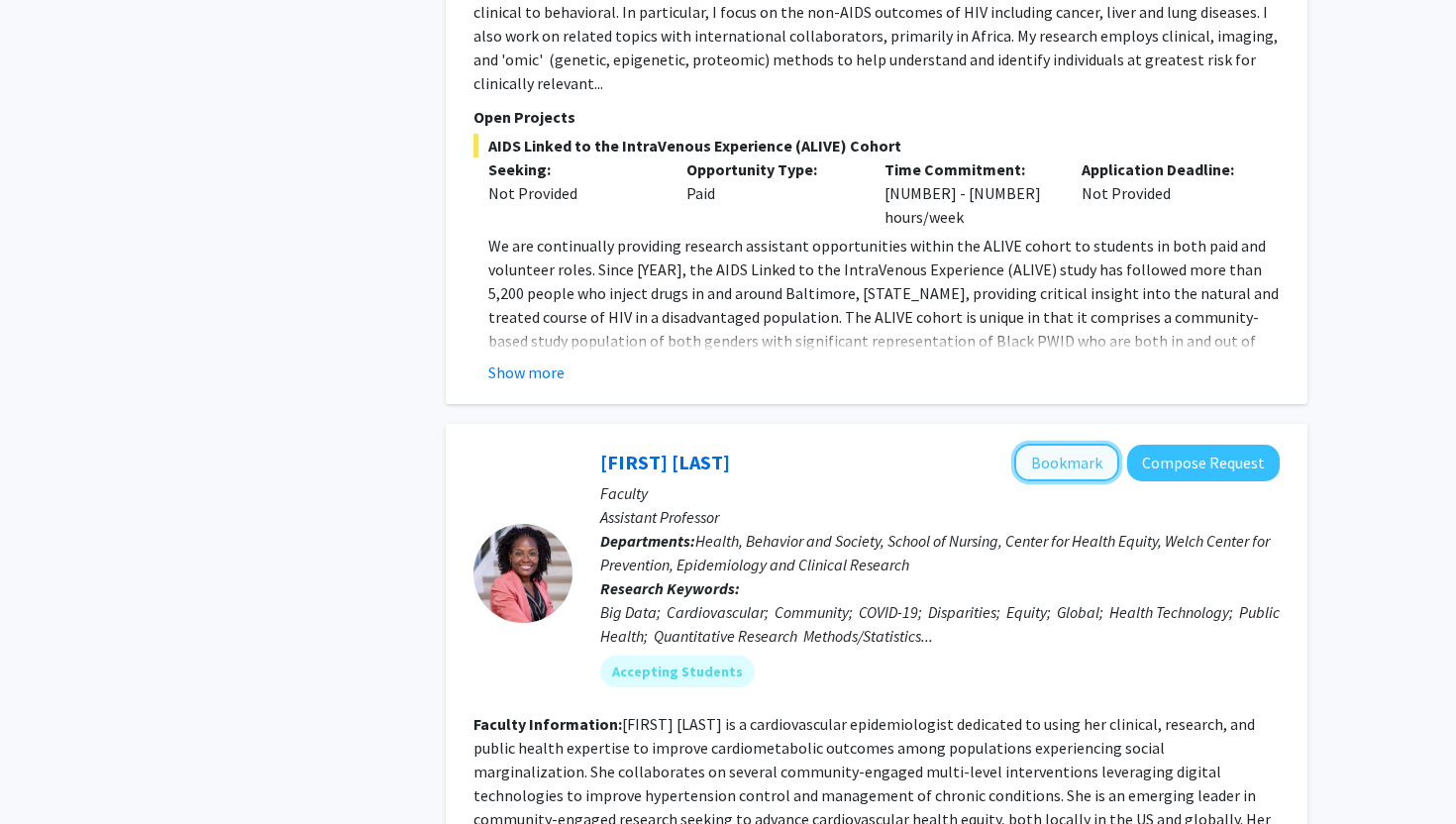 click on "Bookmark" 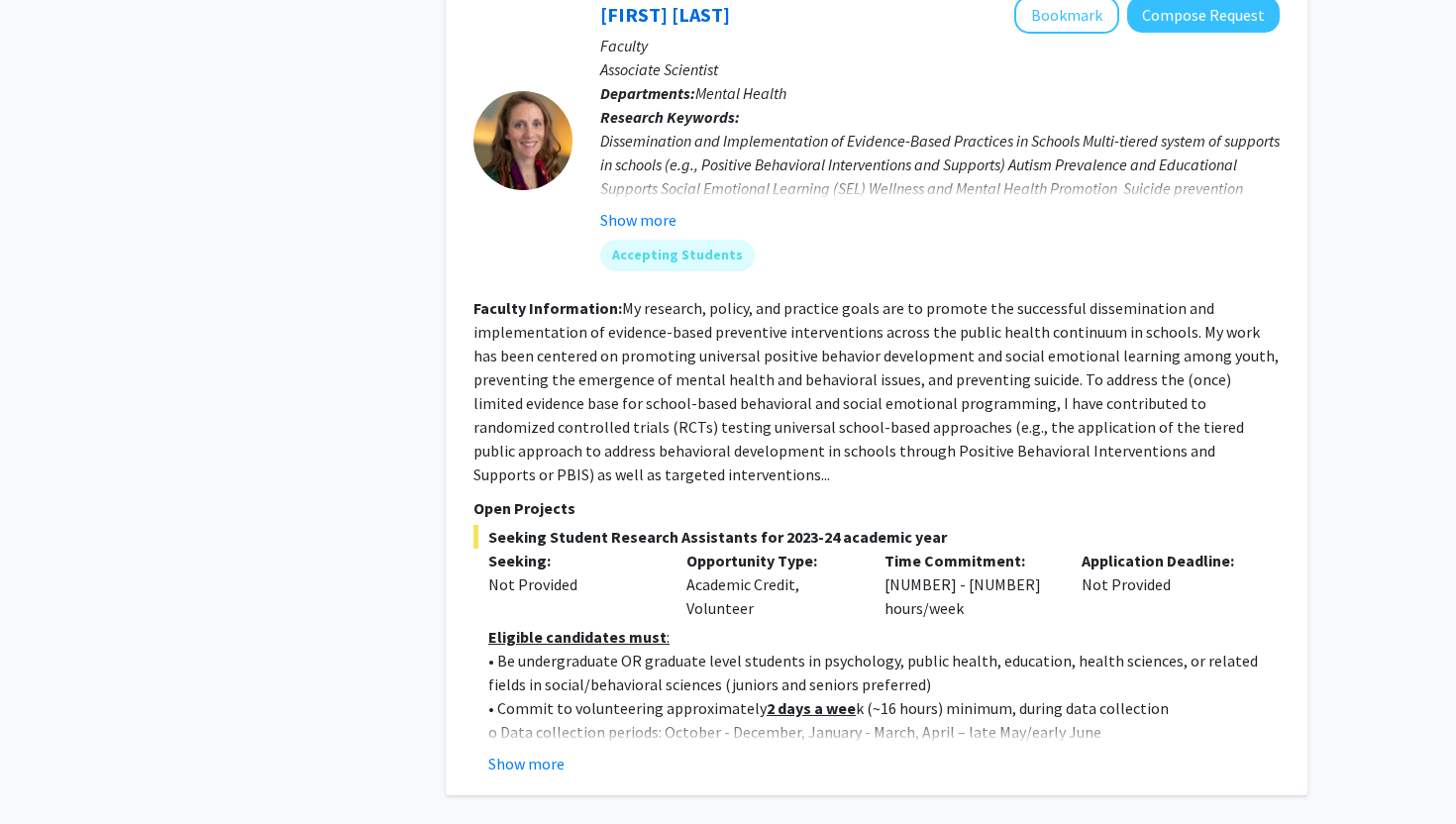 scroll, scrollTop: 7377, scrollLeft: 0, axis: vertical 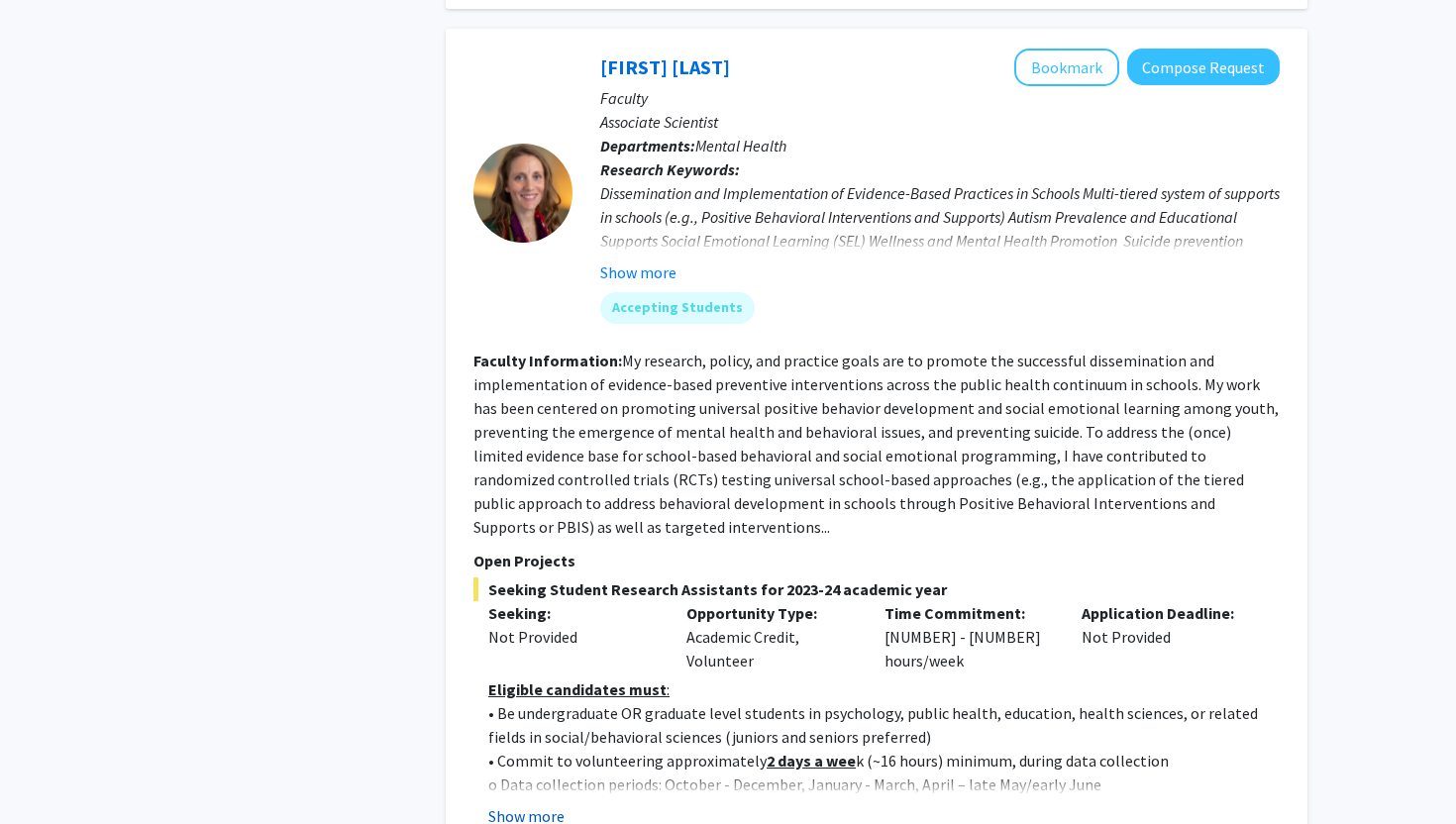 click on "Show more" 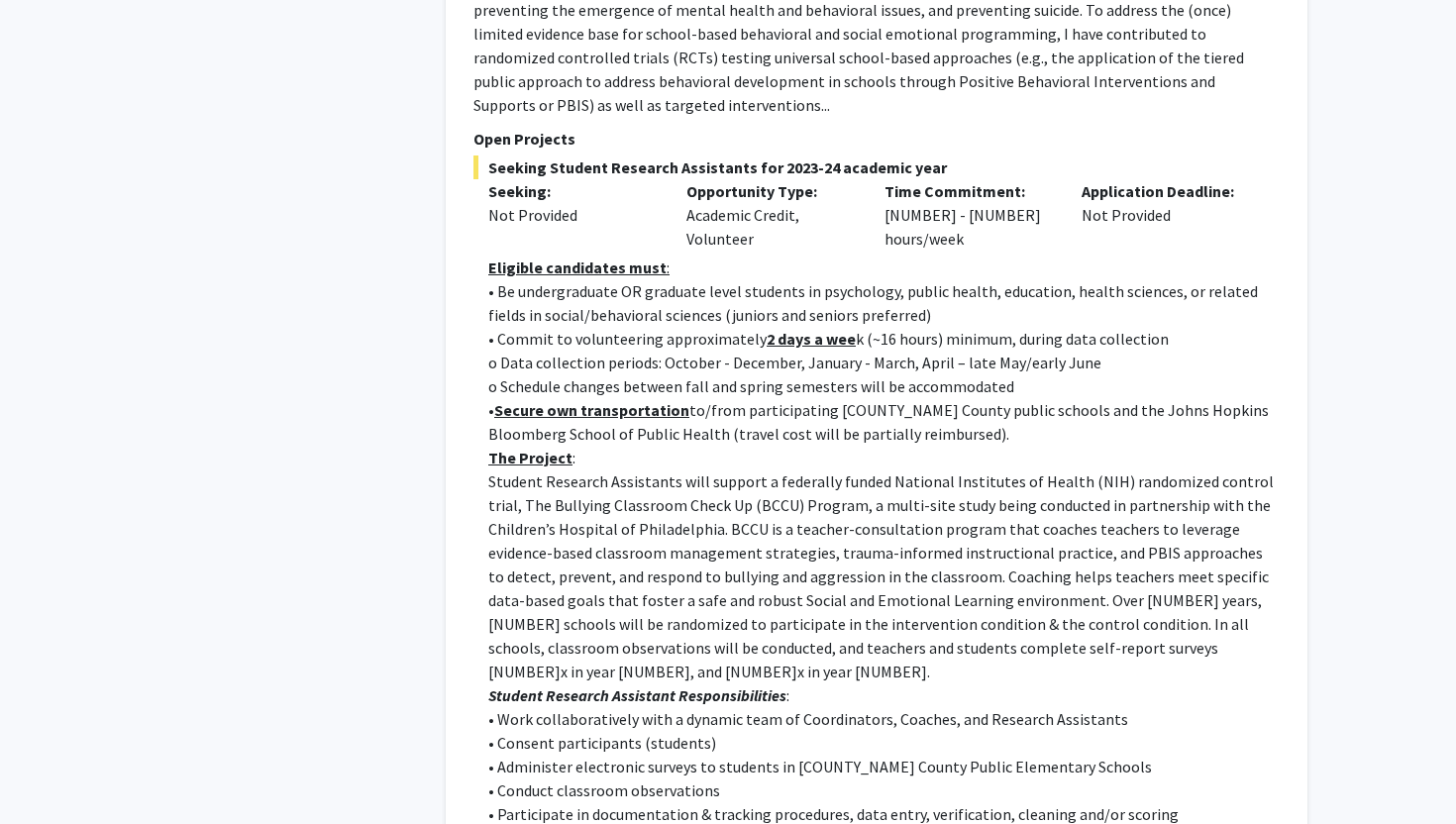 scroll, scrollTop: 8143, scrollLeft: 0, axis: vertical 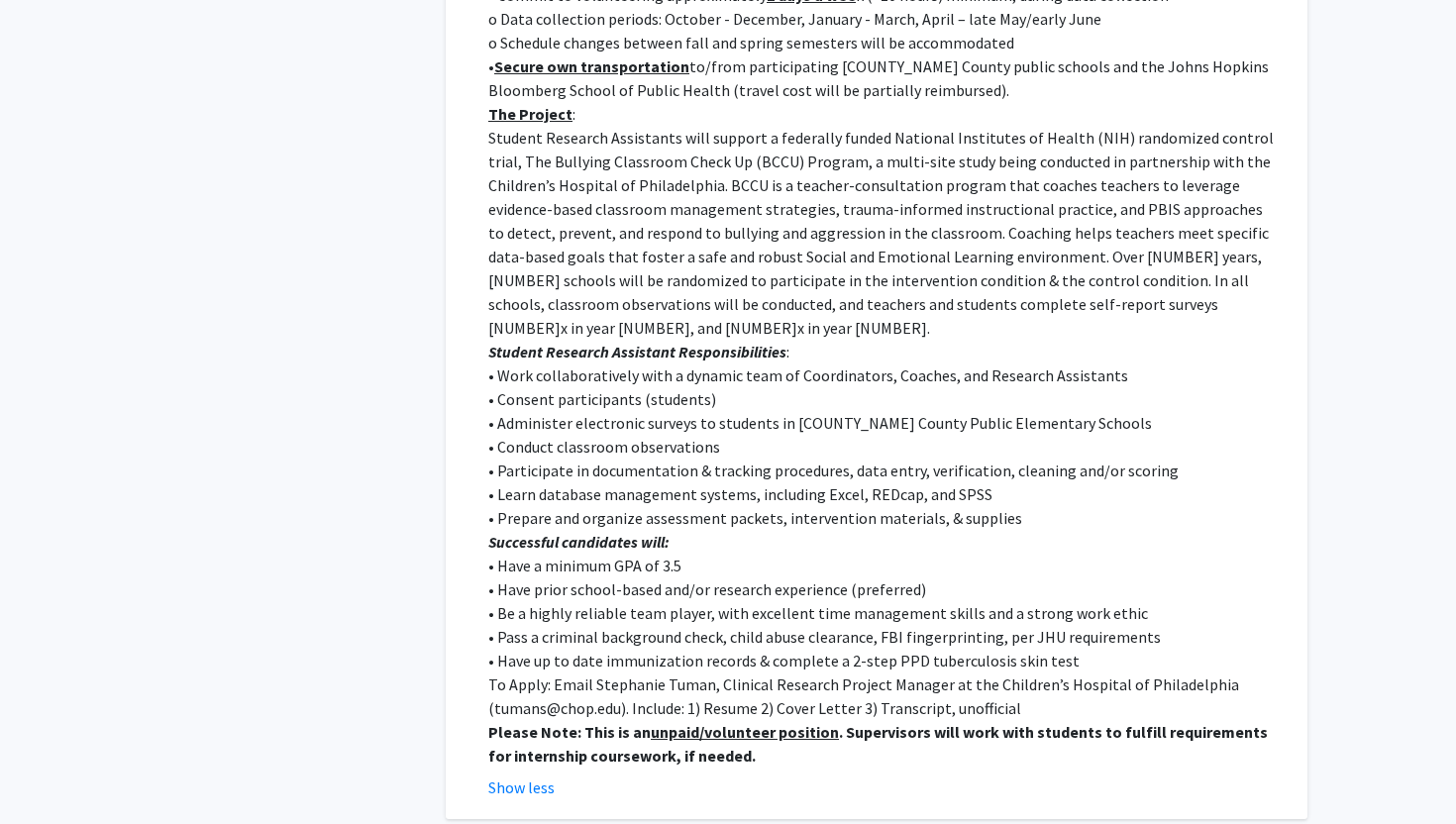 click on "5" 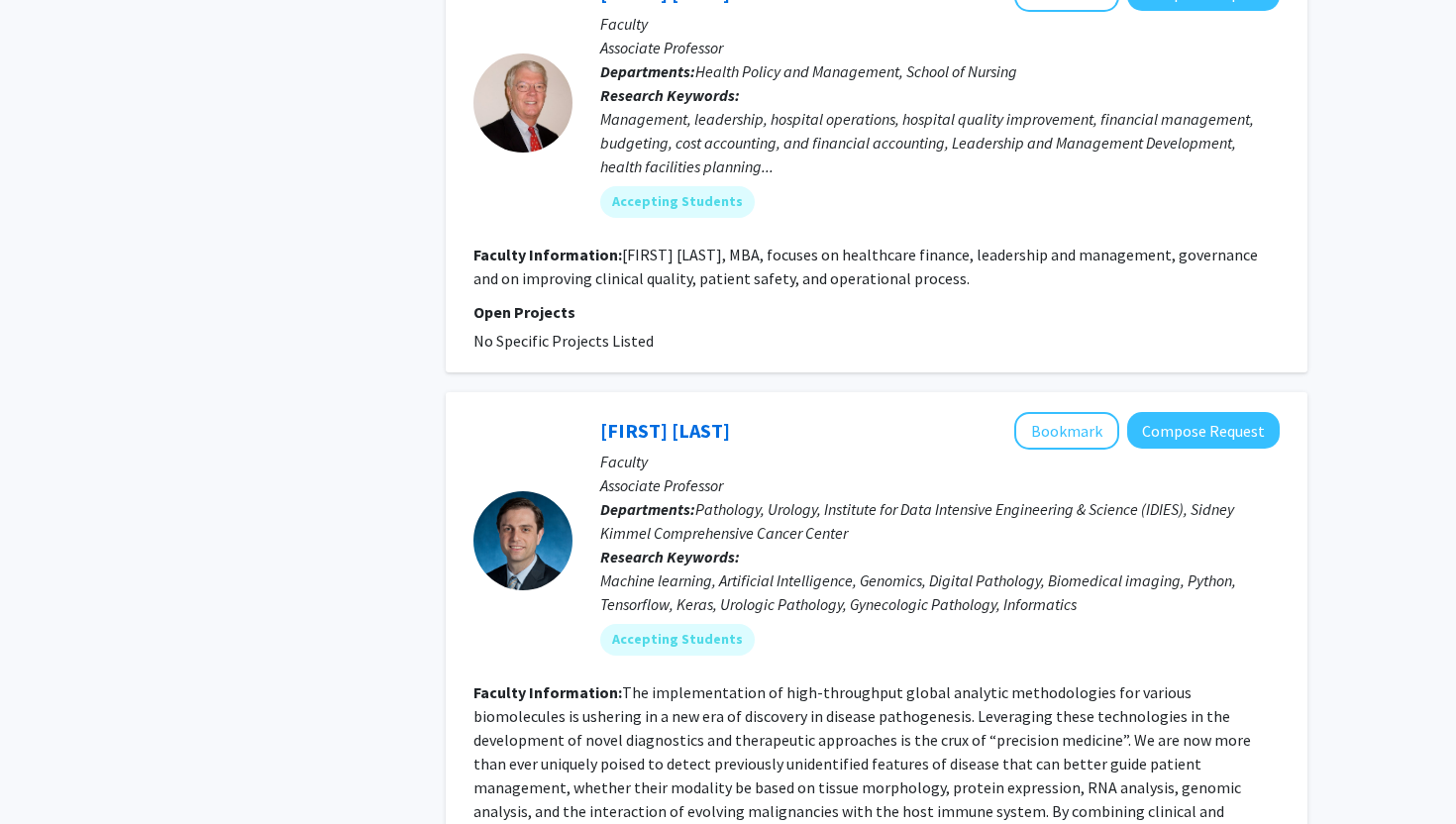 scroll, scrollTop: 4825, scrollLeft: 0, axis: vertical 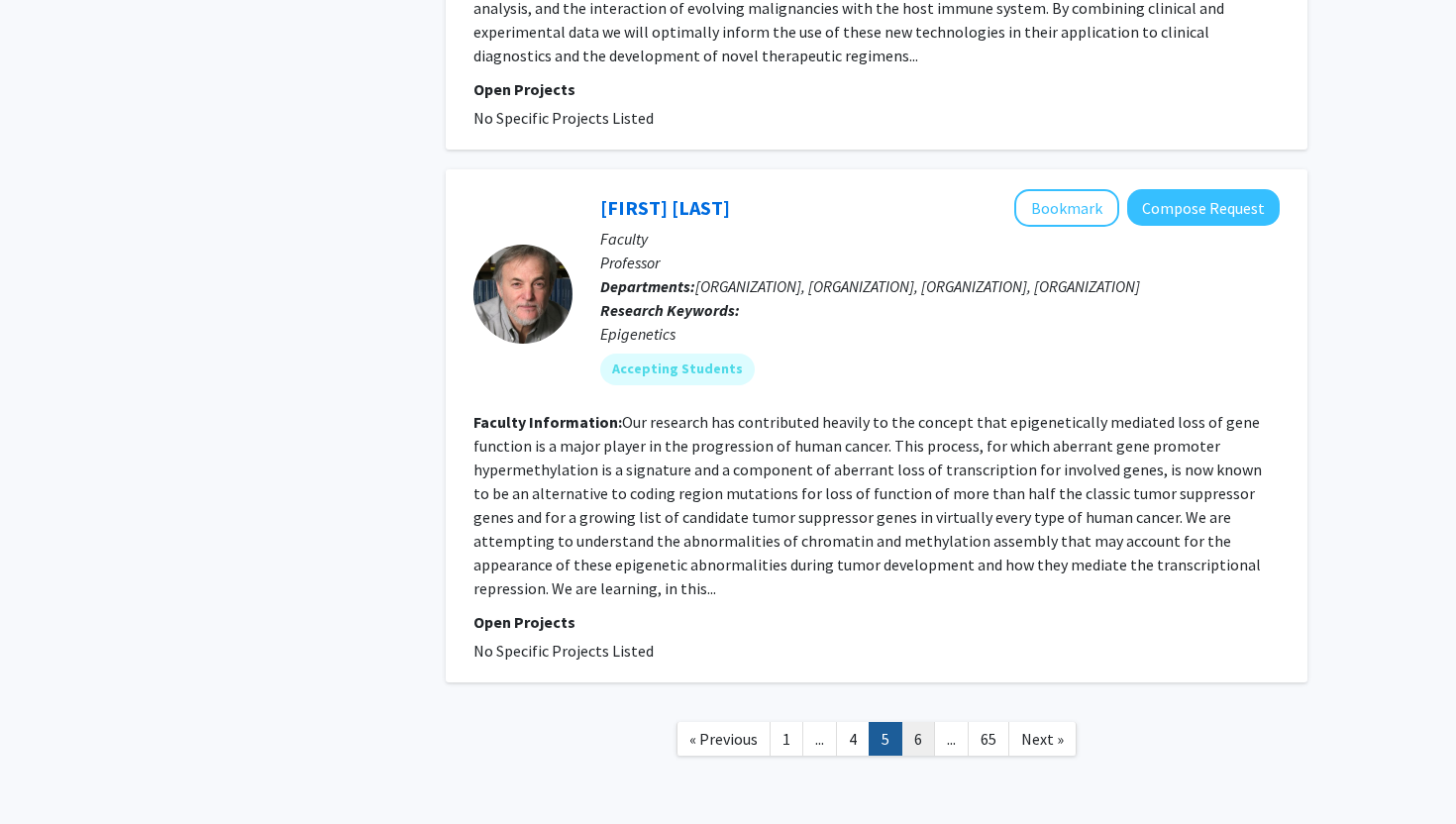 click on "6" 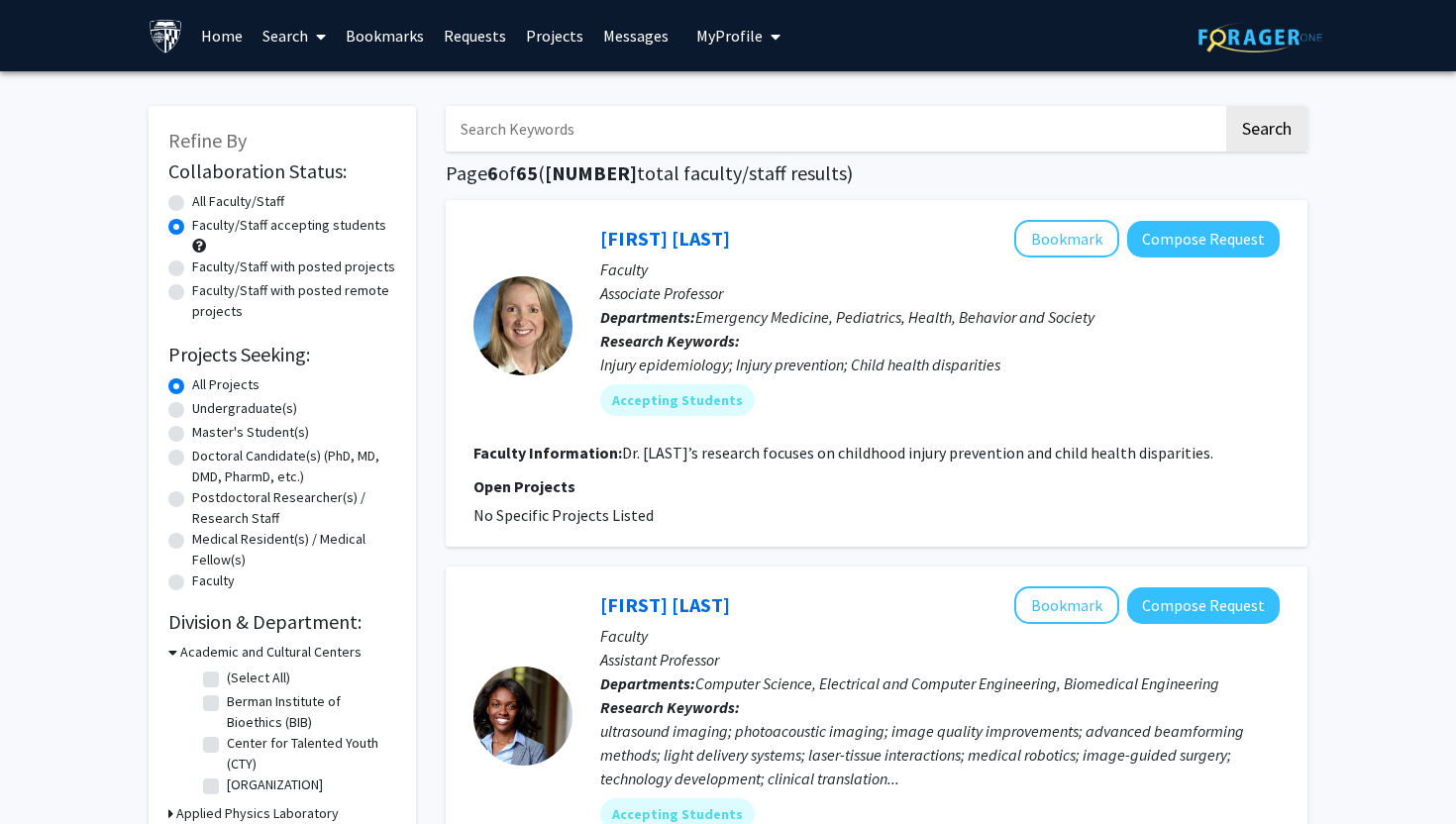 click on "Faculty/Staff with posted projects" 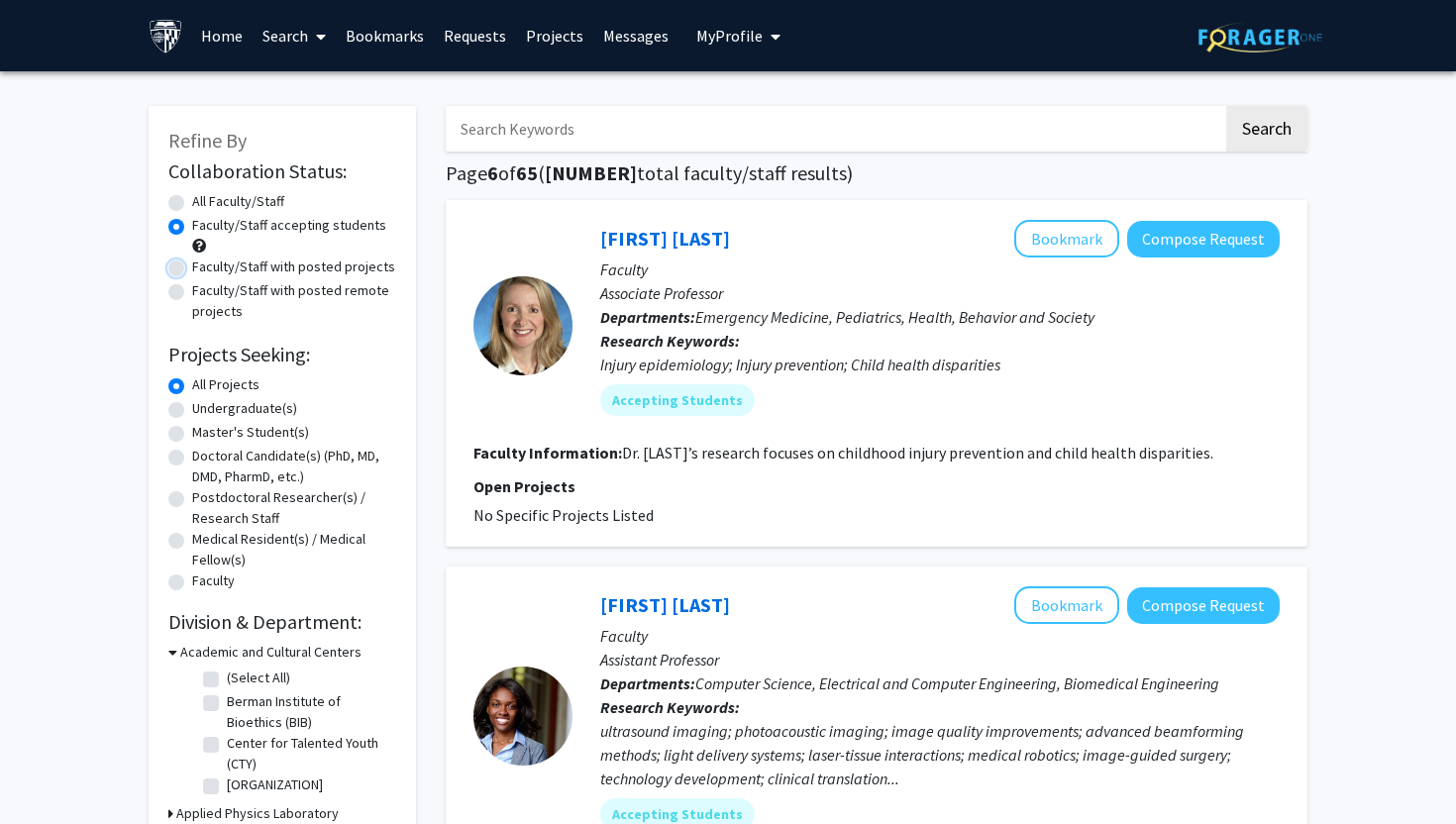 click on "Faculty/Staff with posted projects" at bounding box center (198, 262) 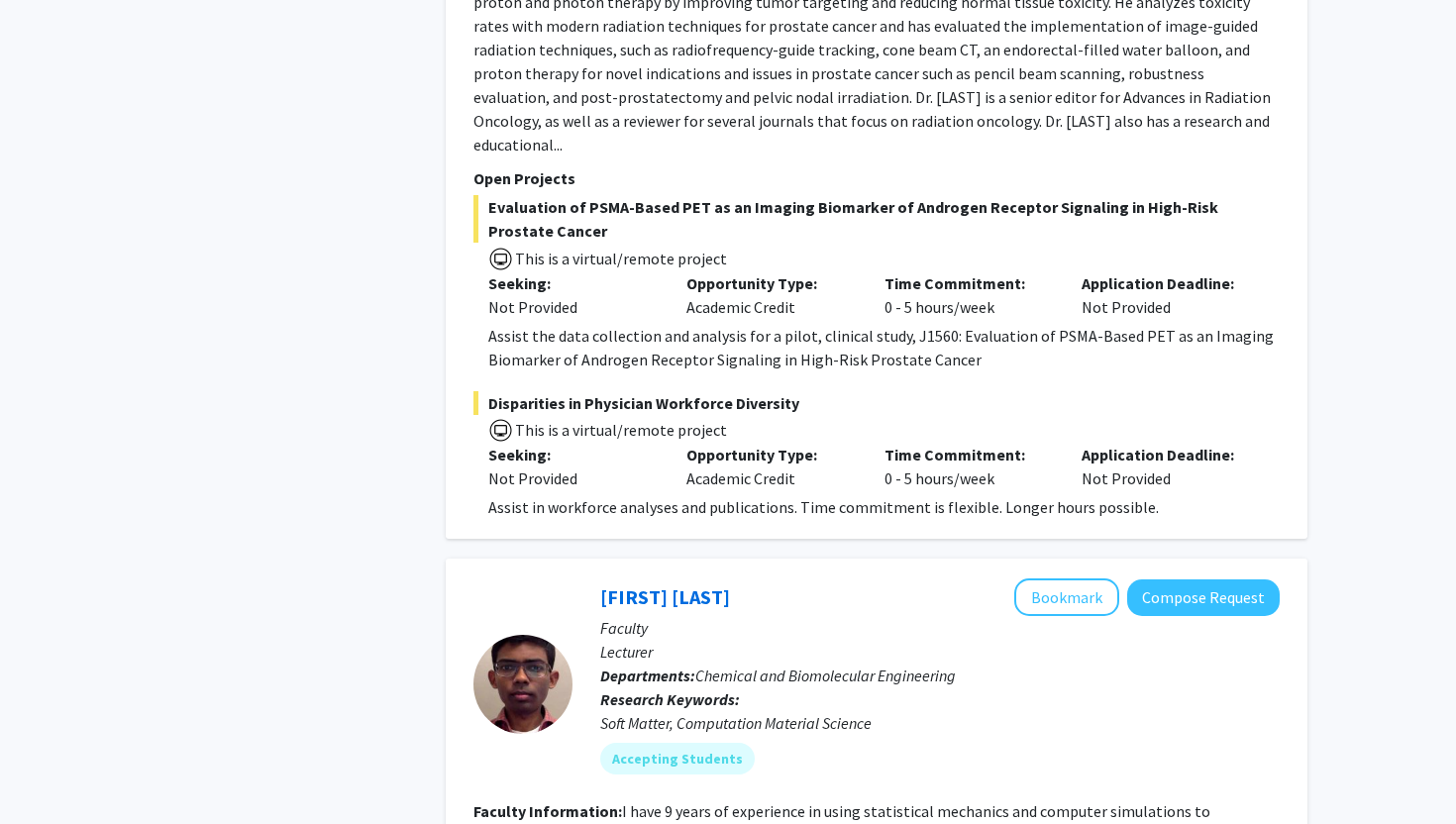 scroll, scrollTop: 9105, scrollLeft: 0, axis: vertical 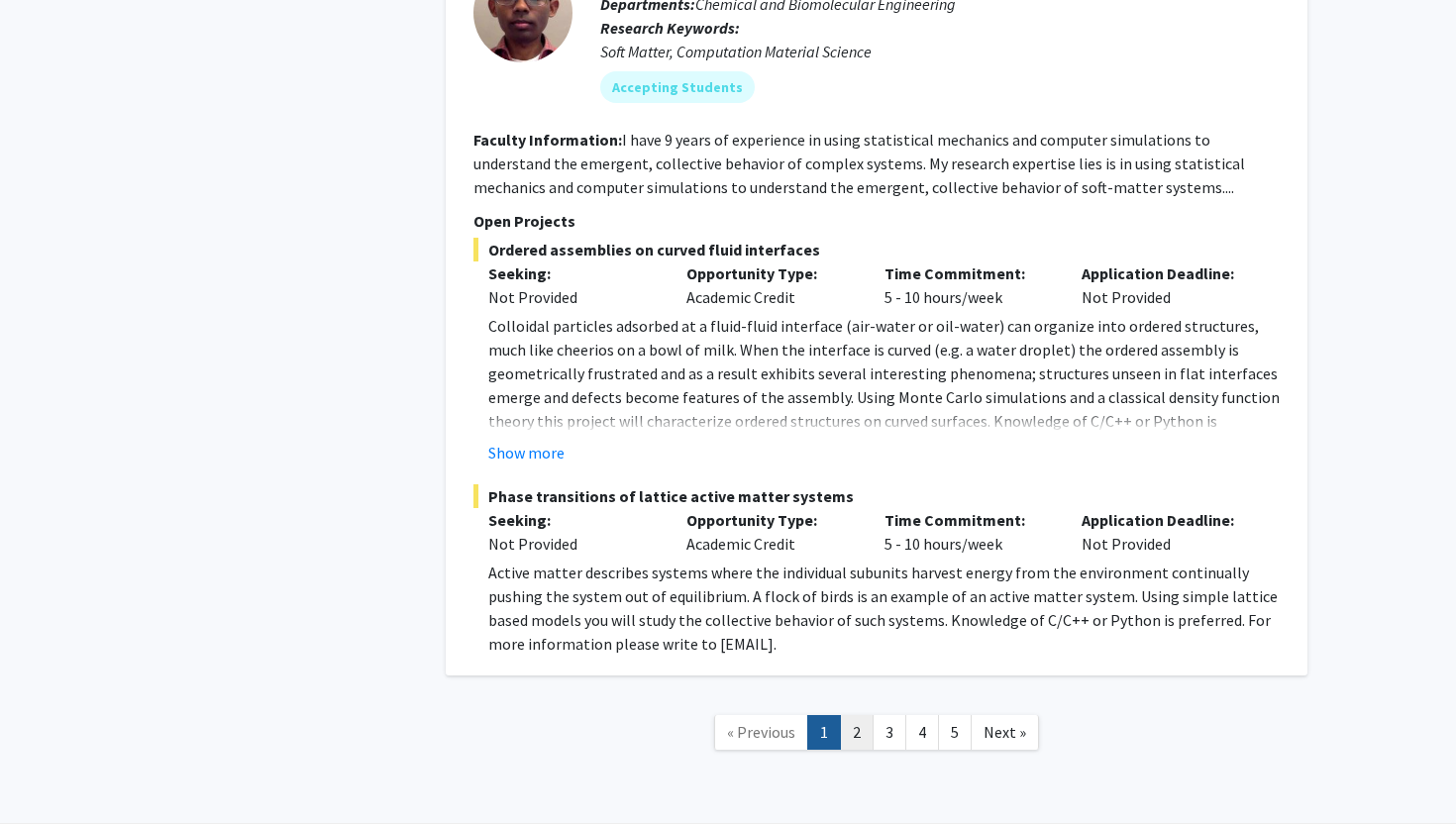 click on "2" 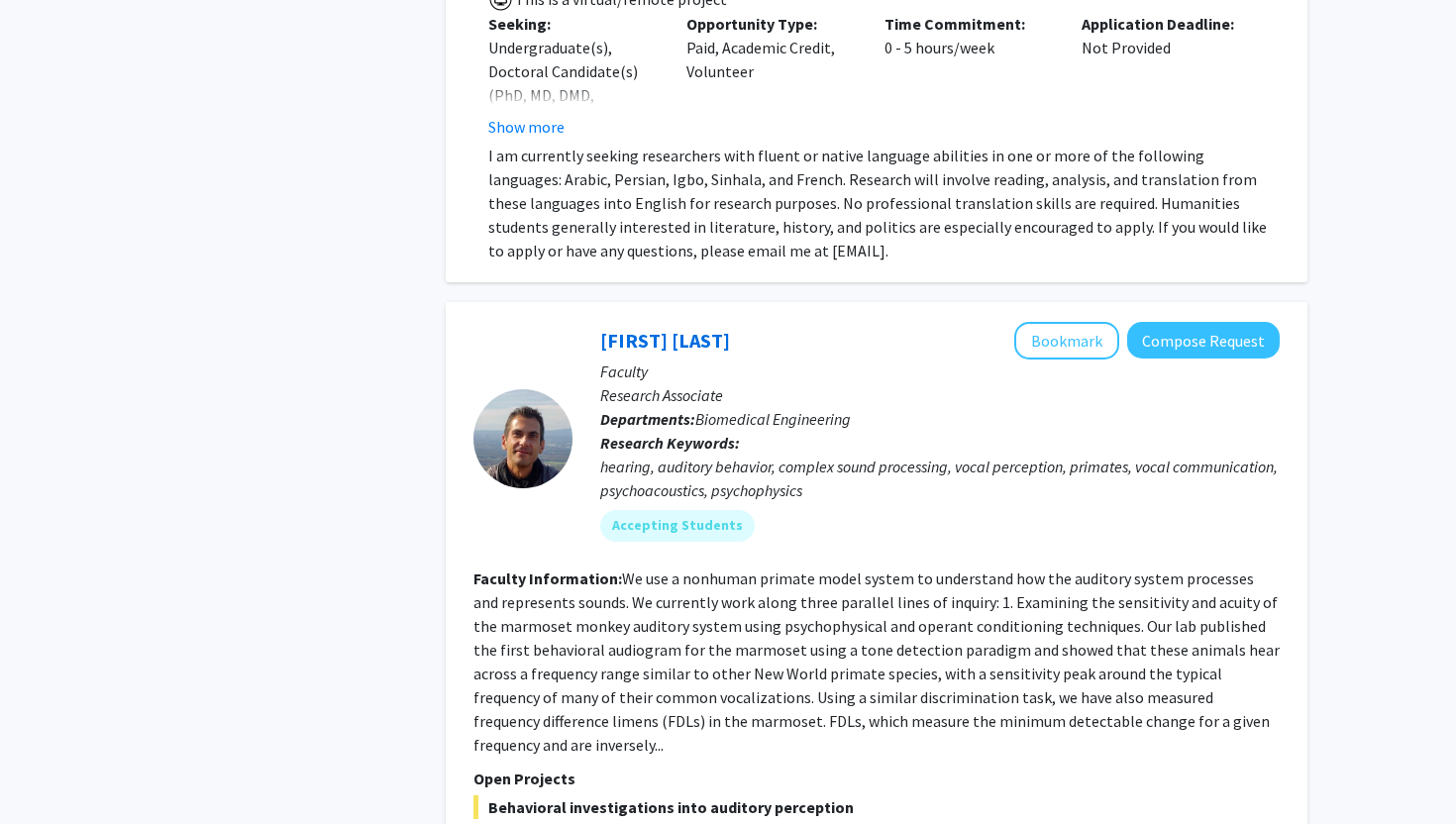 scroll, scrollTop: 3515, scrollLeft: 0, axis: vertical 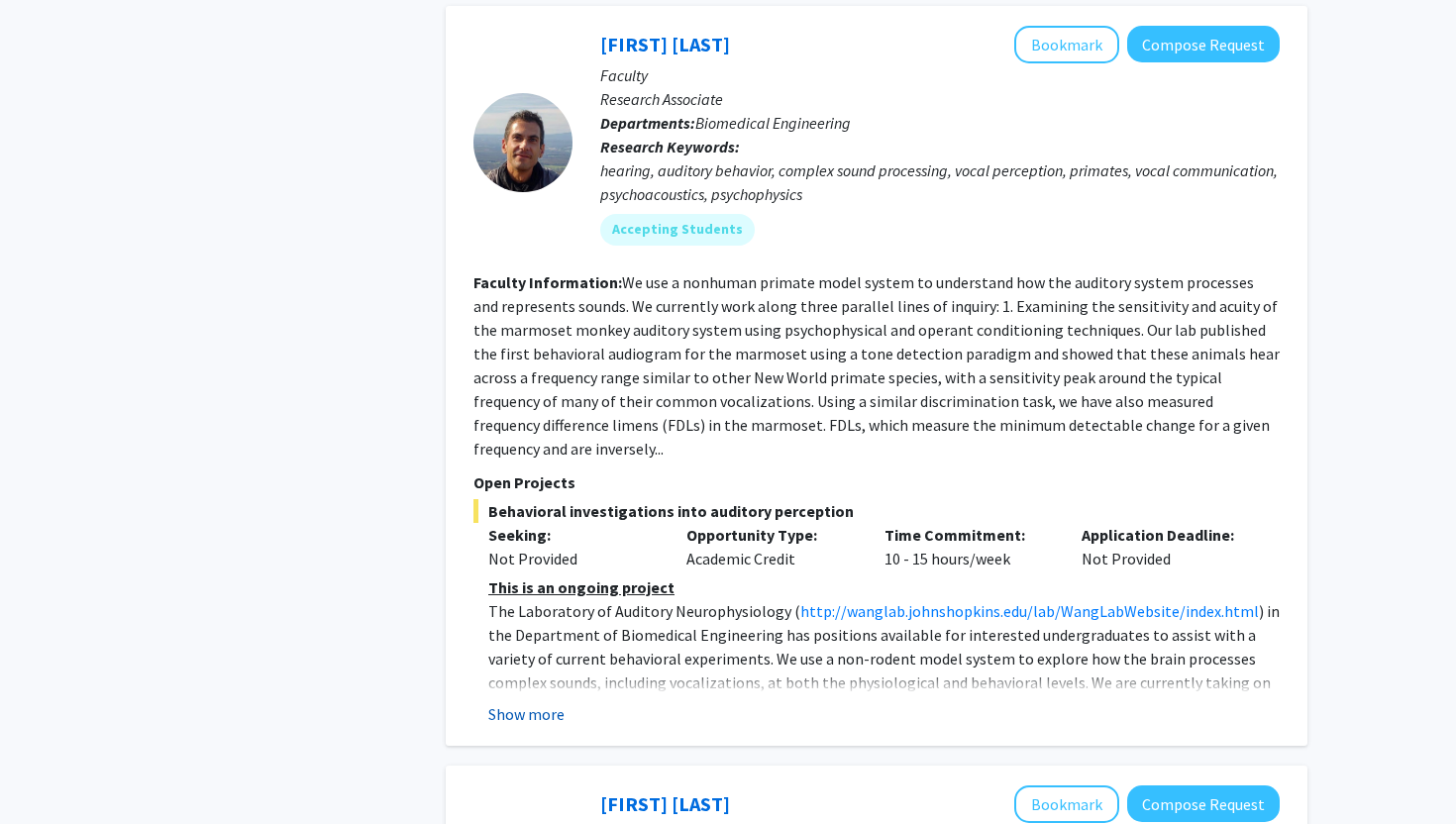 click on "Show more" 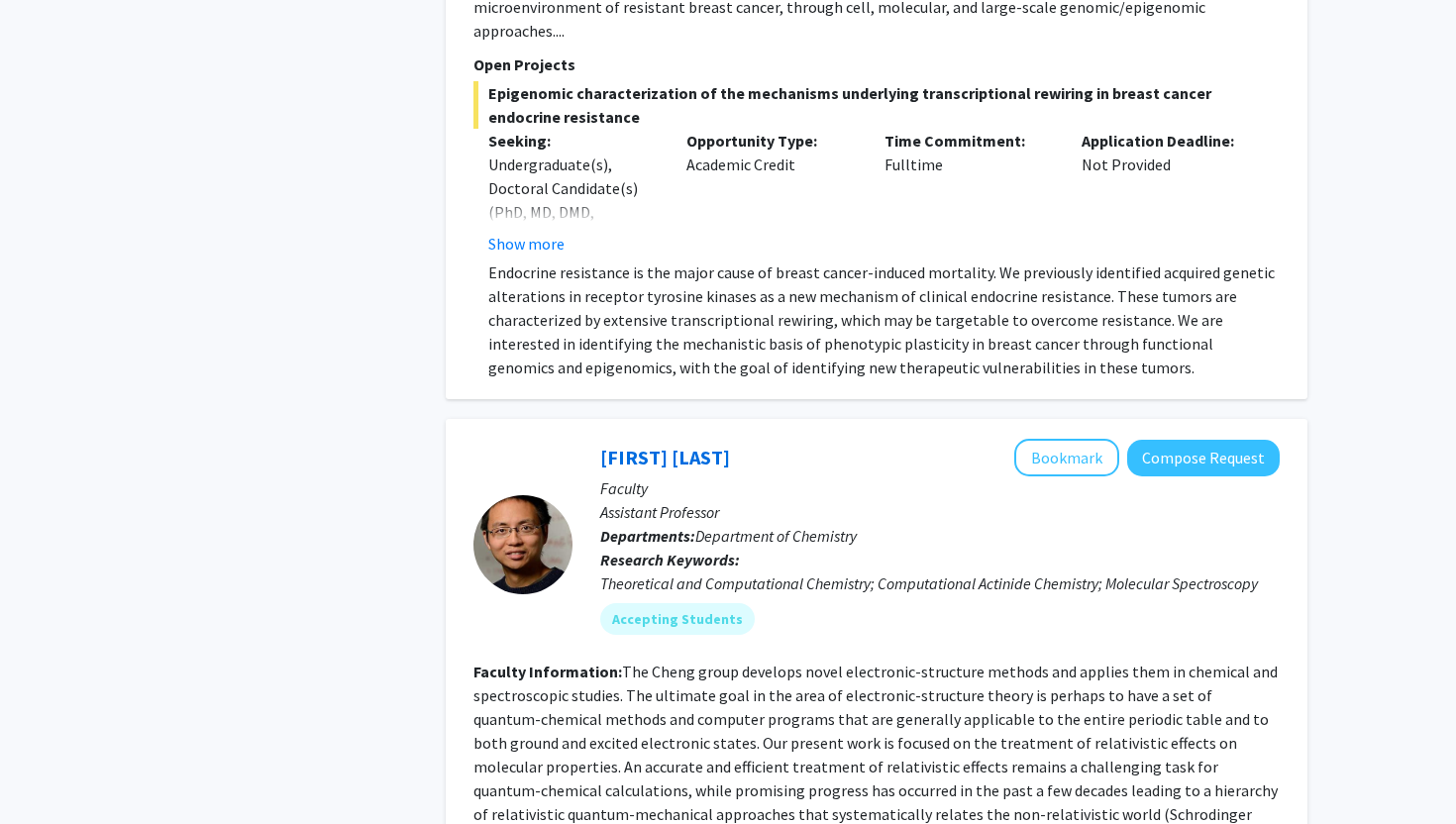 scroll, scrollTop: 7370, scrollLeft: 0, axis: vertical 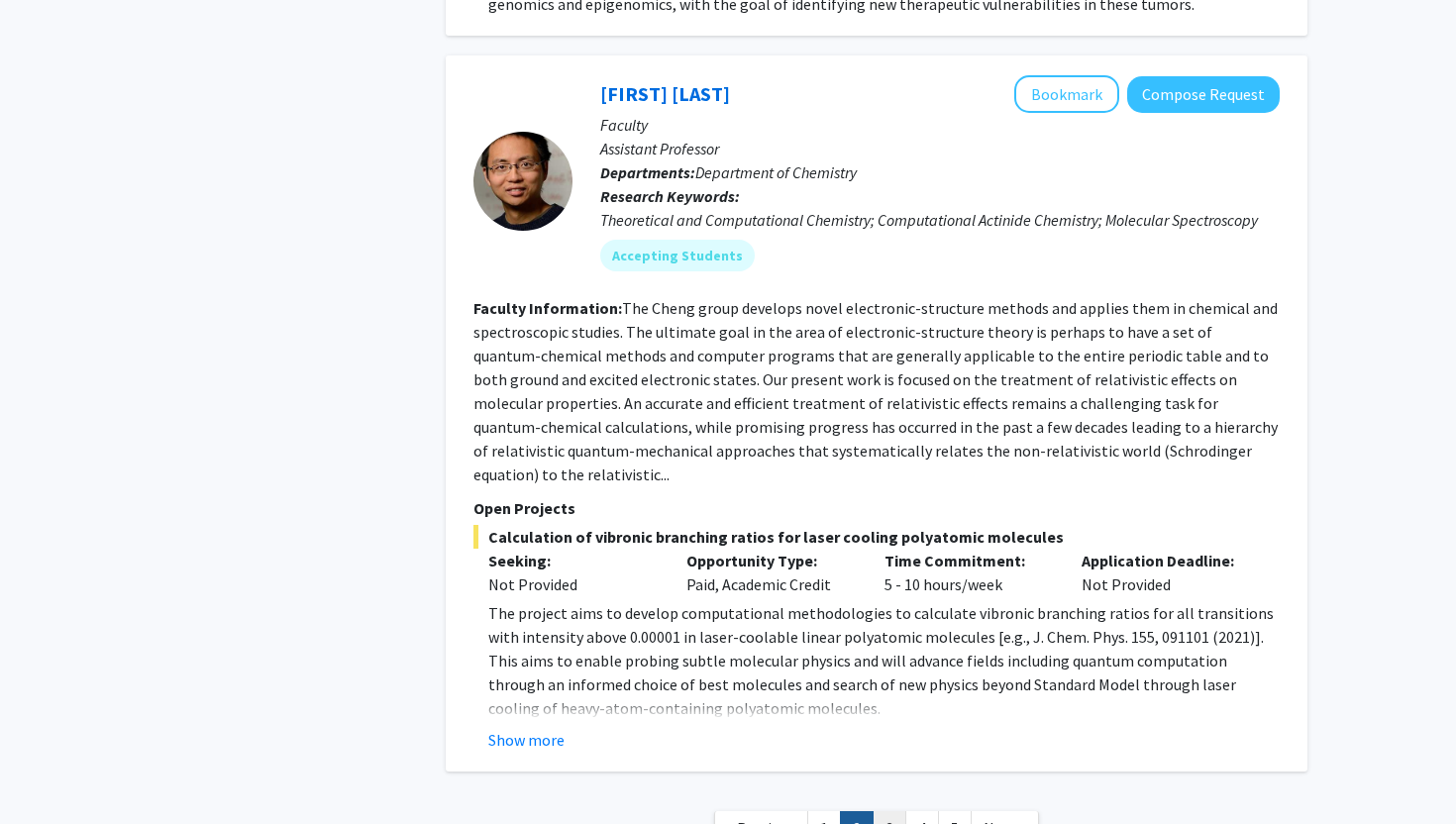 click on "3" 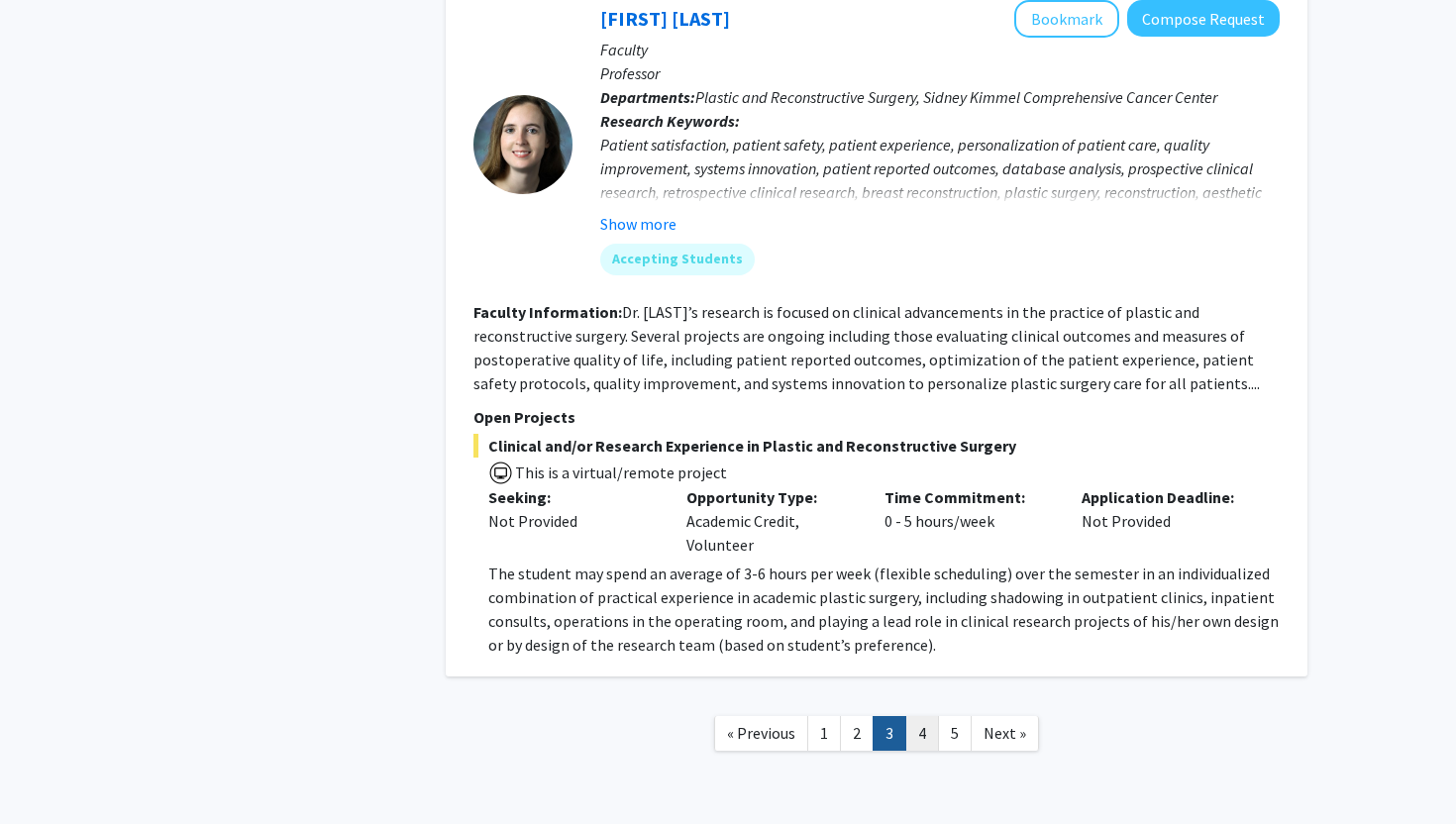 scroll, scrollTop: 6918, scrollLeft: 0, axis: vertical 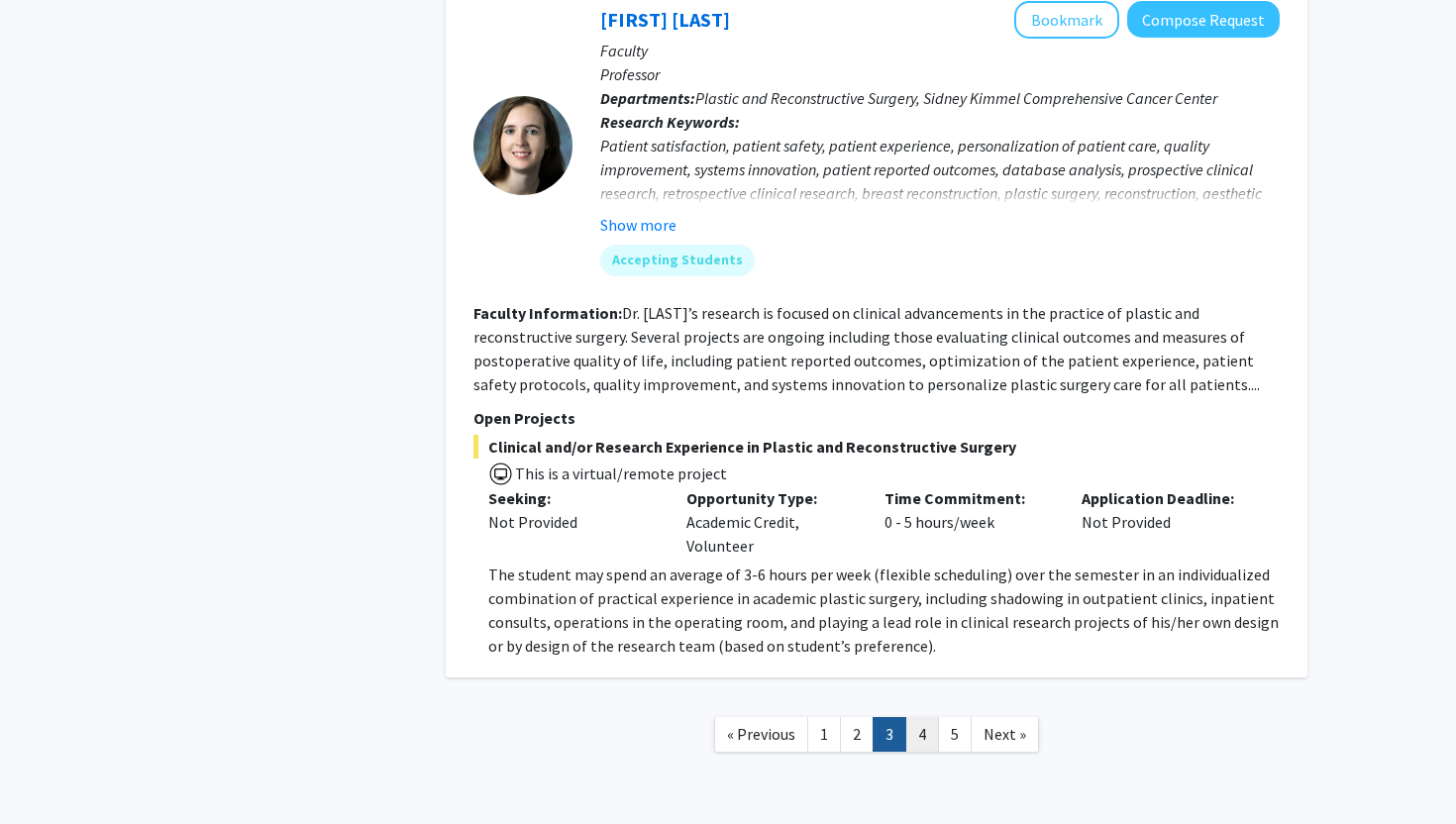 click on "4" 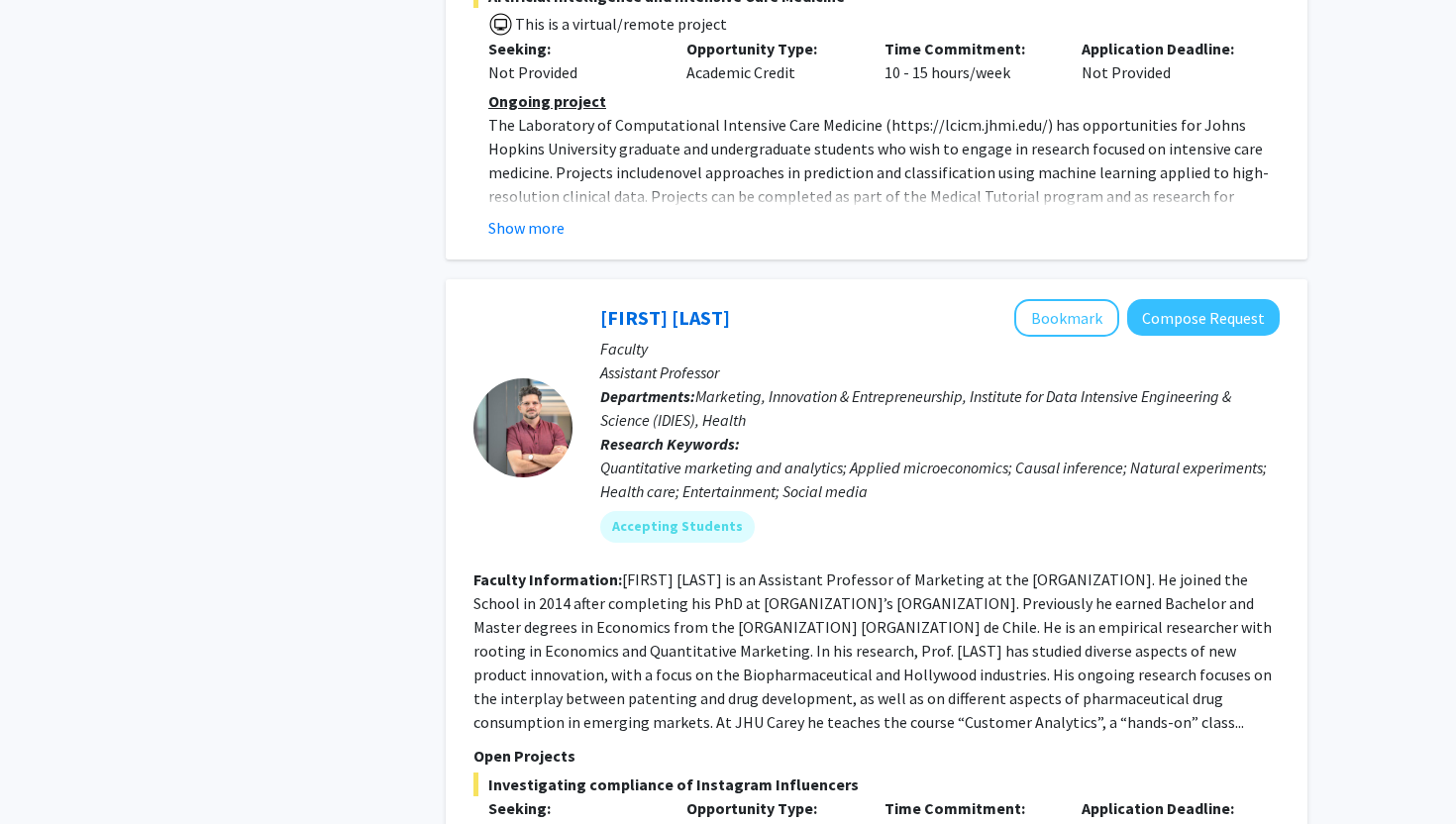 scroll, scrollTop: 7311, scrollLeft: 0, axis: vertical 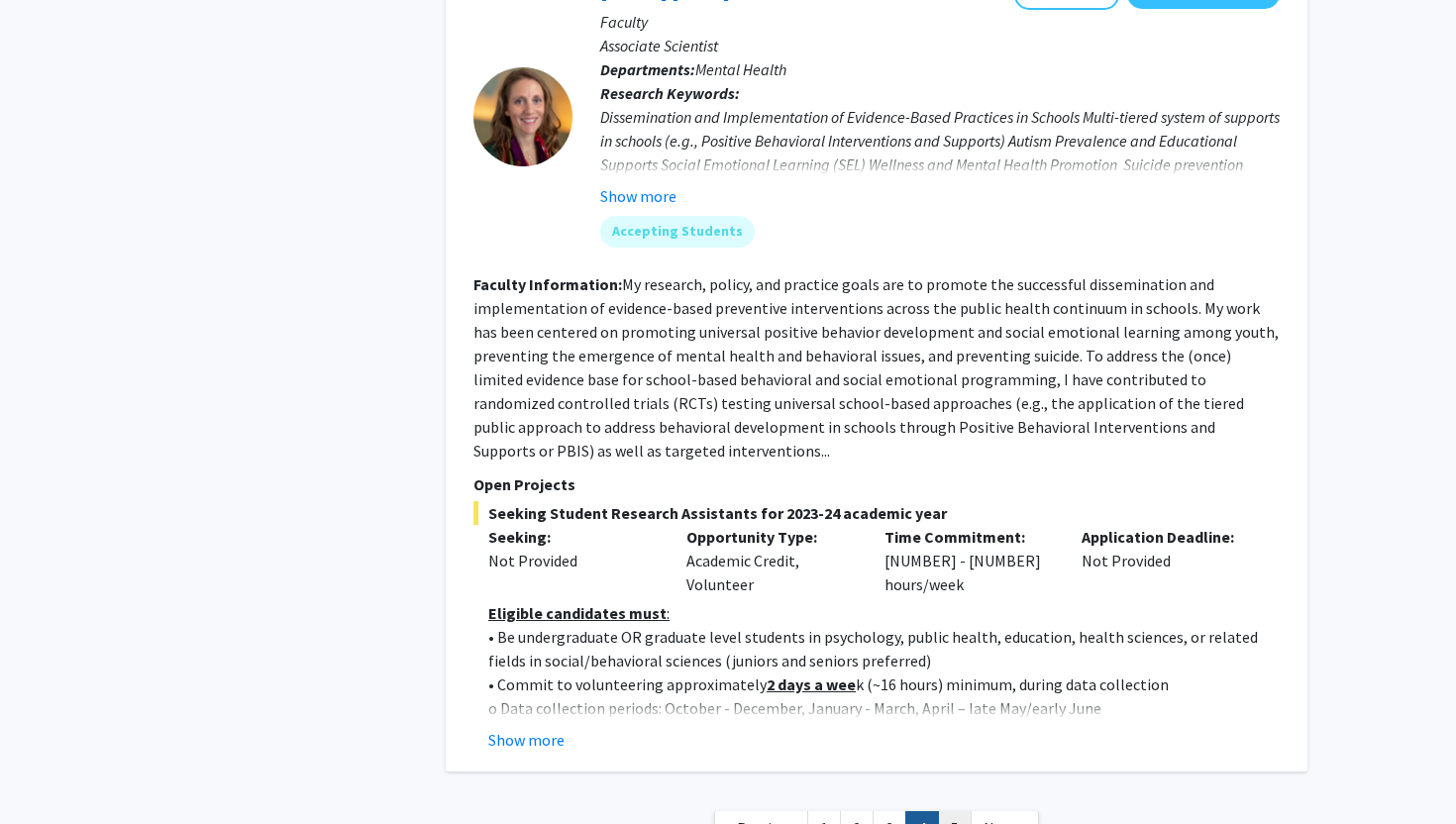 click on "5" 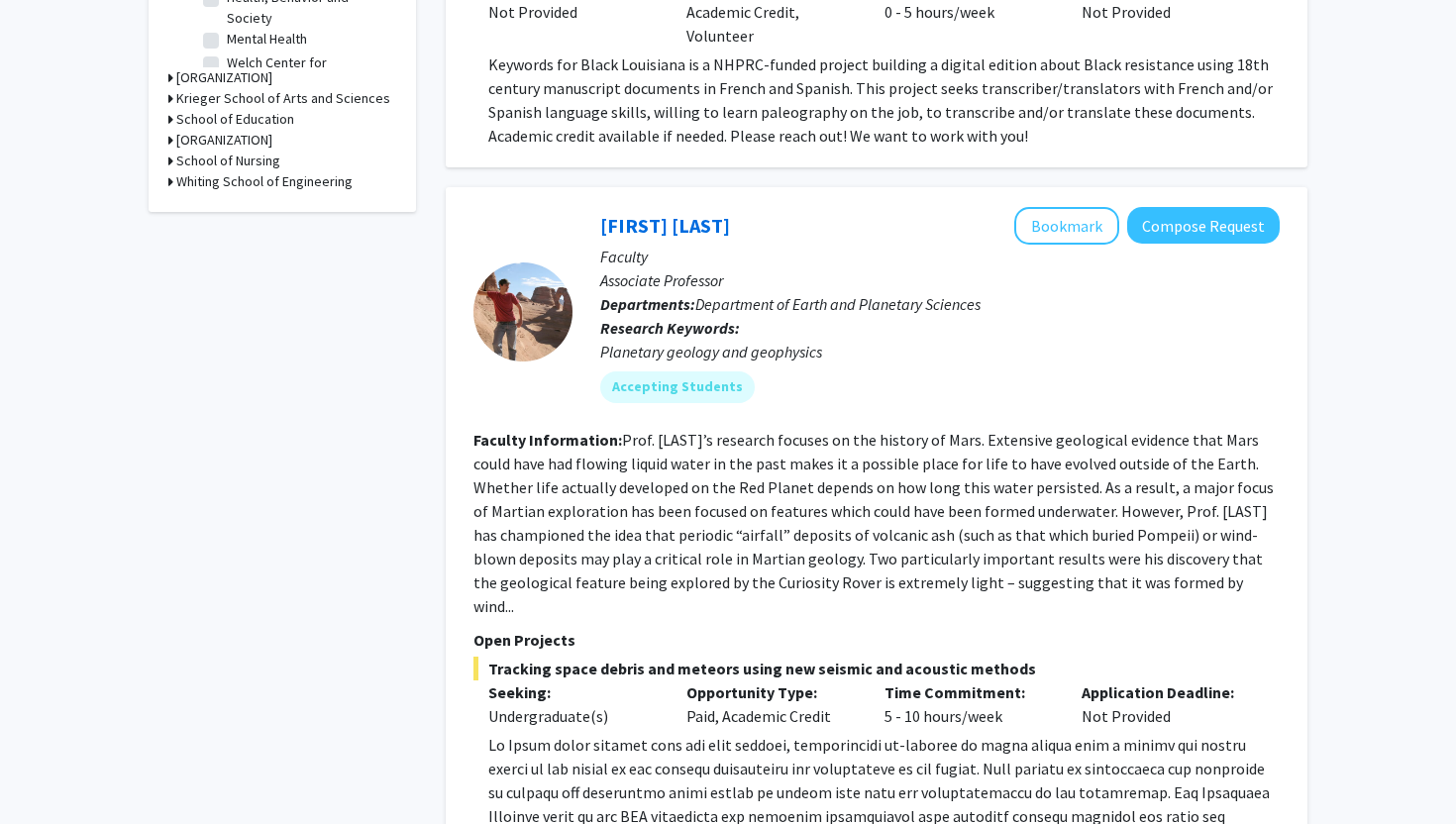 scroll, scrollTop: 1044, scrollLeft: 0, axis: vertical 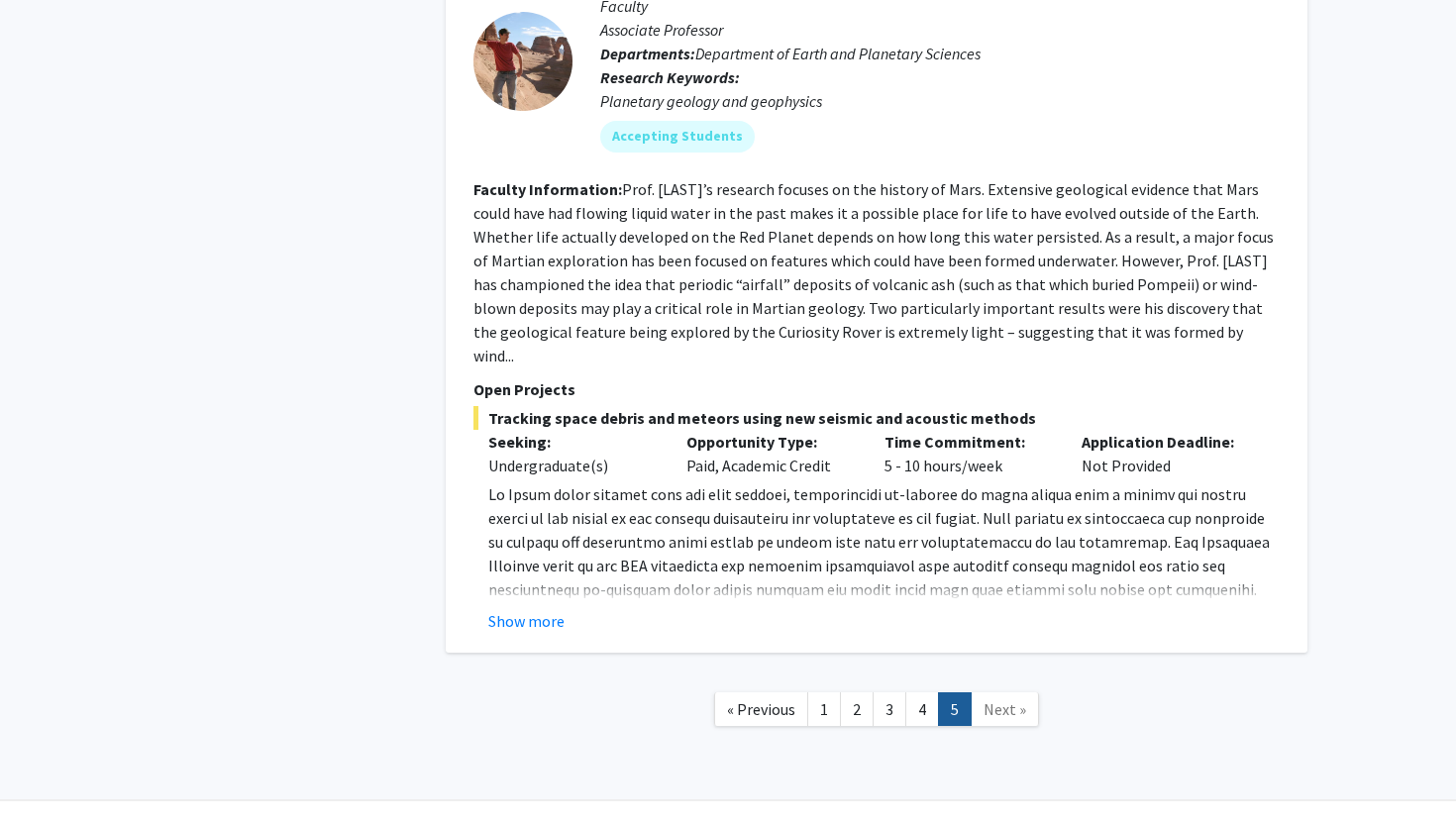 click on "Next »" 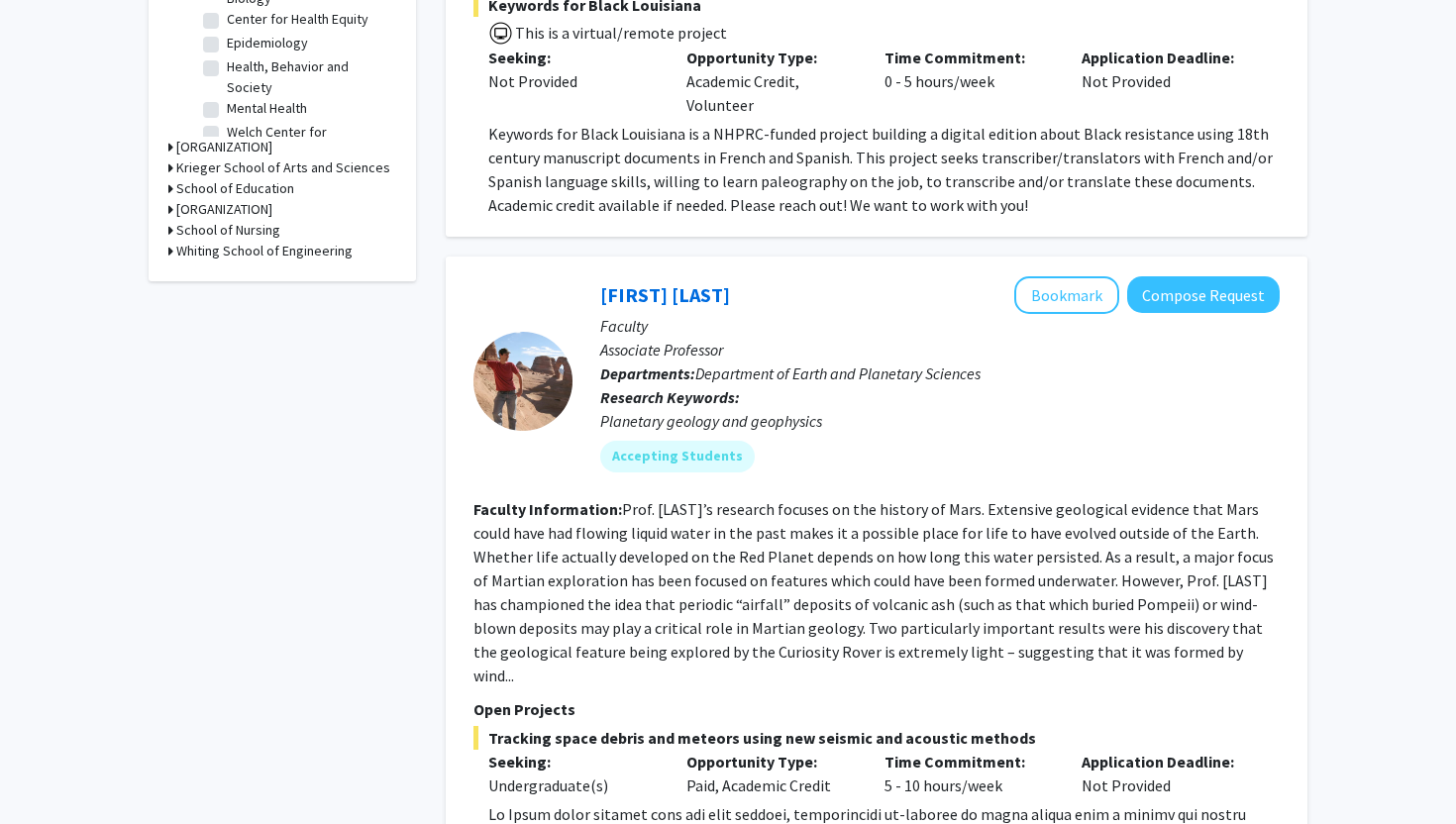 scroll, scrollTop: 0, scrollLeft: 0, axis: both 